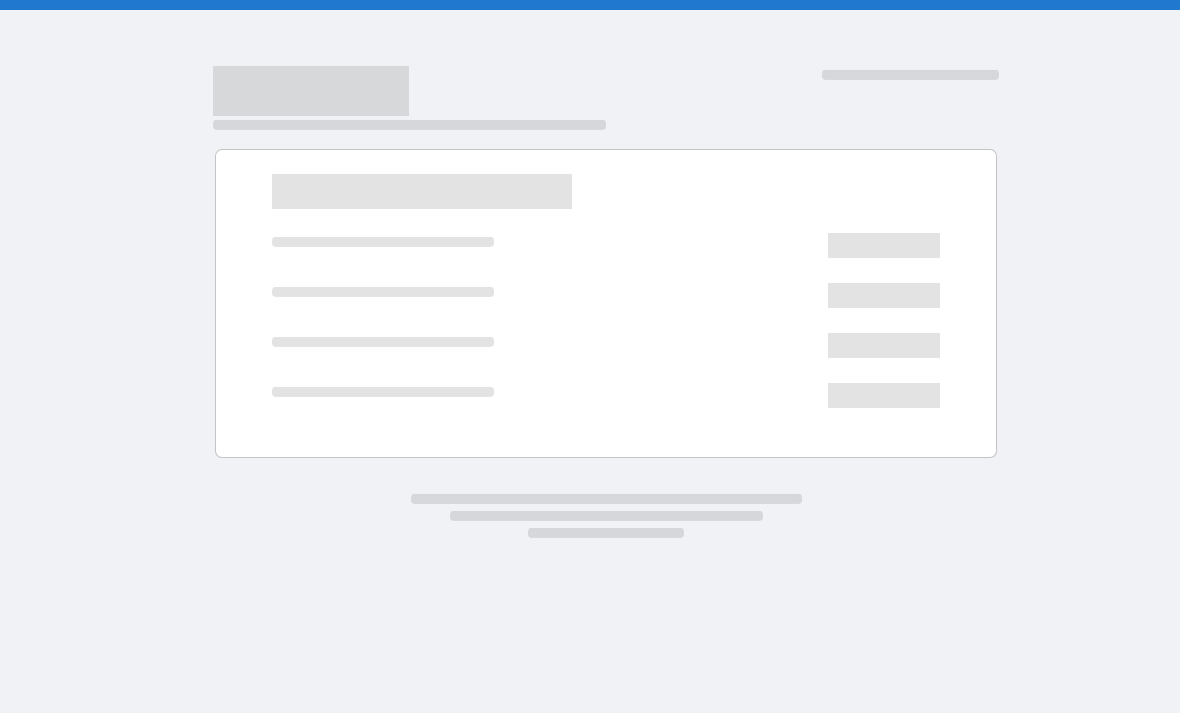 scroll, scrollTop: 0, scrollLeft: 0, axis: both 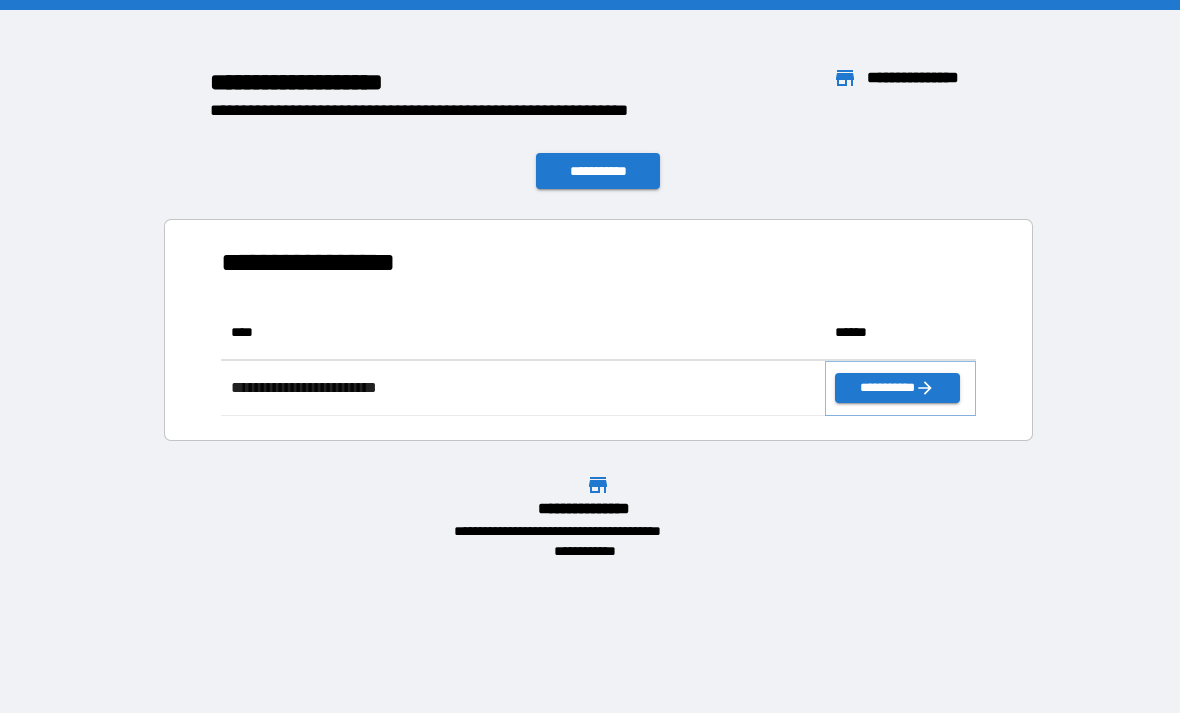 click on "**********" at bounding box center [897, 388] 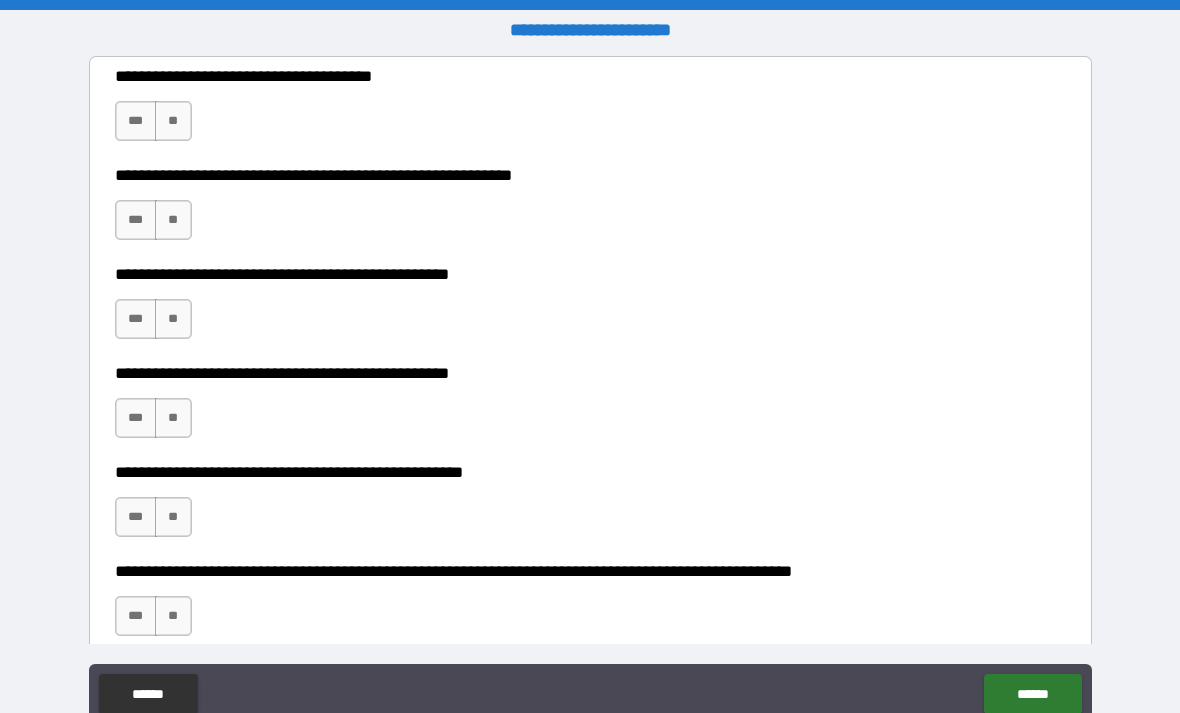 scroll, scrollTop: 464, scrollLeft: 0, axis: vertical 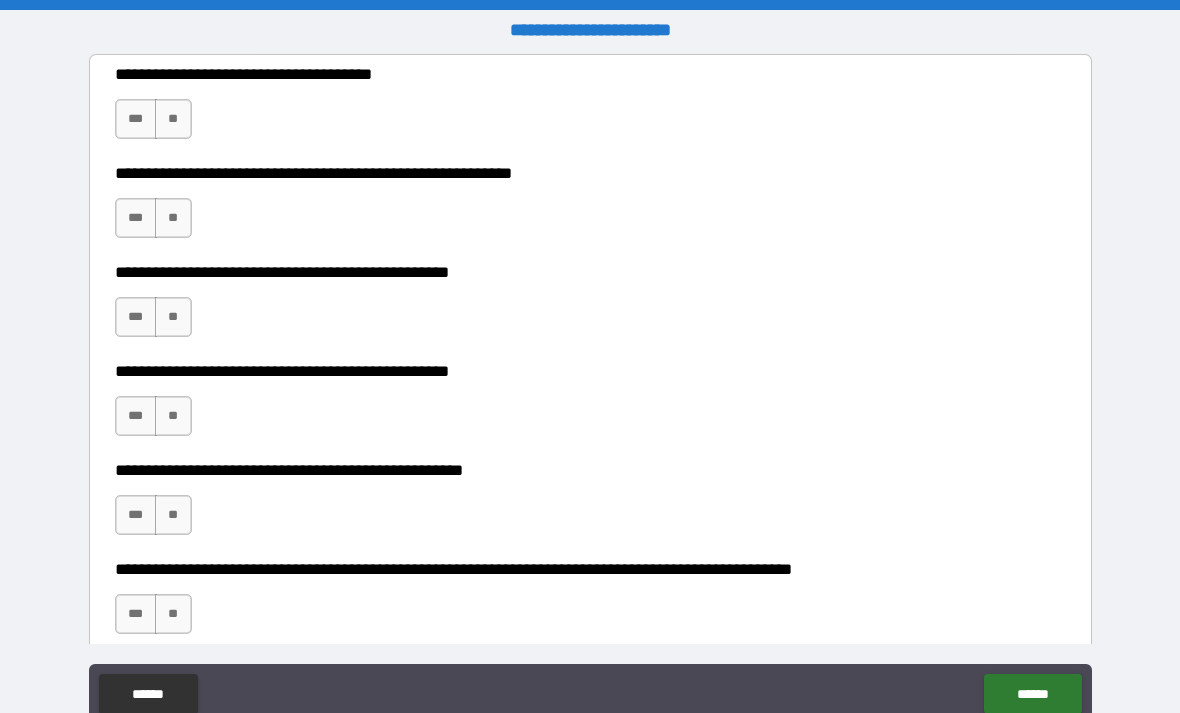 click on "**" at bounding box center (173, 119) 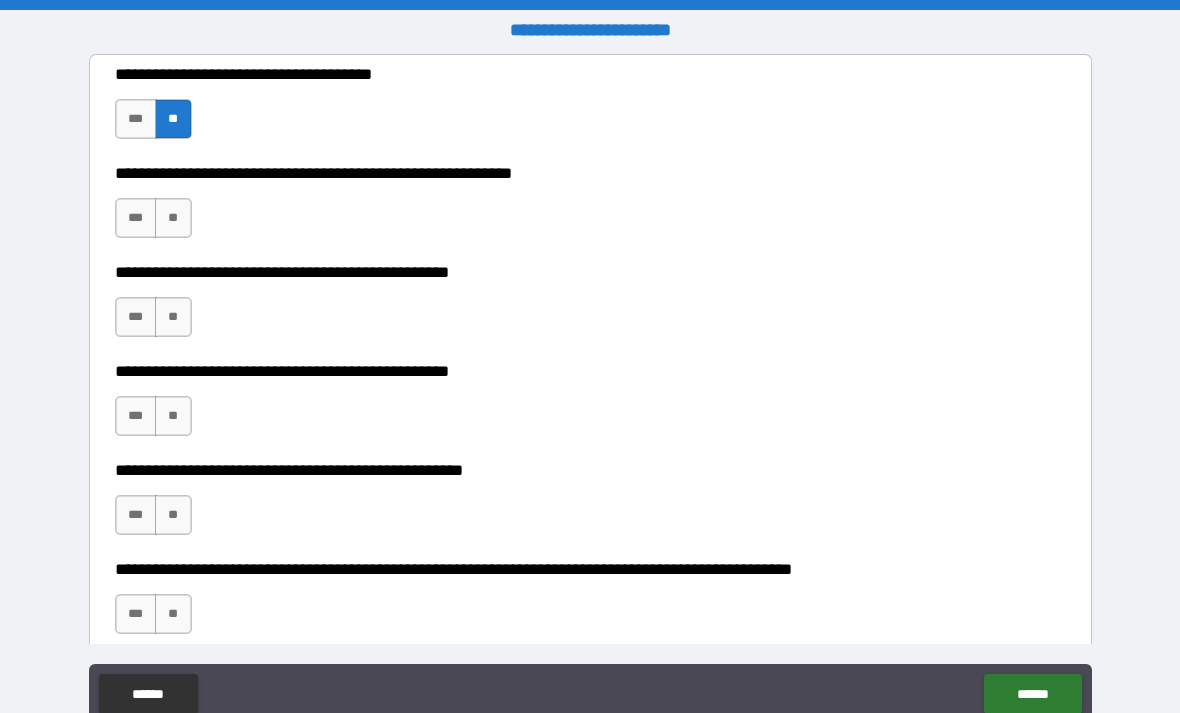 click on "**" at bounding box center (173, 218) 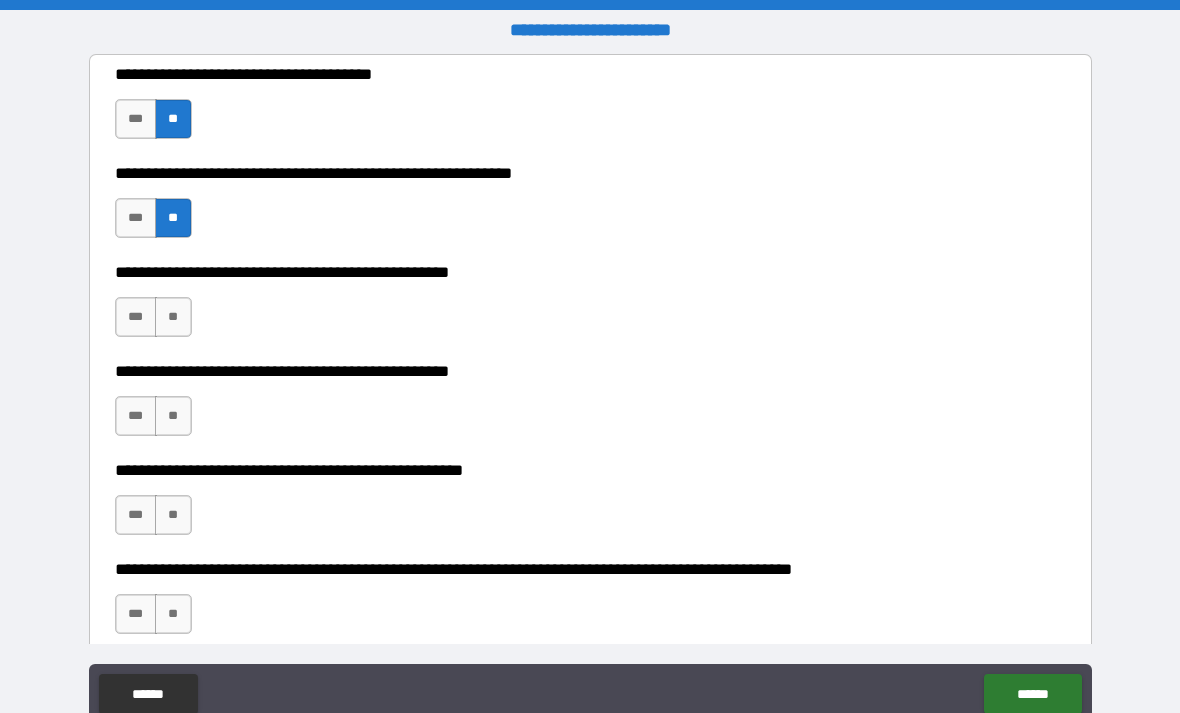 click on "**" at bounding box center (173, 317) 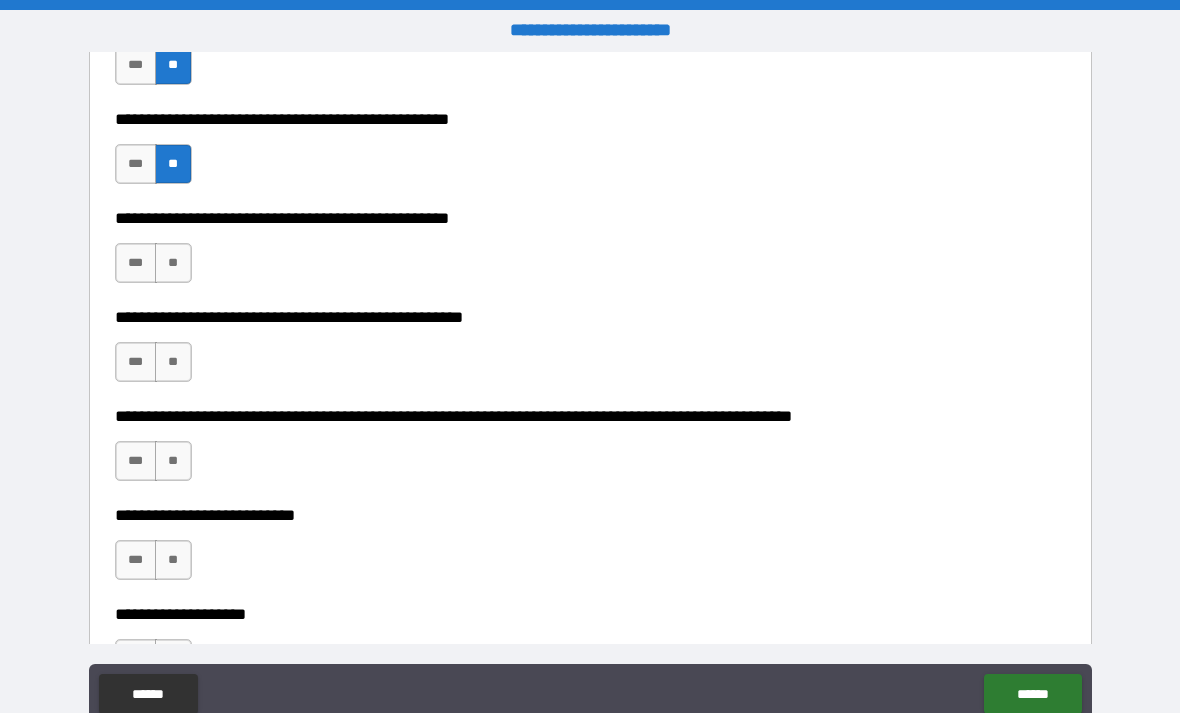 scroll, scrollTop: 646, scrollLeft: 0, axis: vertical 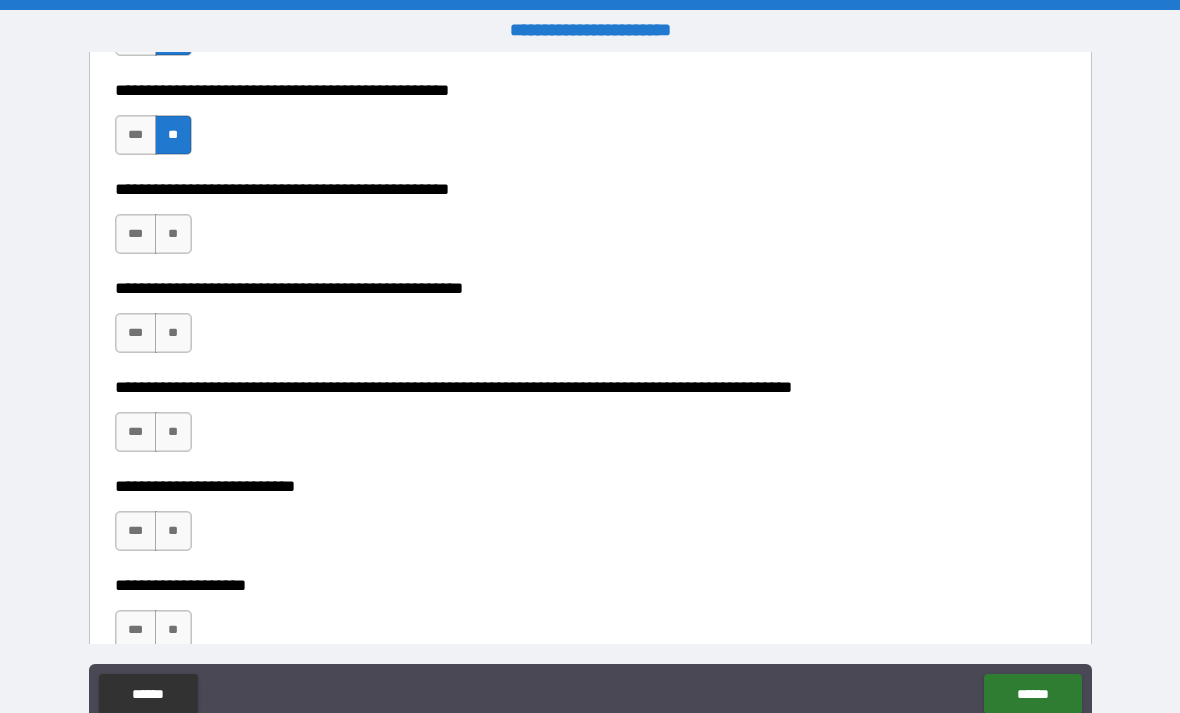click on "***" at bounding box center [136, 234] 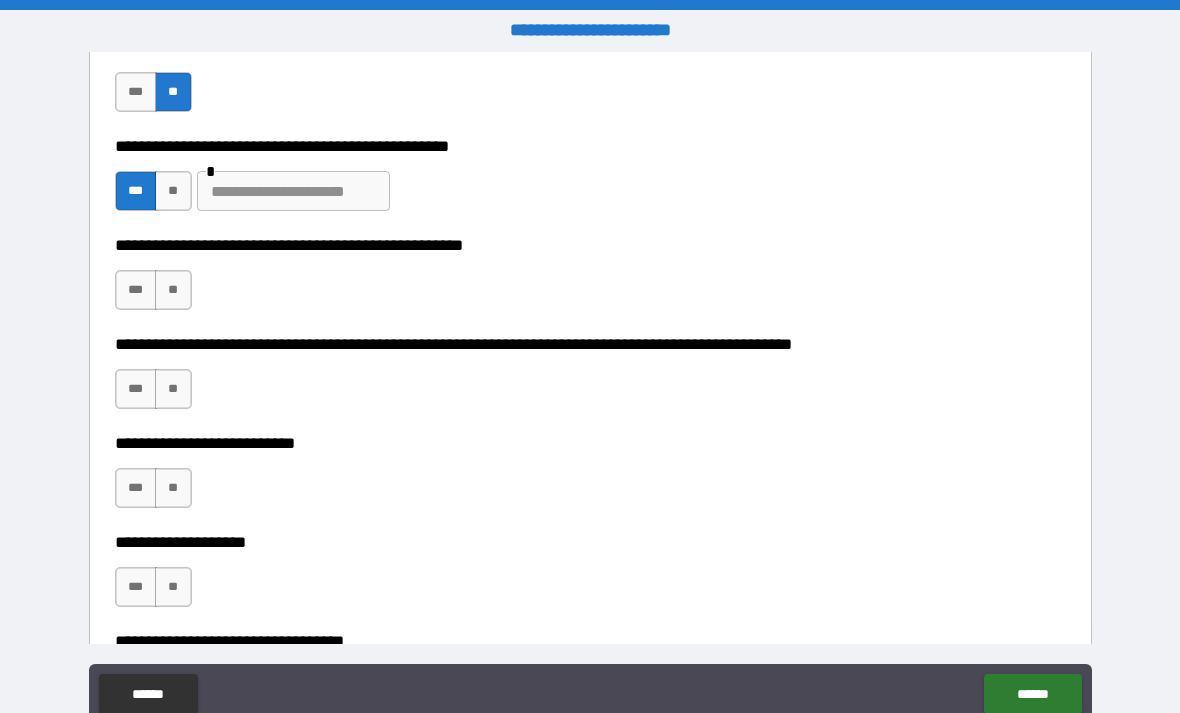 scroll, scrollTop: 702, scrollLeft: 0, axis: vertical 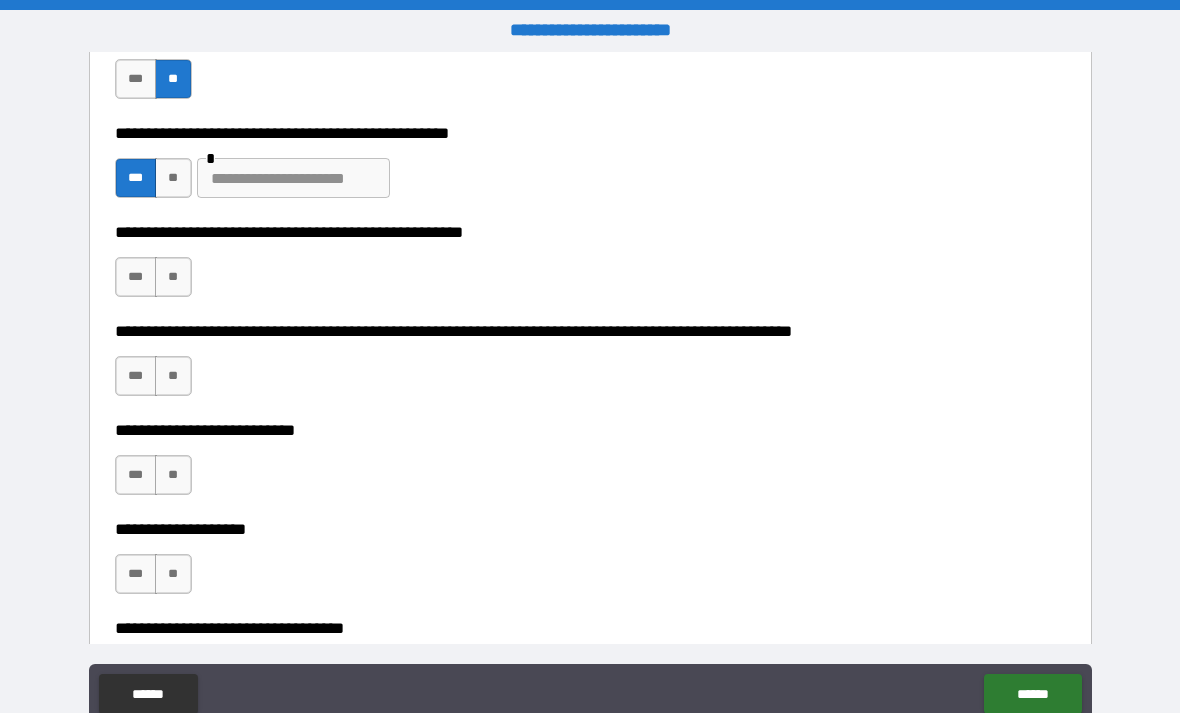 click at bounding box center (293, 178) 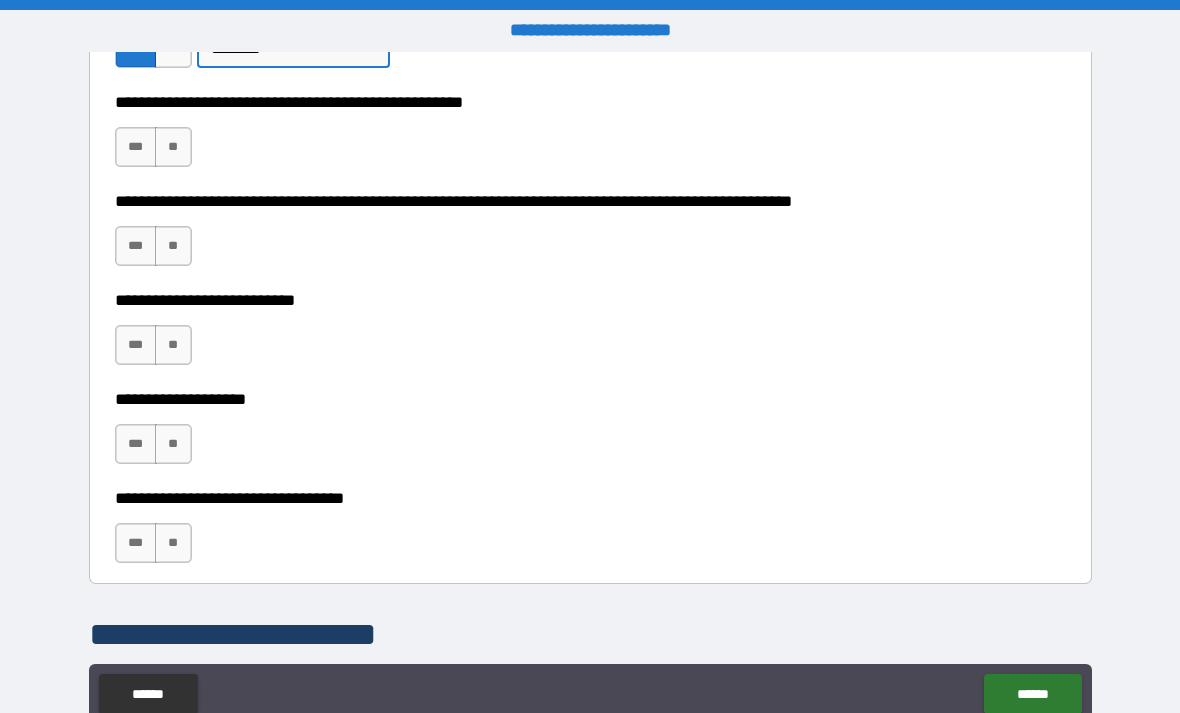 scroll, scrollTop: 831, scrollLeft: 0, axis: vertical 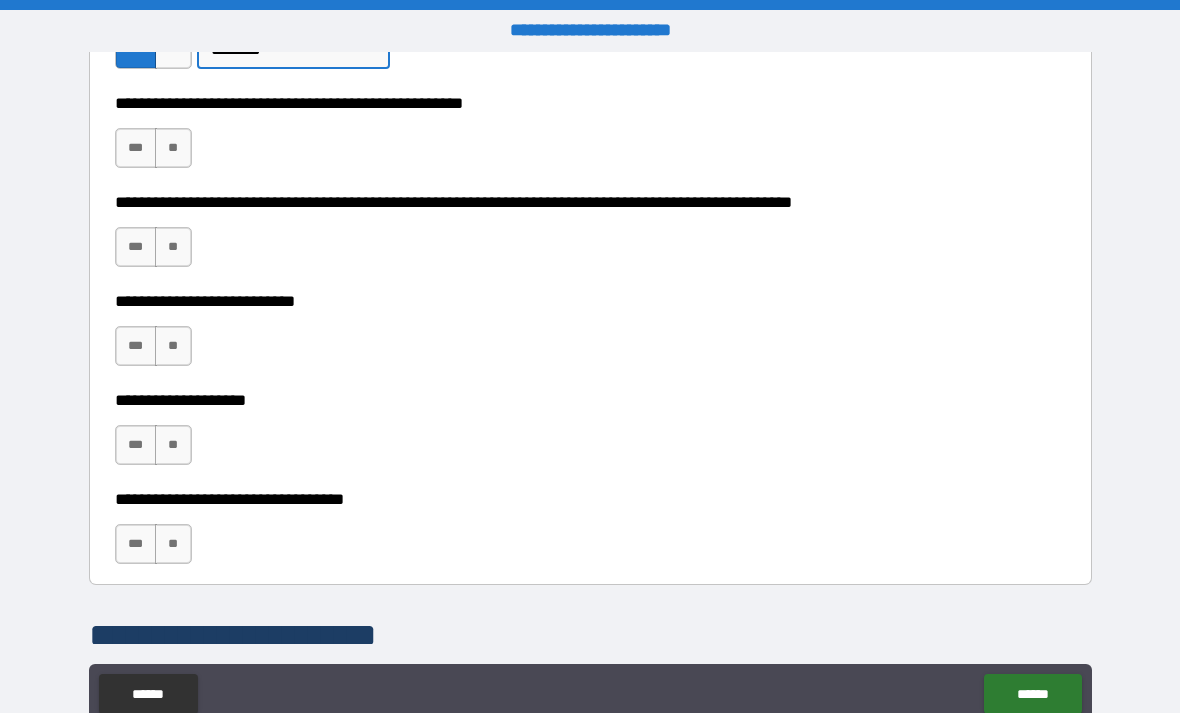 type on "*******" 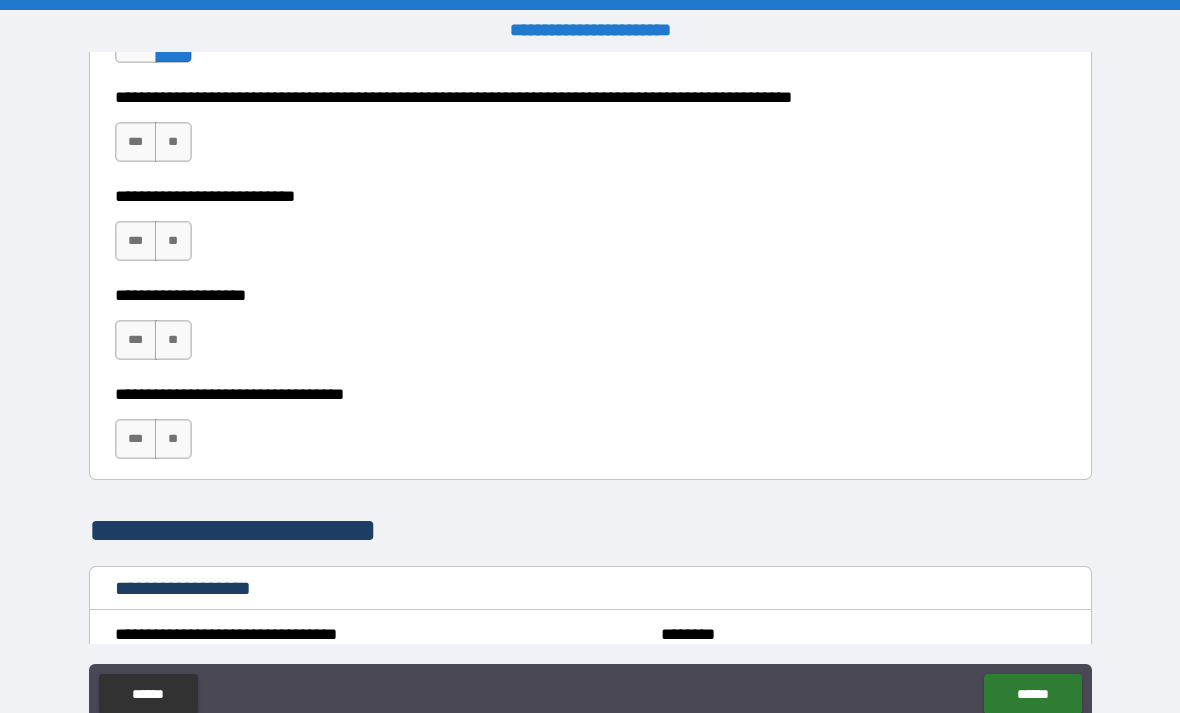 scroll, scrollTop: 937, scrollLeft: 0, axis: vertical 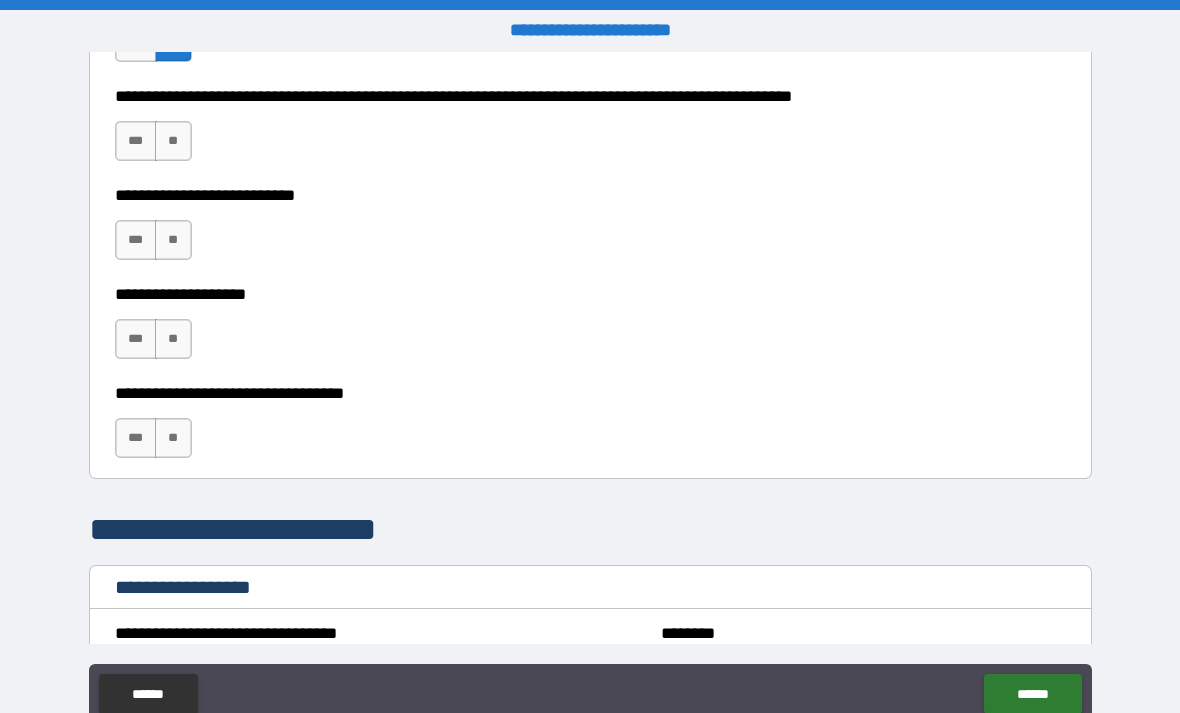 click on "**" at bounding box center [173, 141] 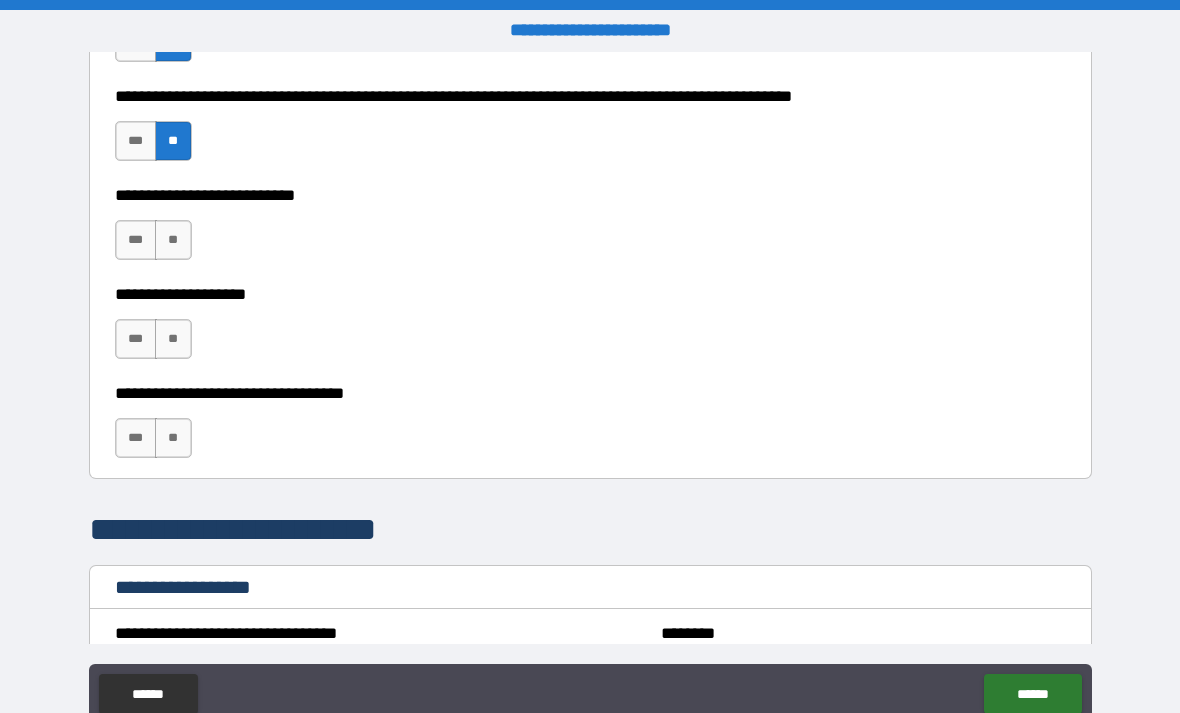 click on "**" at bounding box center [173, 240] 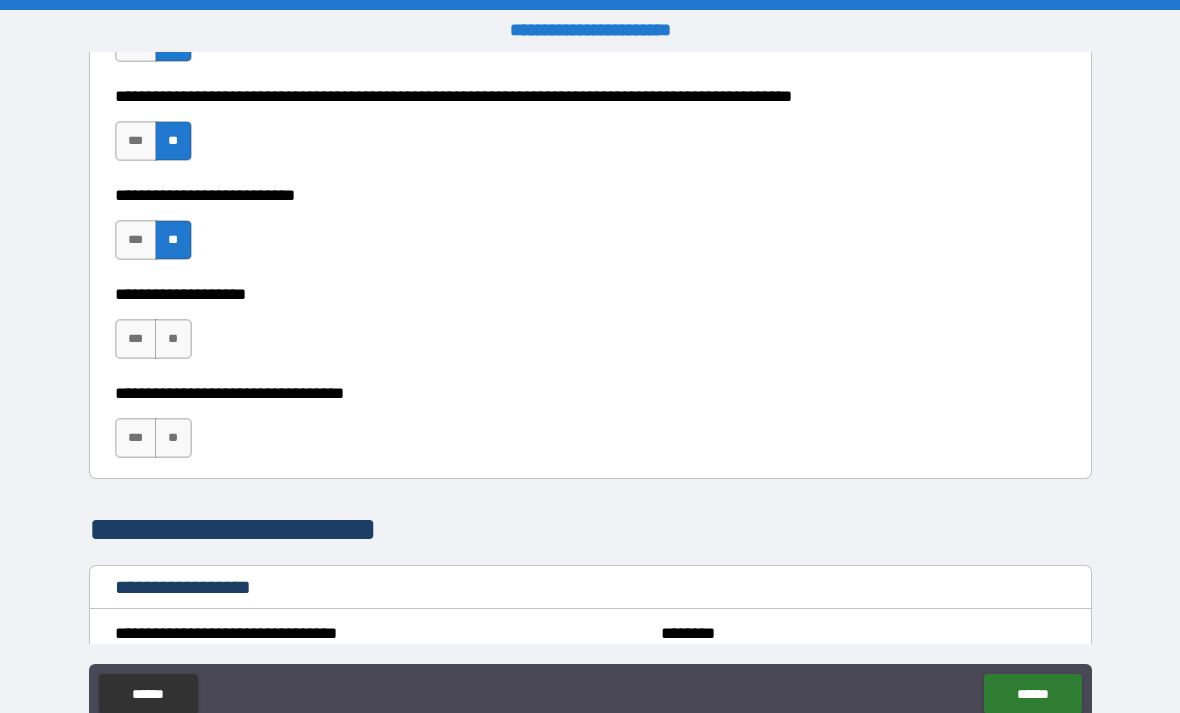 click on "**" at bounding box center (173, 339) 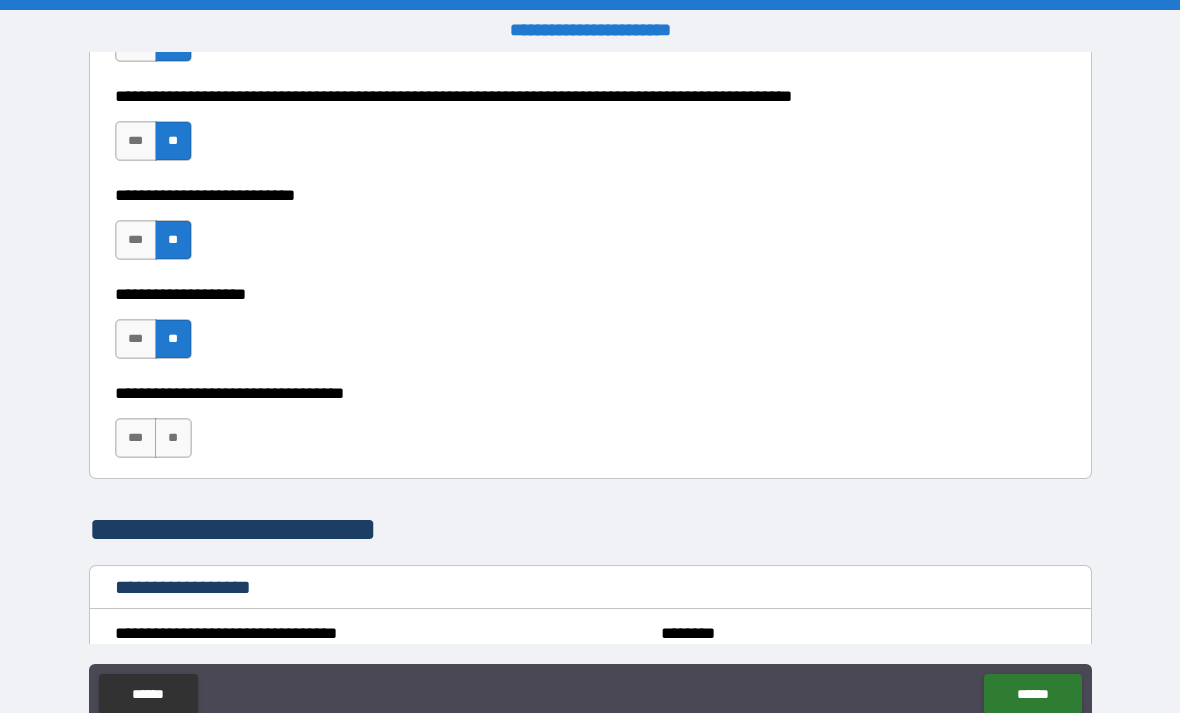 click on "**" at bounding box center (173, 438) 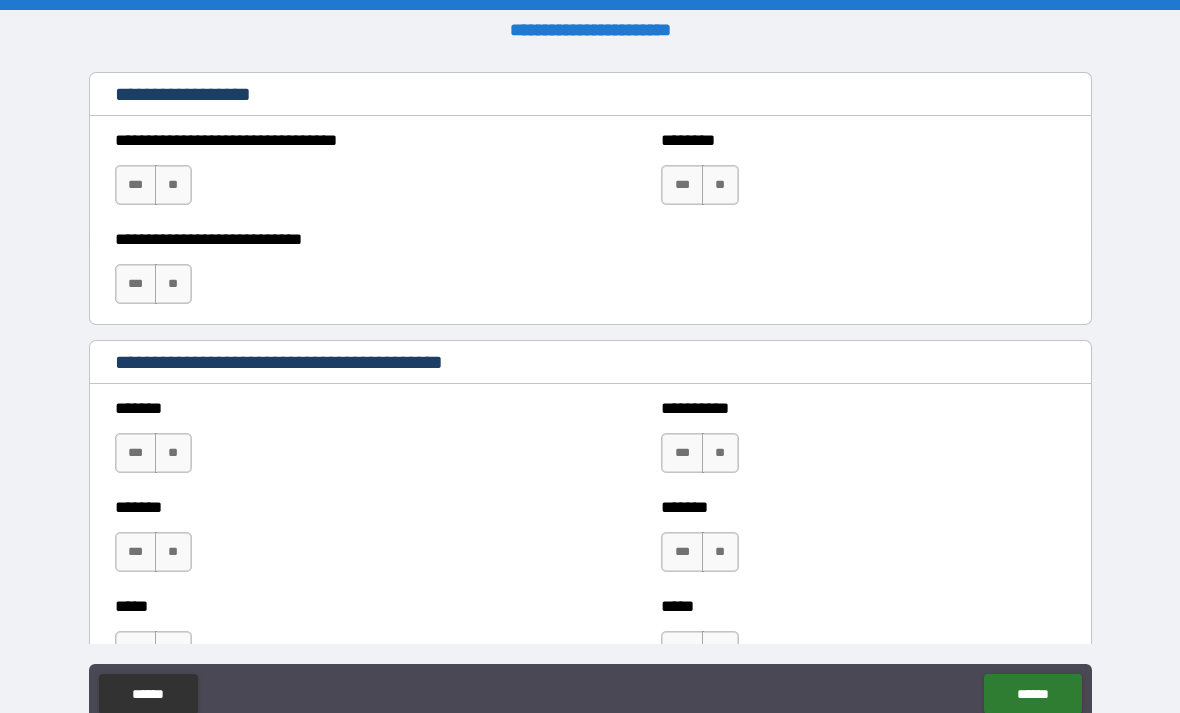 scroll, scrollTop: 1432, scrollLeft: 0, axis: vertical 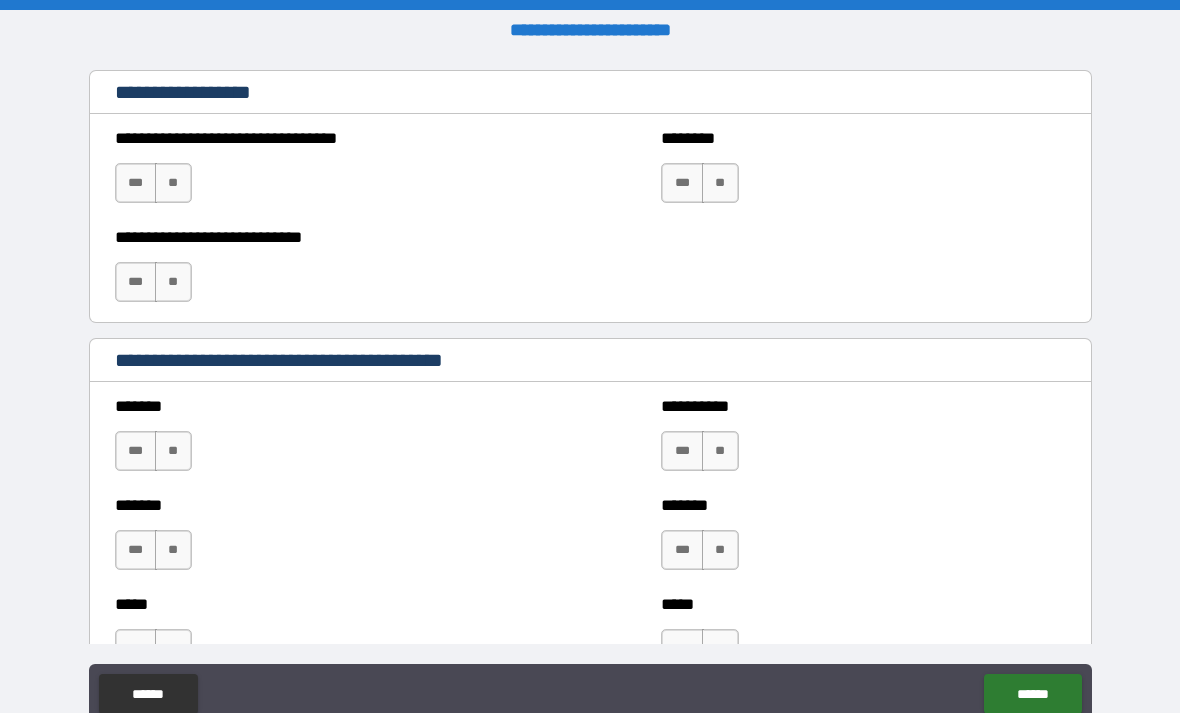 click on "**" at bounding box center (173, 183) 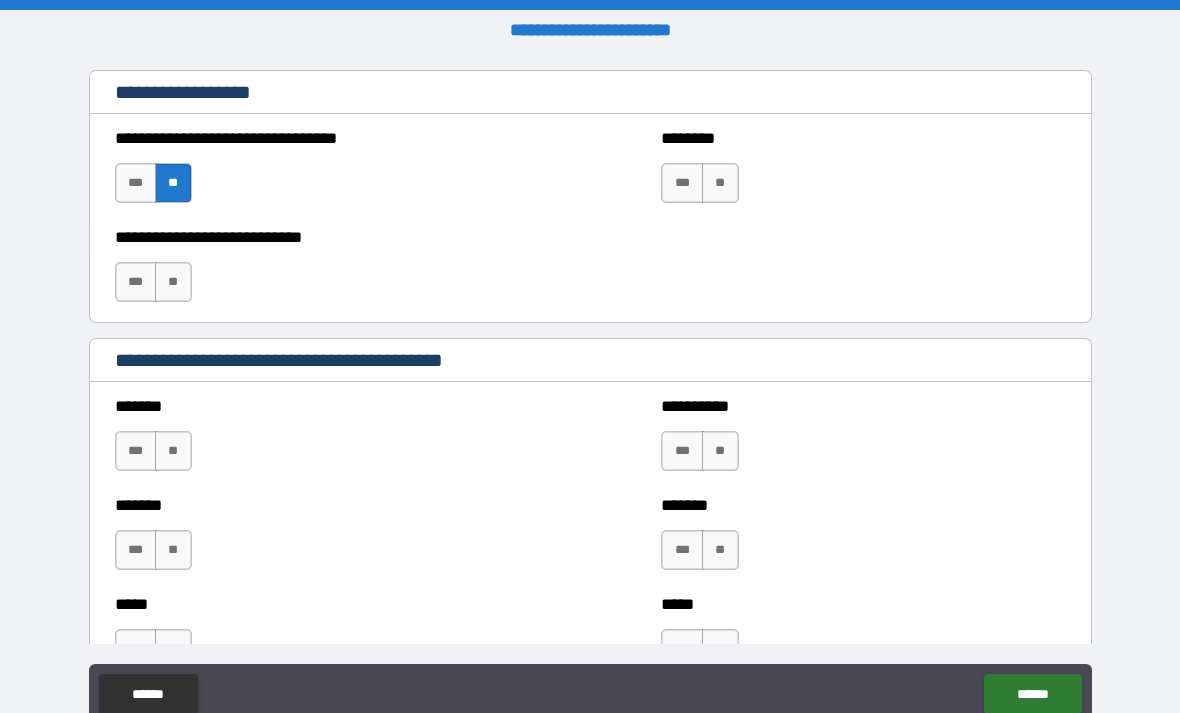 click on "**" at bounding box center (173, 282) 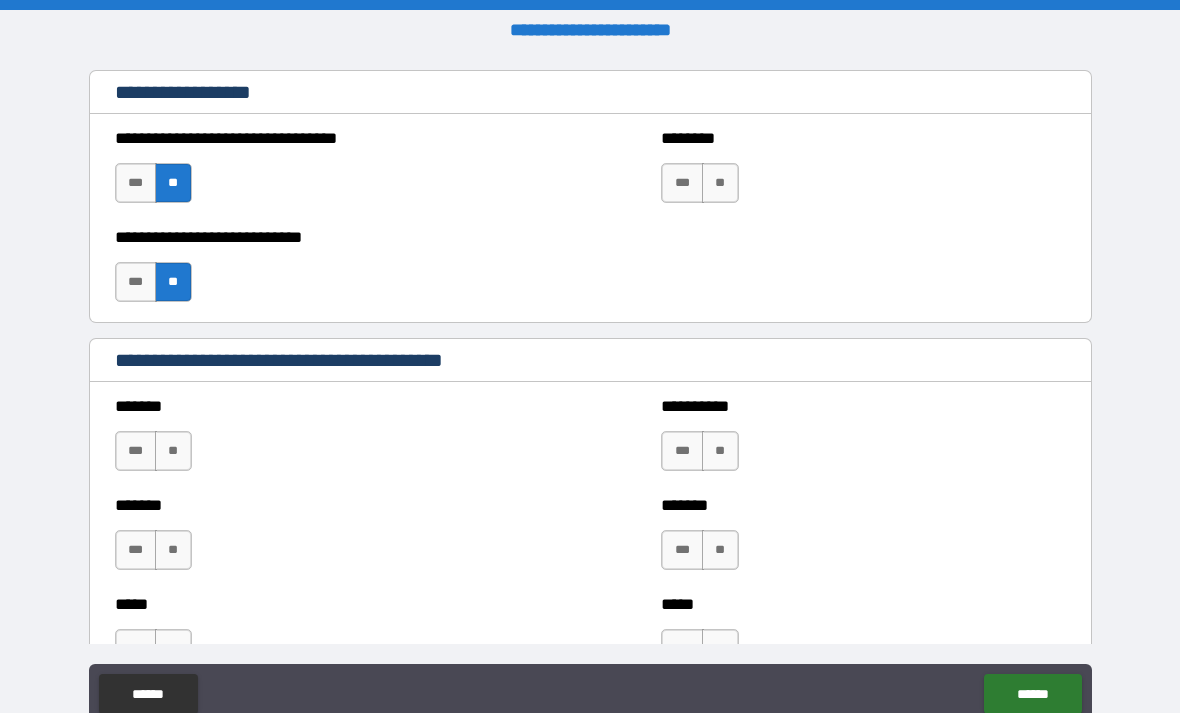 click on "**" at bounding box center (720, 183) 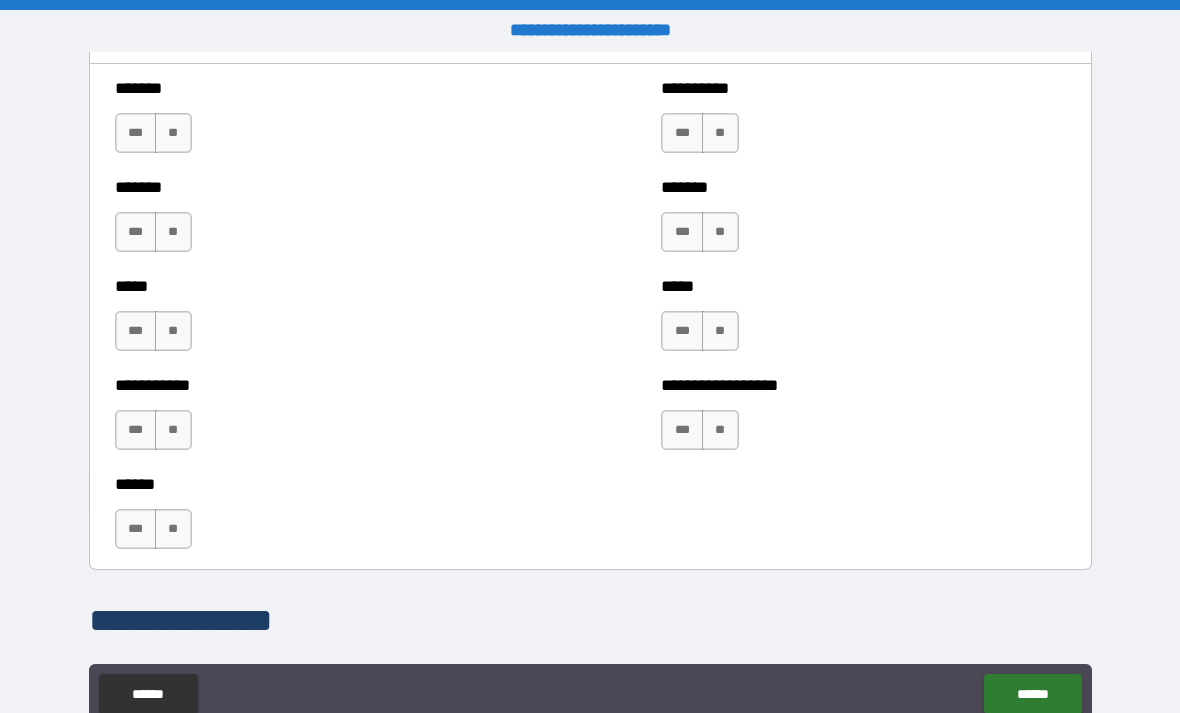 scroll, scrollTop: 1726, scrollLeft: 0, axis: vertical 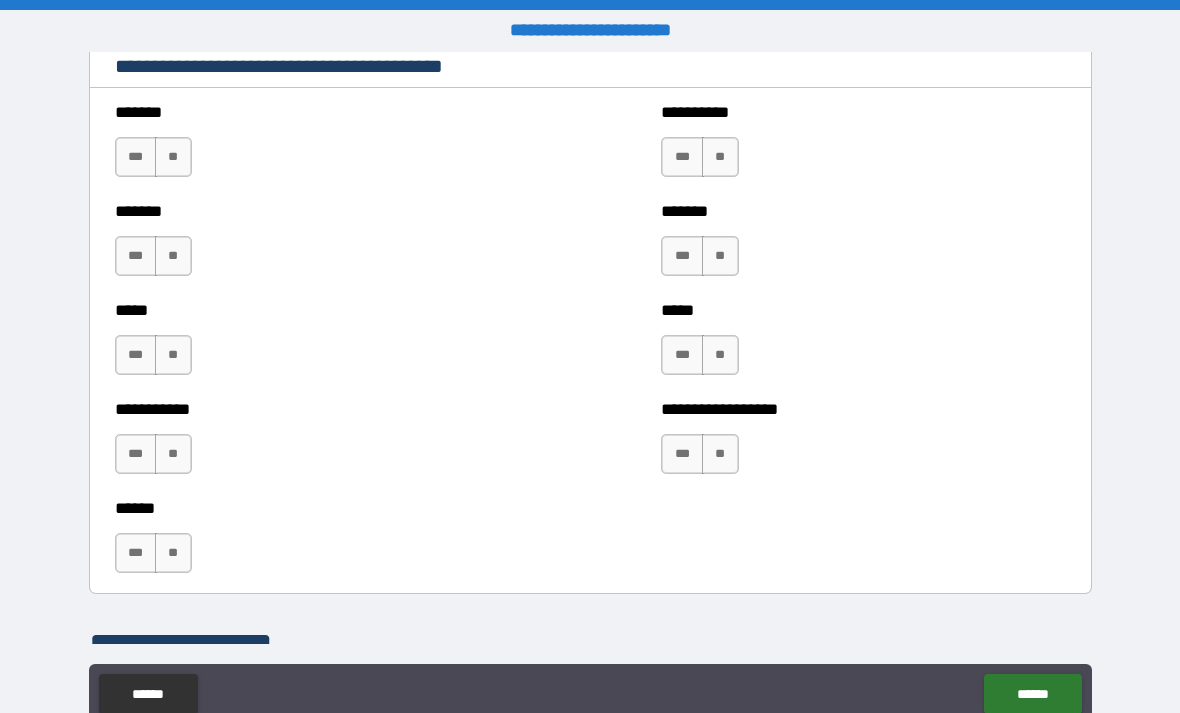 click on "**" at bounding box center (173, 157) 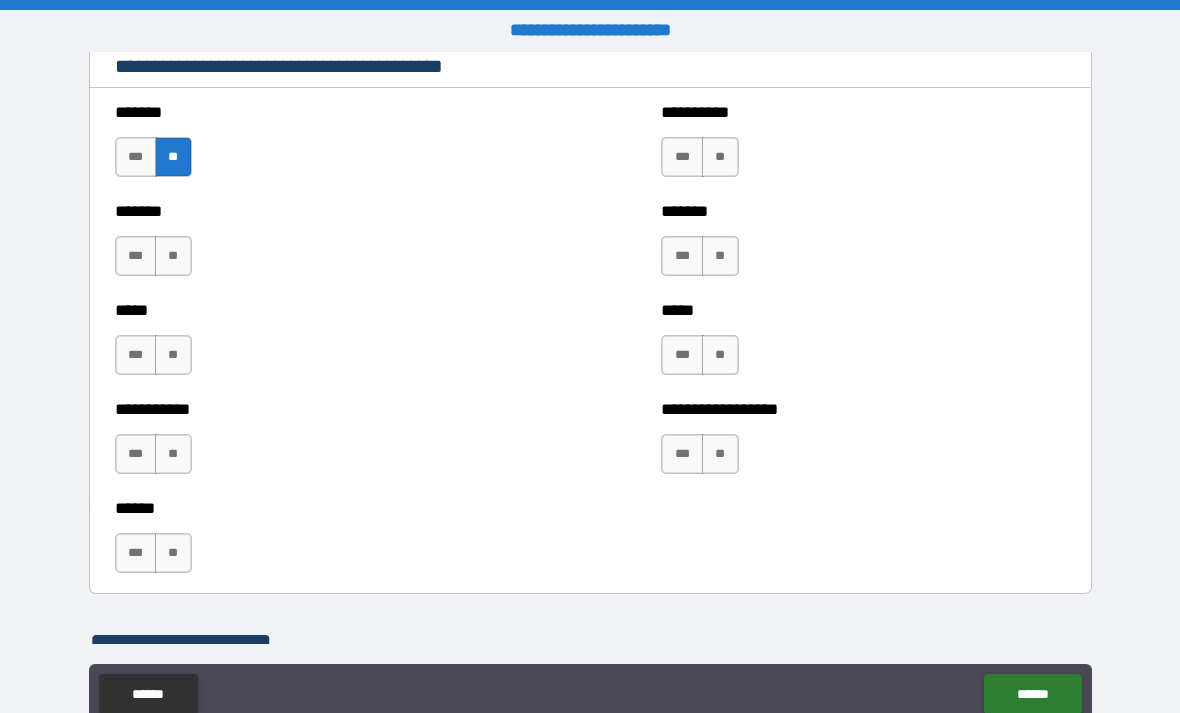 click on "**" at bounding box center (173, 256) 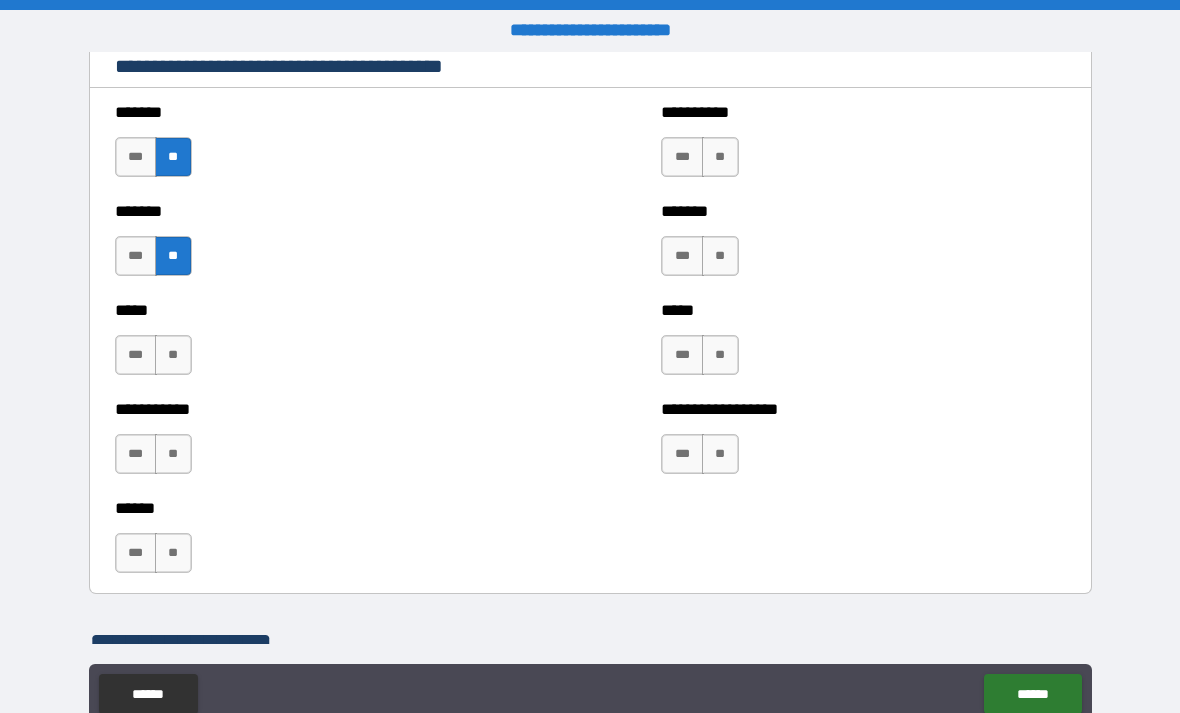 click on "**" at bounding box center (173, 355) 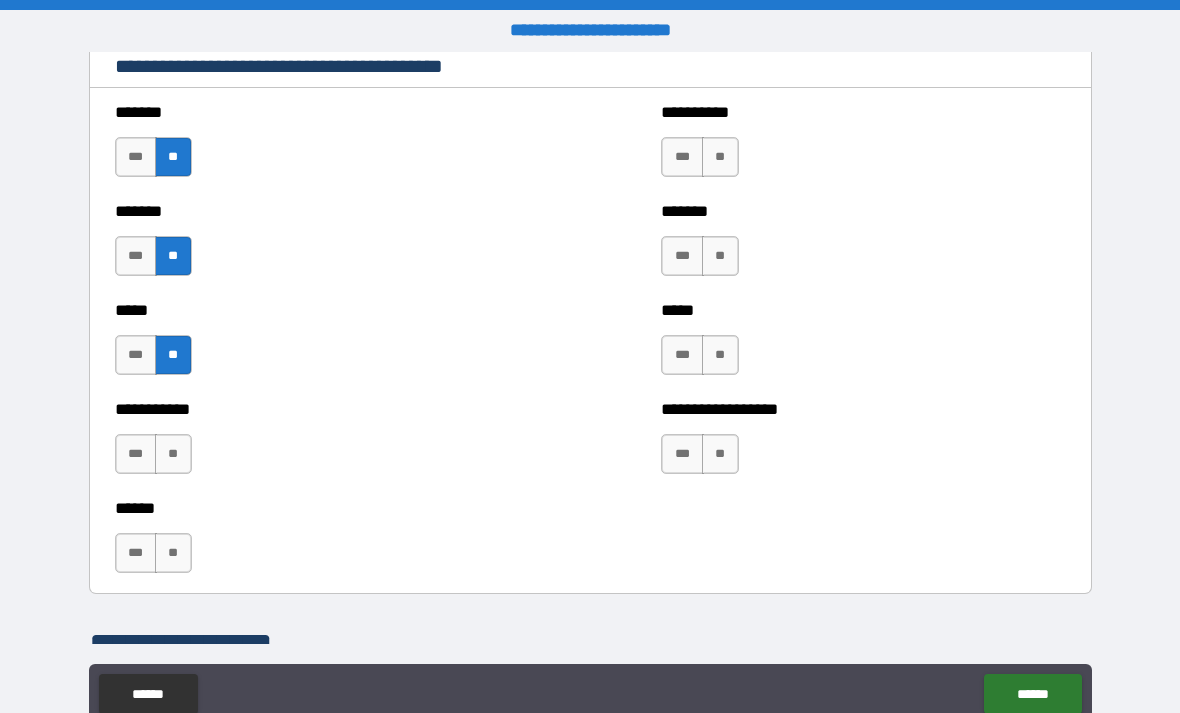 click on "**" at bounding box center [173, 454] 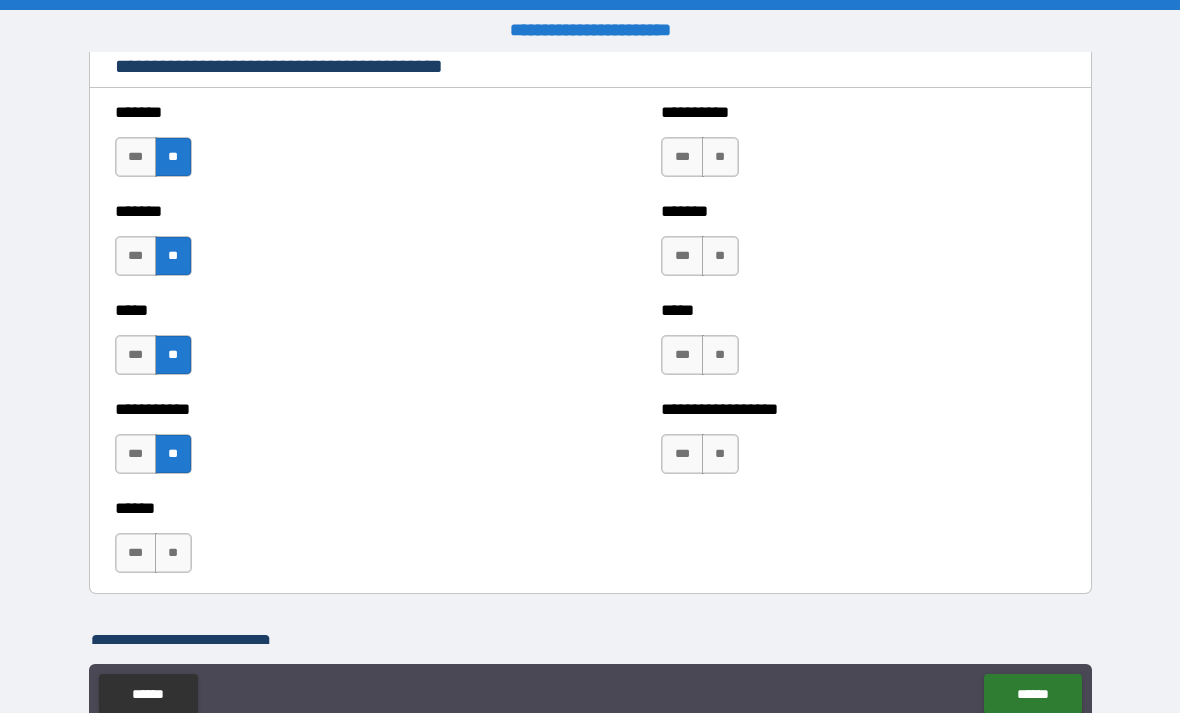 click on "**" at bounding box center (173, 553) 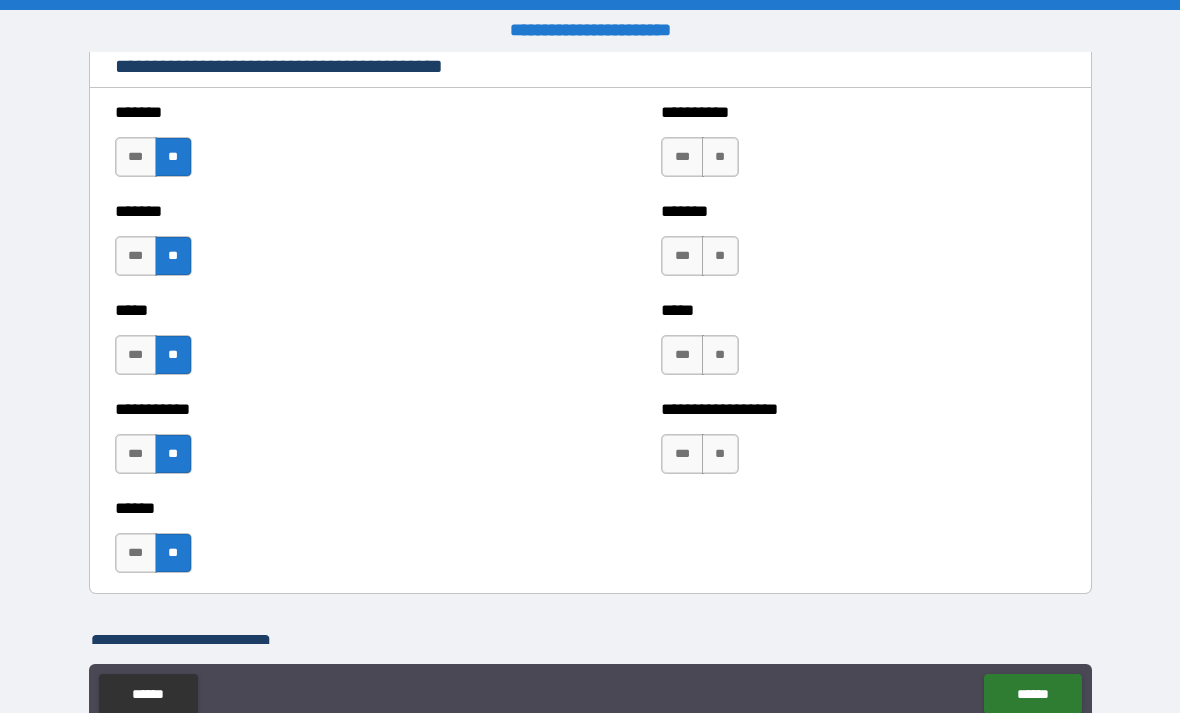 click on "**" at bounding box center [720, 157] 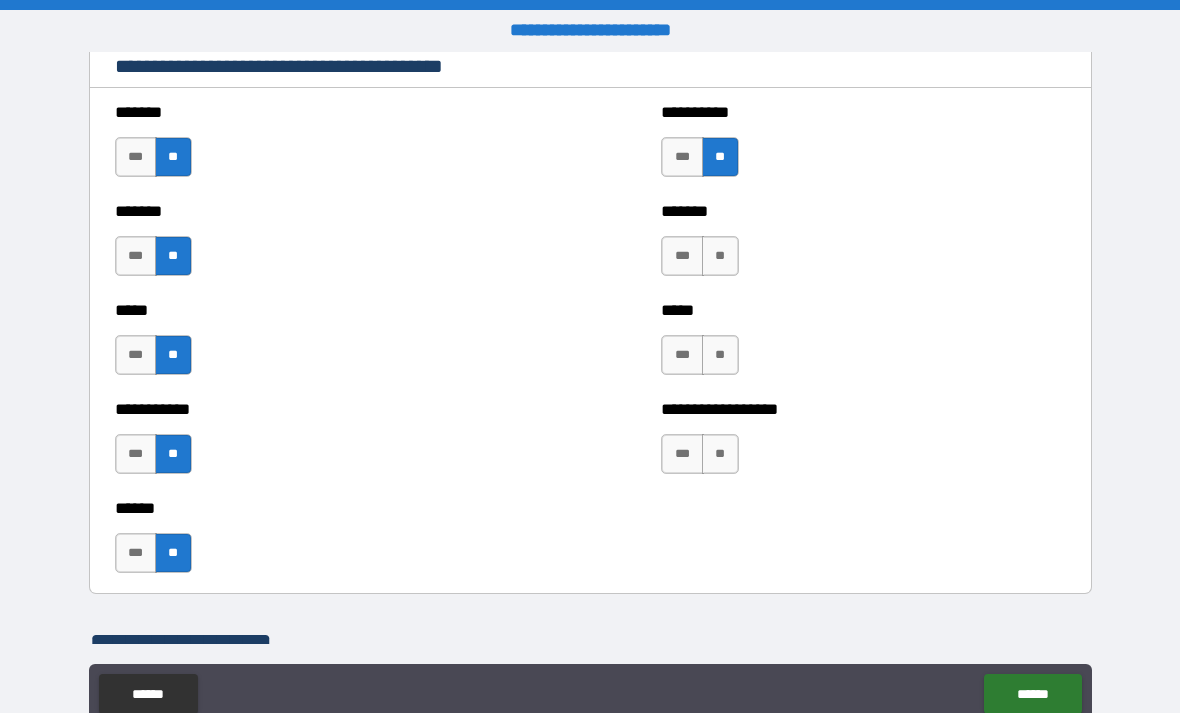 click on "**" at bounding box center (720, 256) 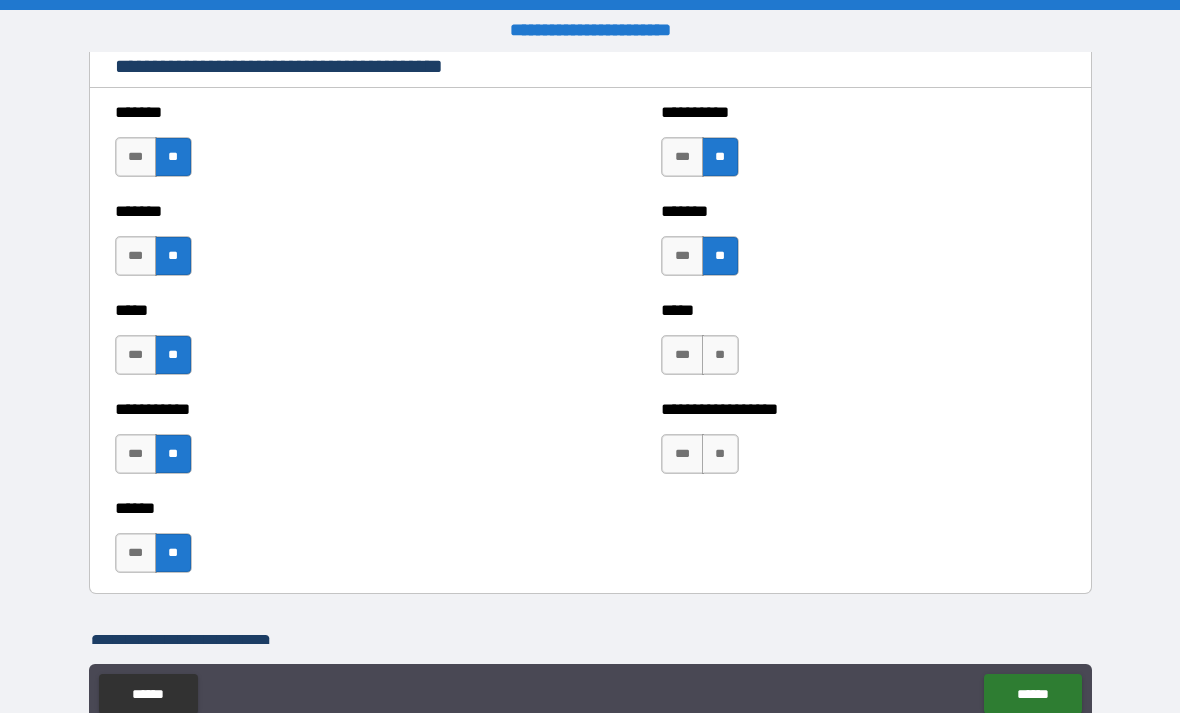 click on "**" at bounding box center [720, 355] 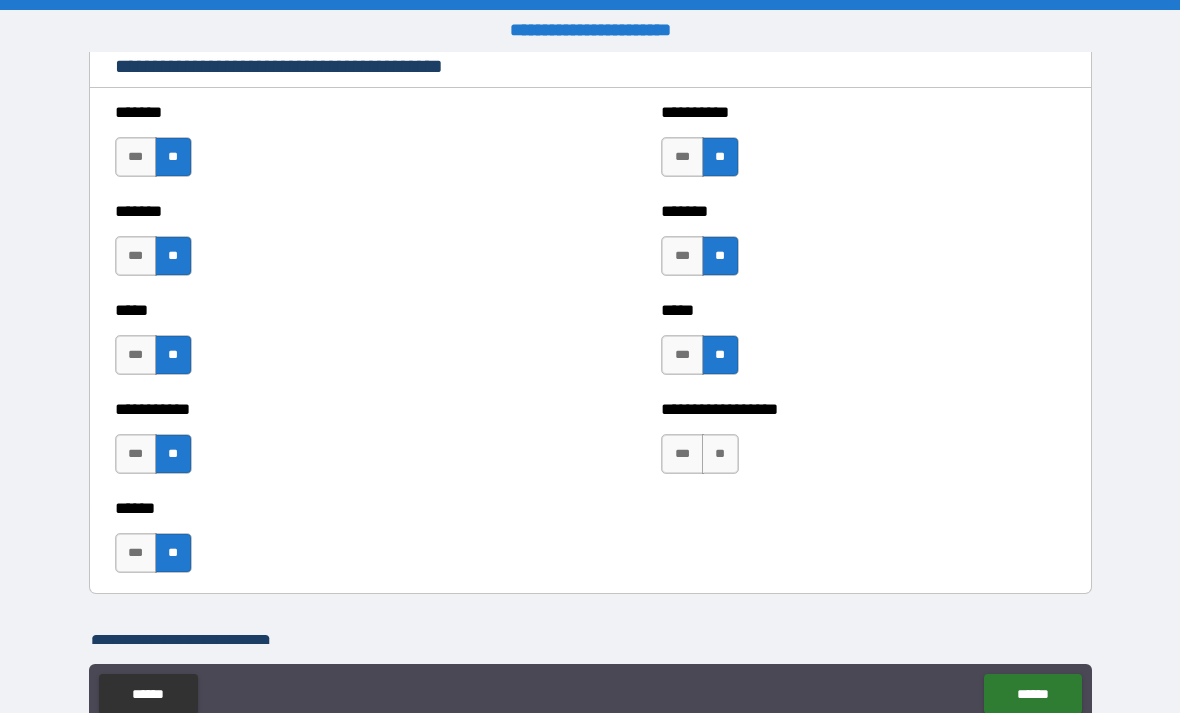 click on "**" at bounding box center [720, 454] 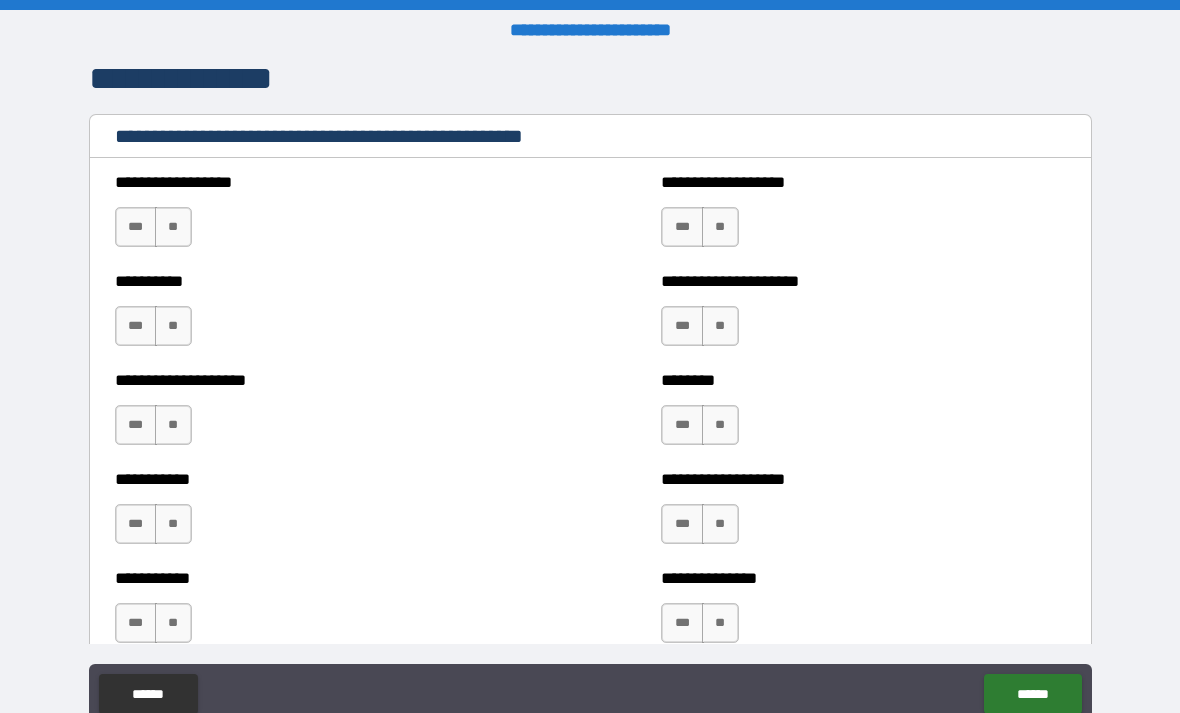 scroll, scrollTop: 2293, scrollLeft: 0, axis: vertical 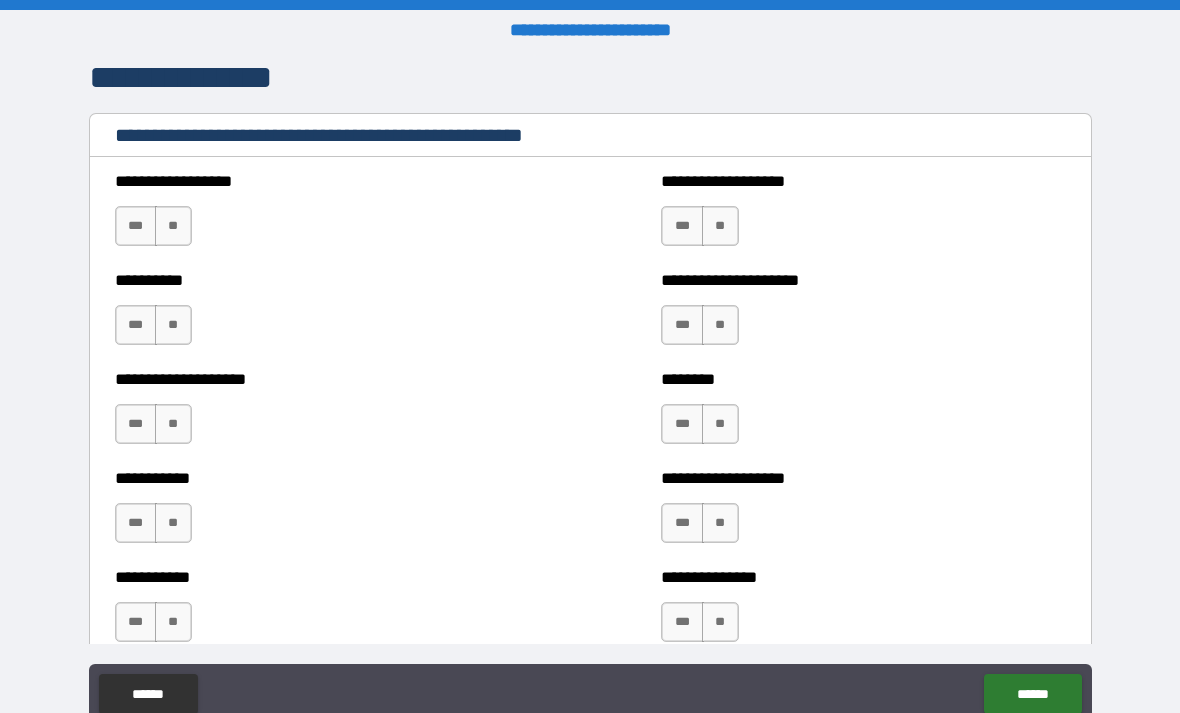 click on "**" at bounding box center (173, 226) 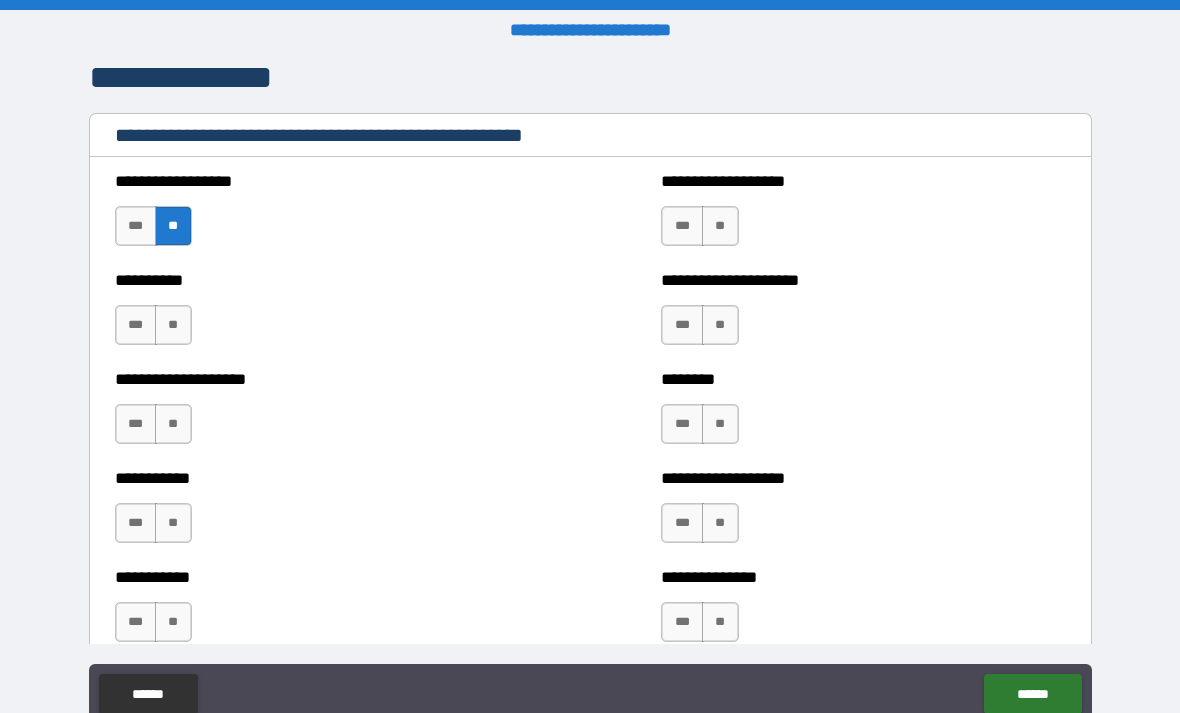 click on "**" at bounding box center (173, 325) 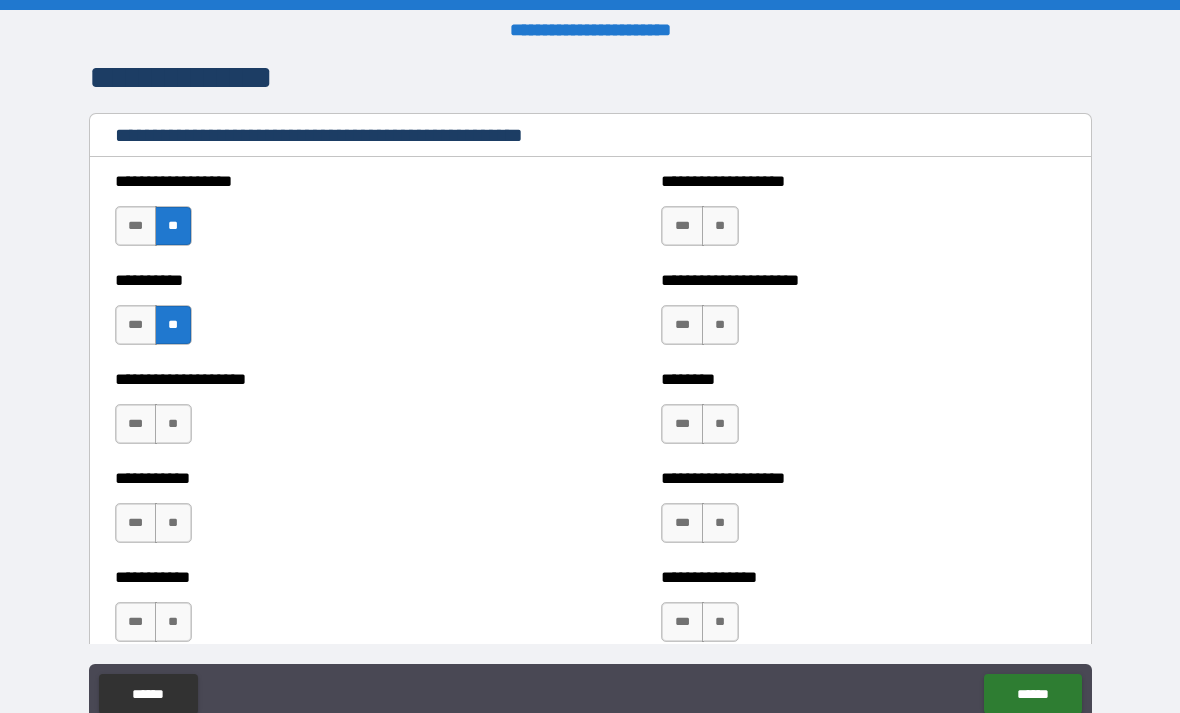 click on "**" at bounding box center [173, 424] 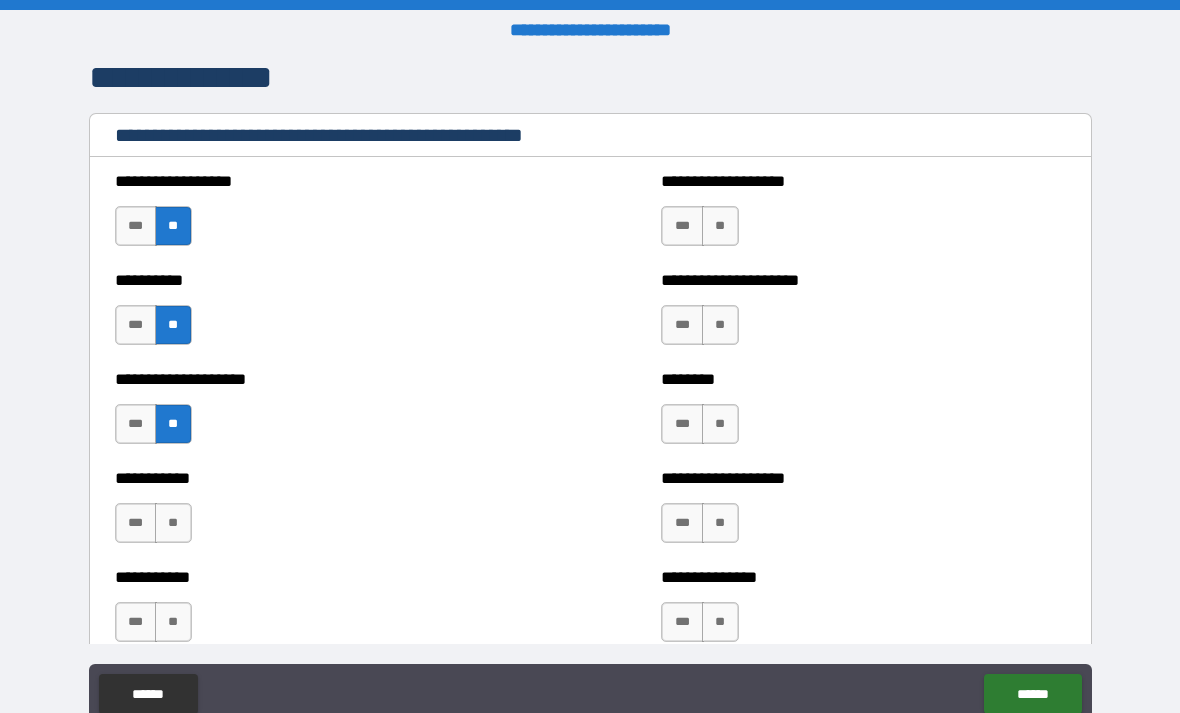 click on "**" at bounding box center (173, 523) 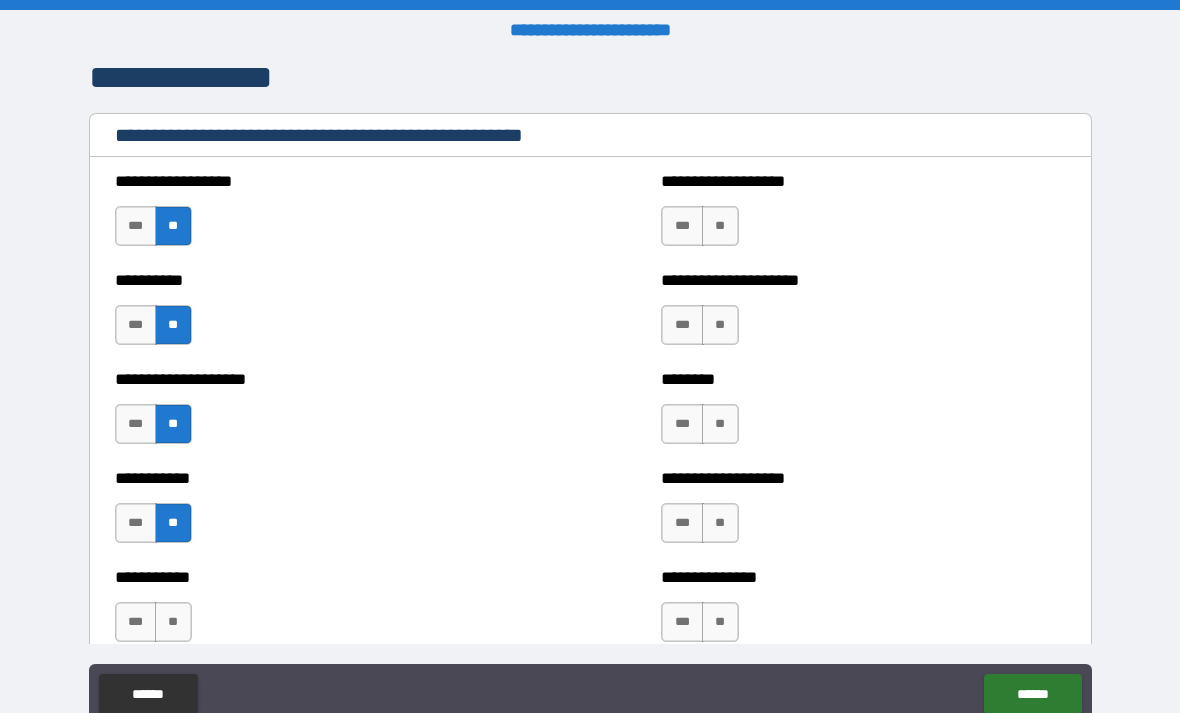 click on "**" at bounding box center (173, 622) 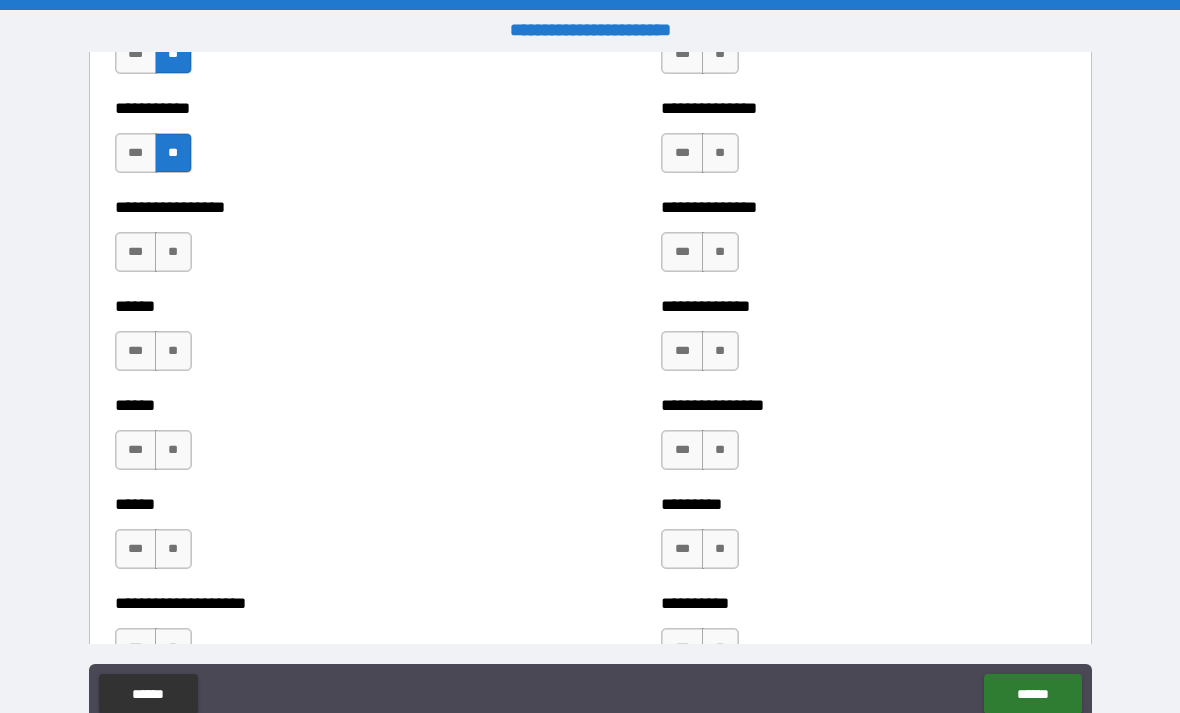scroll, scrollTop: 2779, scrollLeft: 0, axis: vertical 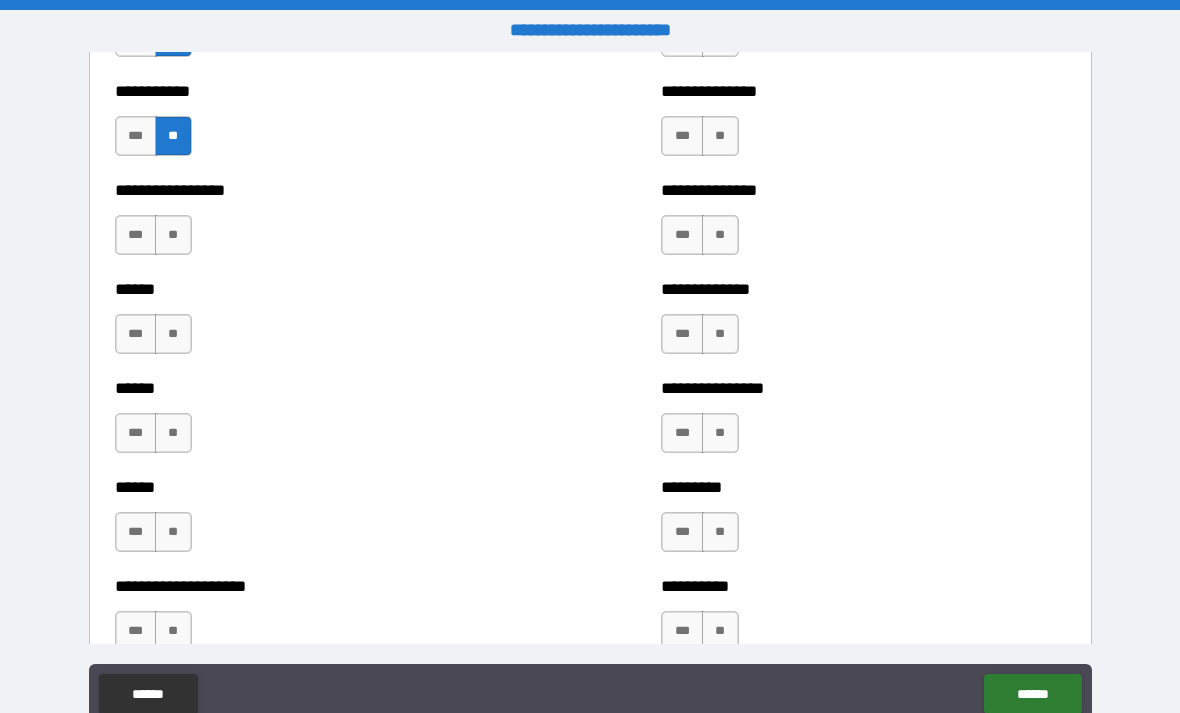 click on "**" at bounding box center [173, 235] 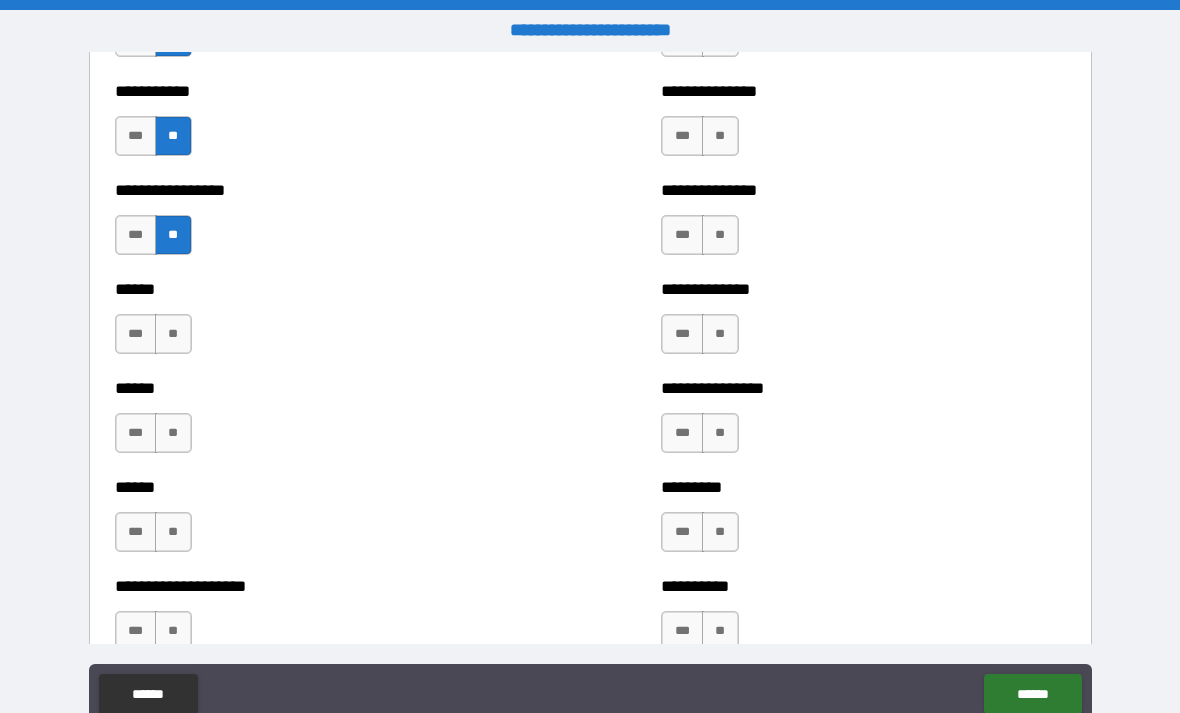 click on "**" at bounding box center [173, 334] 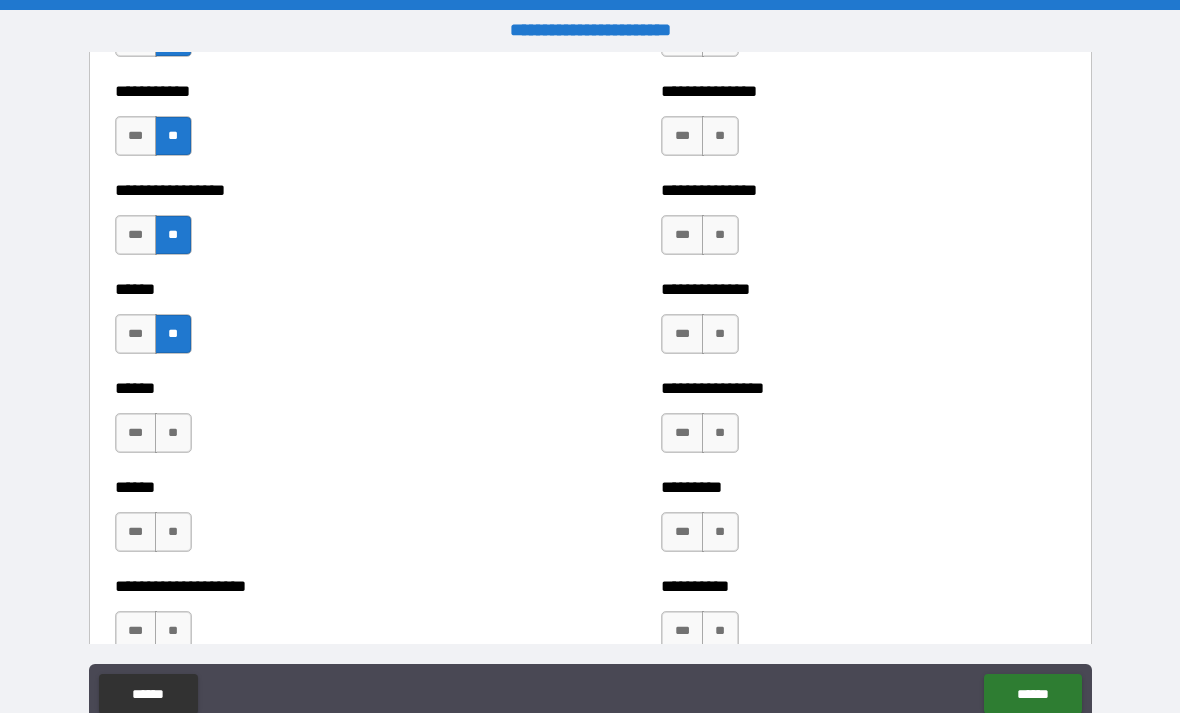 click on "**" at bounding box center [173, 433] 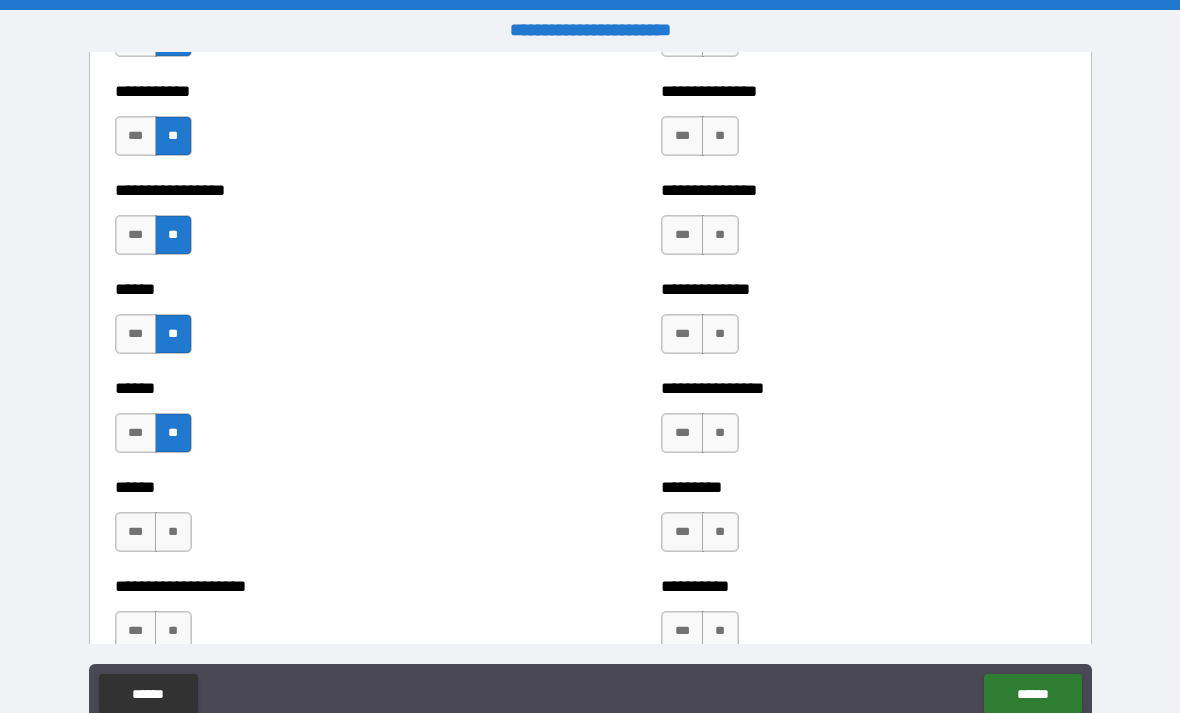 click on "**" at bounding box center (173, 532) 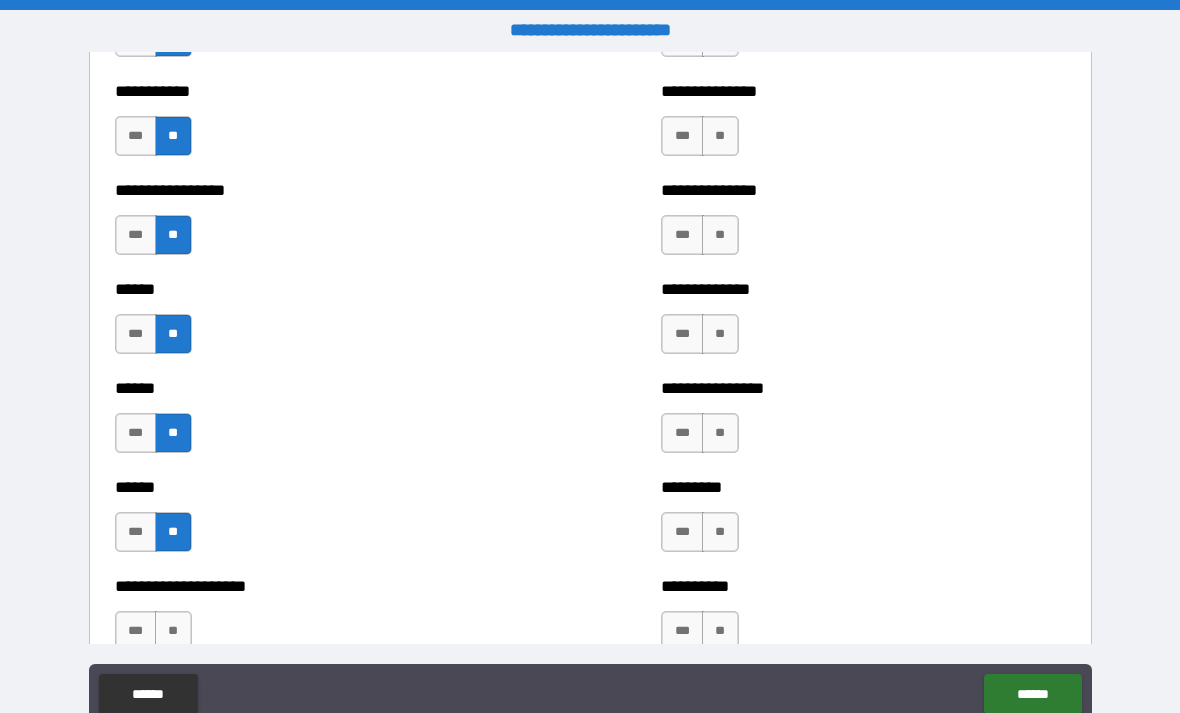 click on "**" at bounding box center [173, 631] 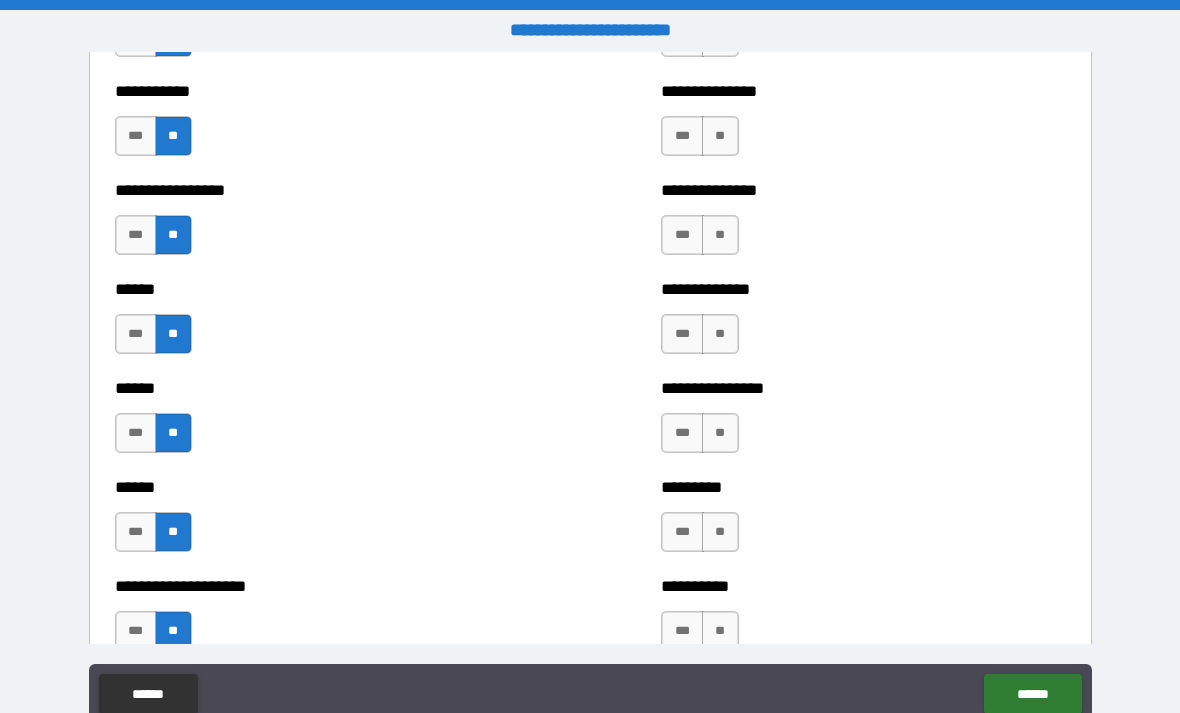 click on "**" at bounding box center [720, 631] 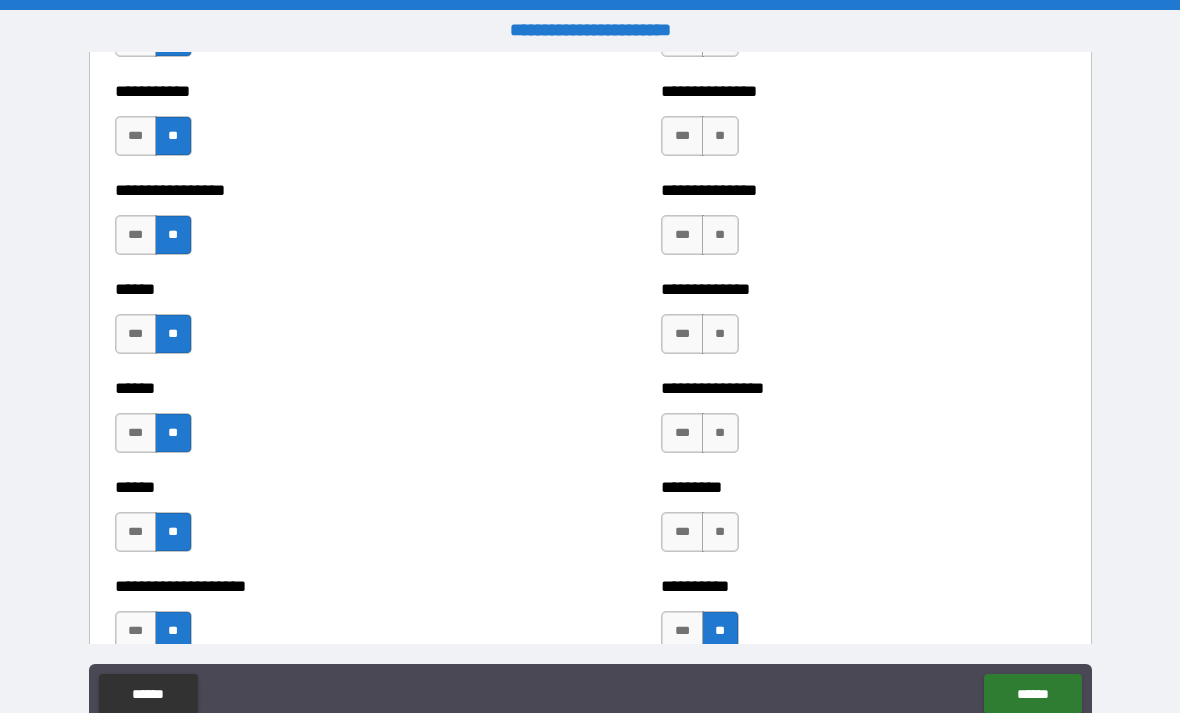 click on "**" at bounding box center [720, 532] 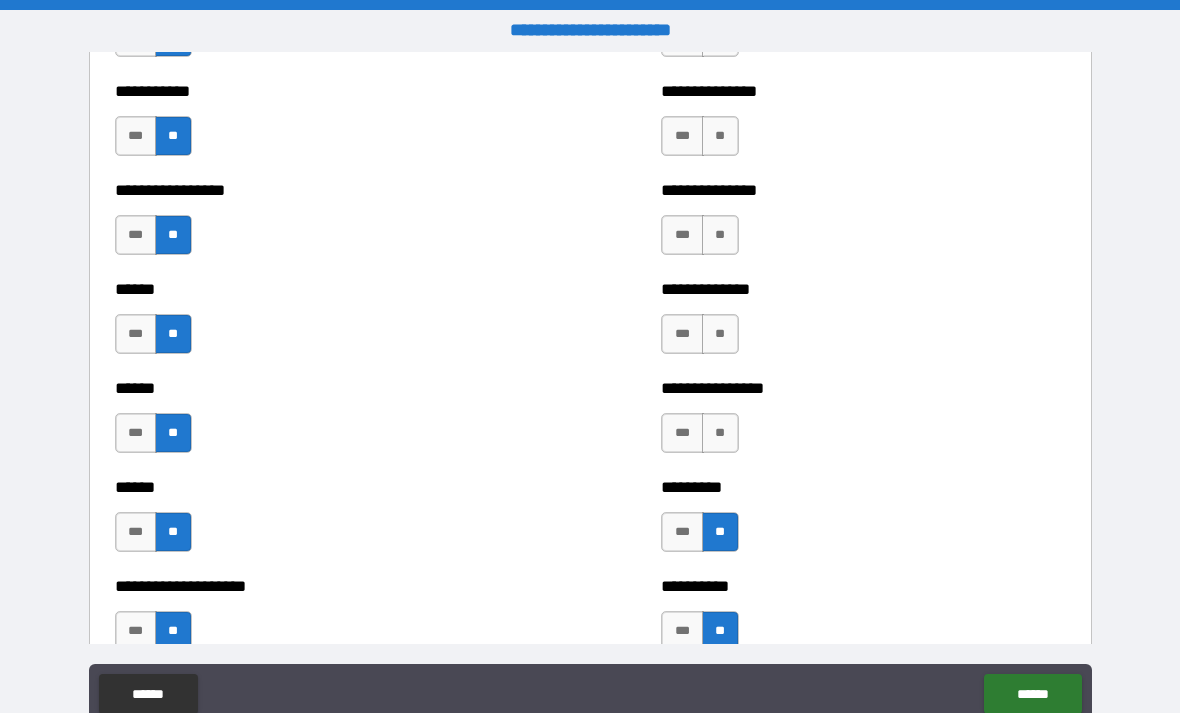 click on "**" at bounding box center (720, 433) 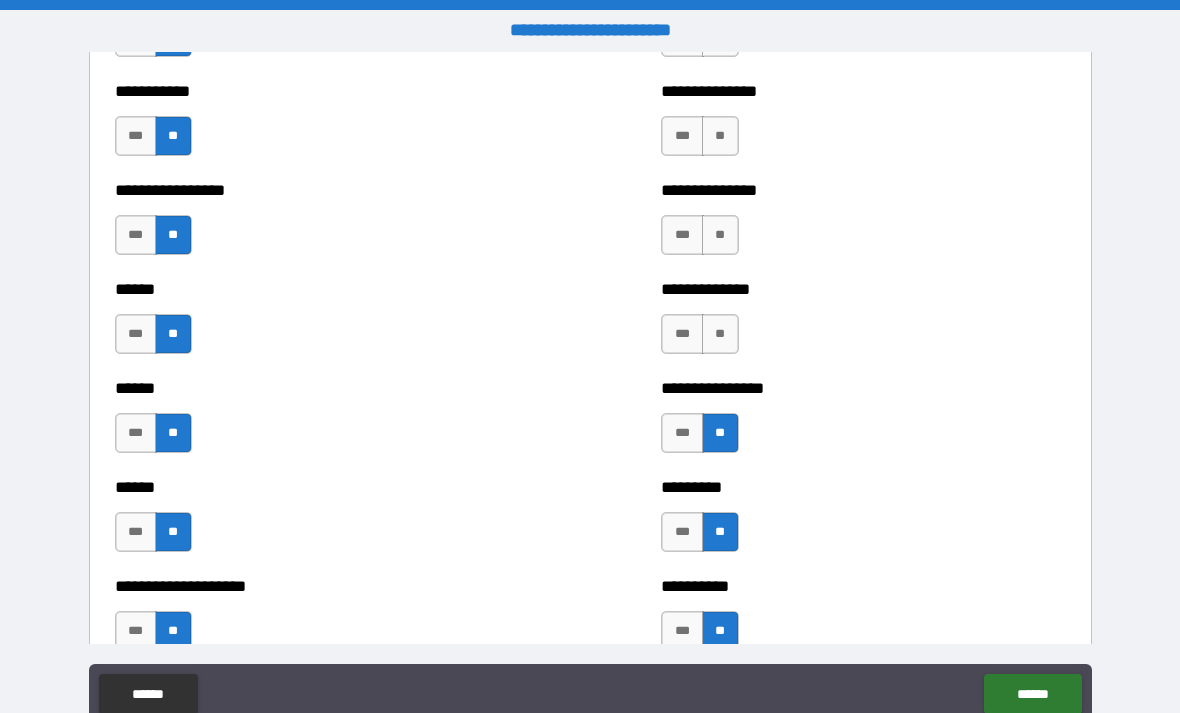 click on "**" at bounding box center [720, 334] 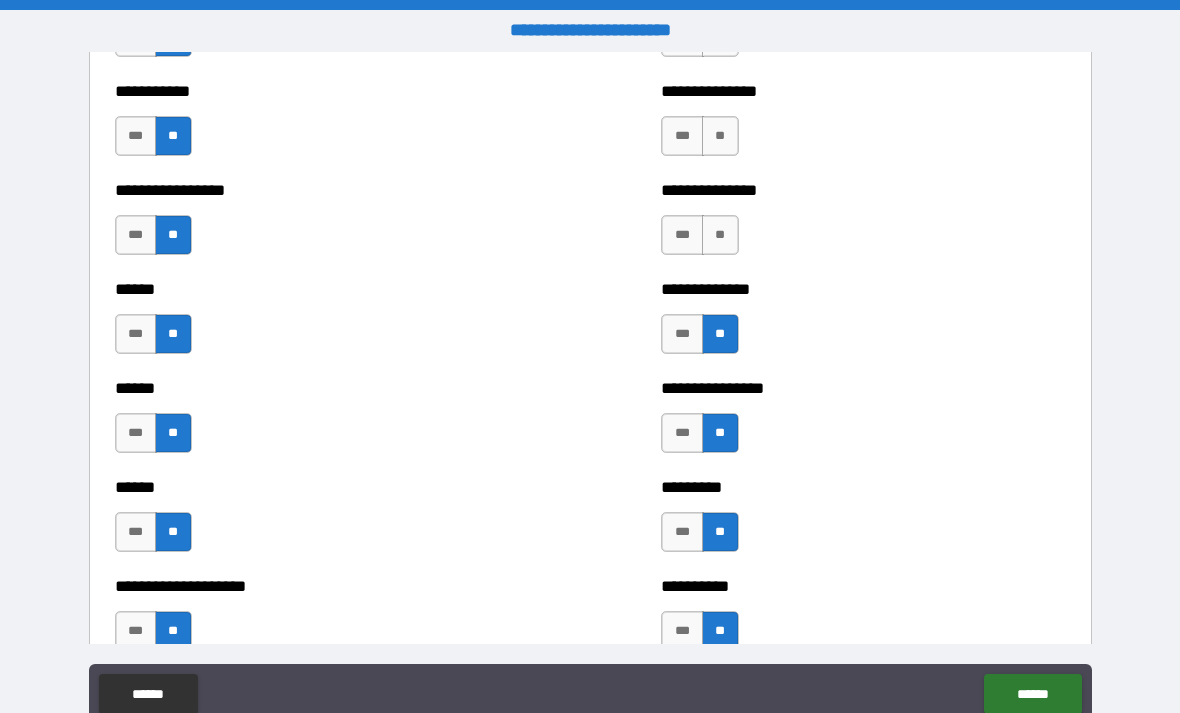 click on "**" at bounding box center [720, 235] 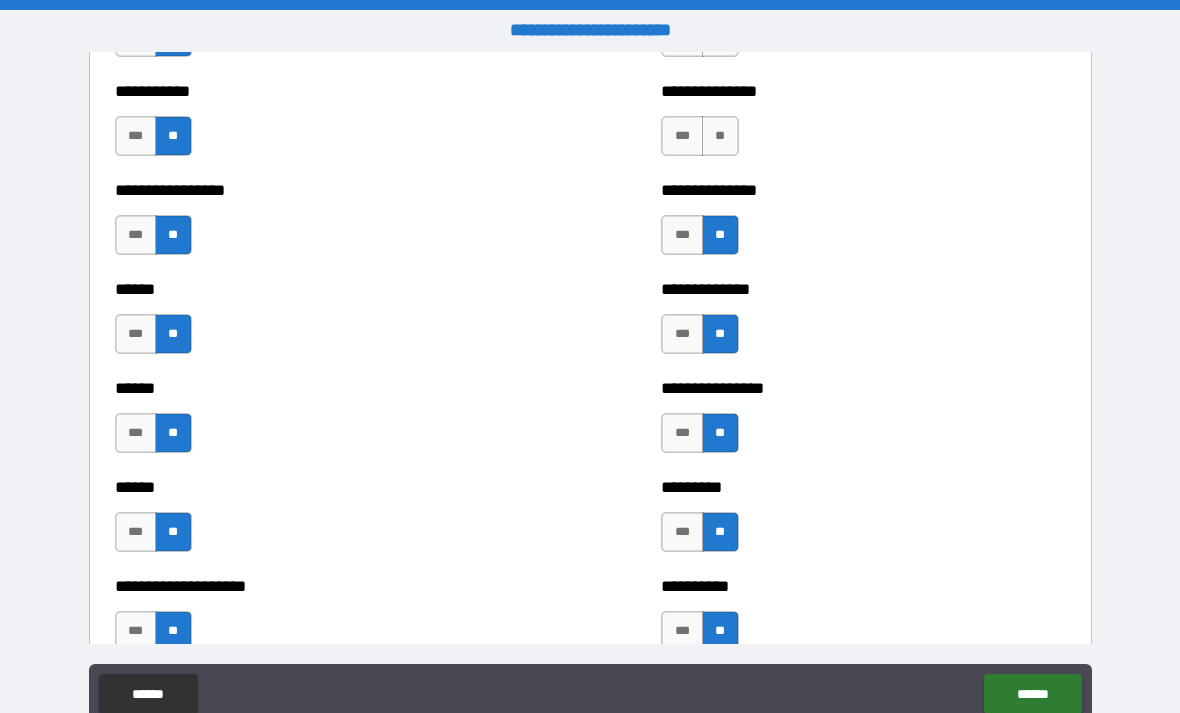 click on "**" at bounding box center [720, 136] 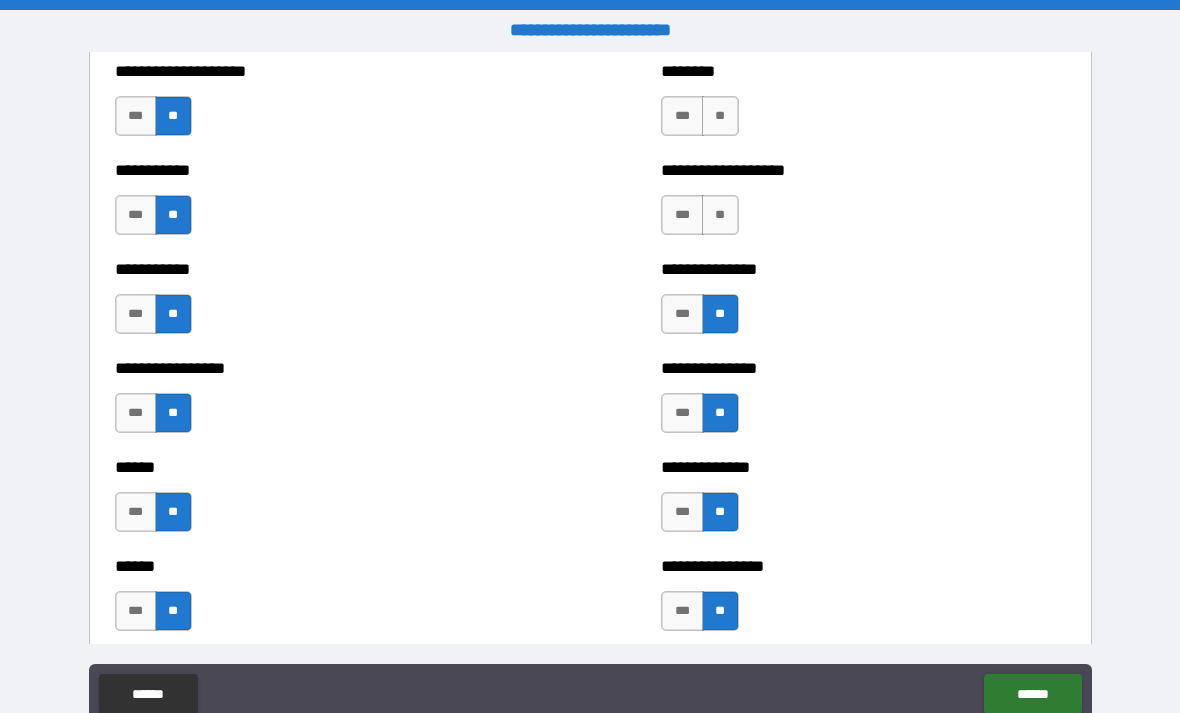 scroll, scrollTop: 2602, scrollLeft: 0, axis: vertical 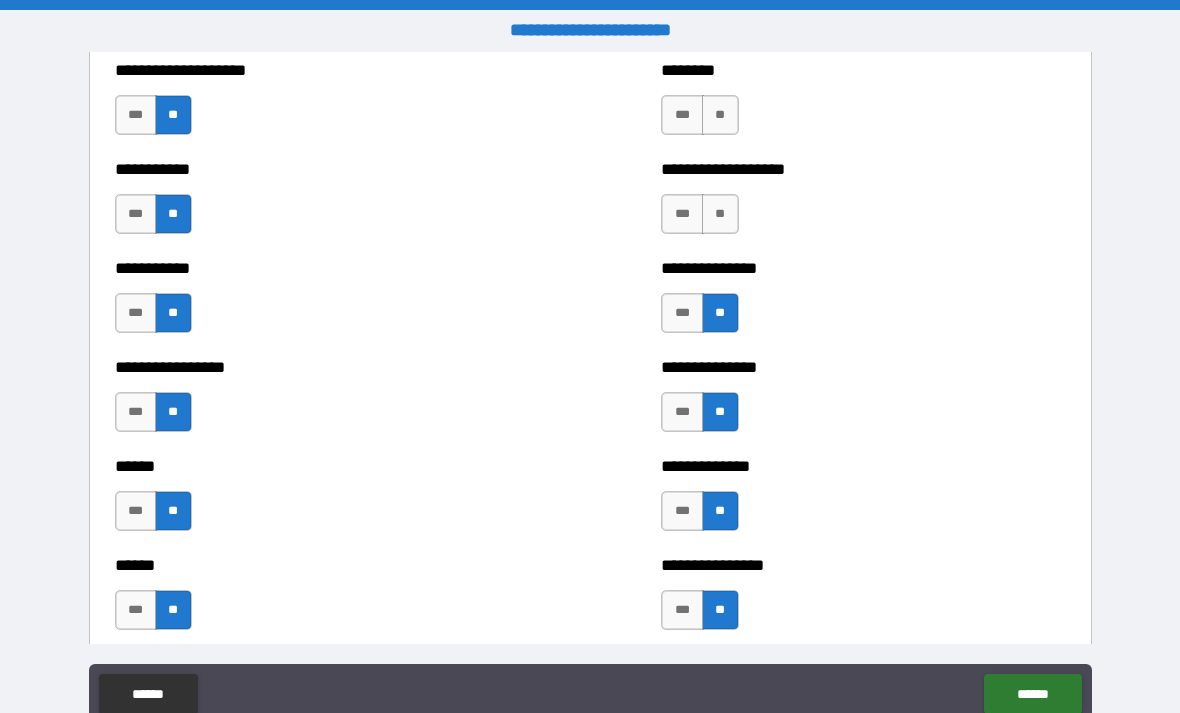 click on "**" at bounding box center [720, 214] 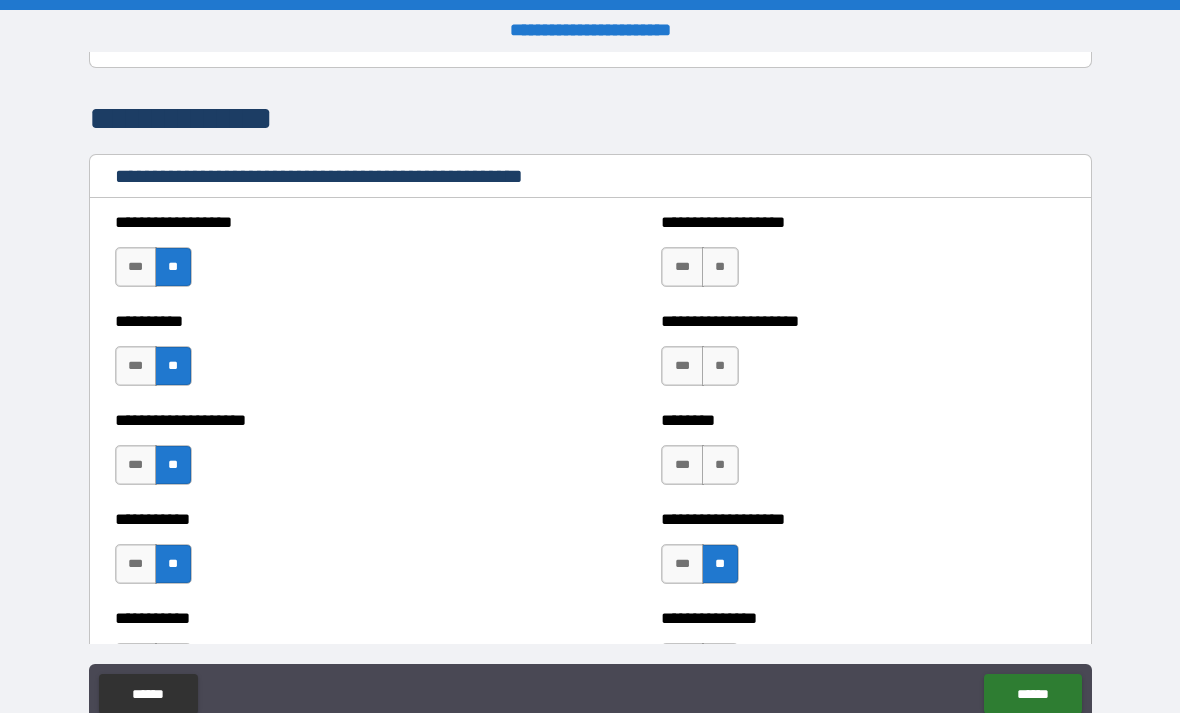 scroll, scrollTop: 2253, scrollLeft: 0, axis: vertical 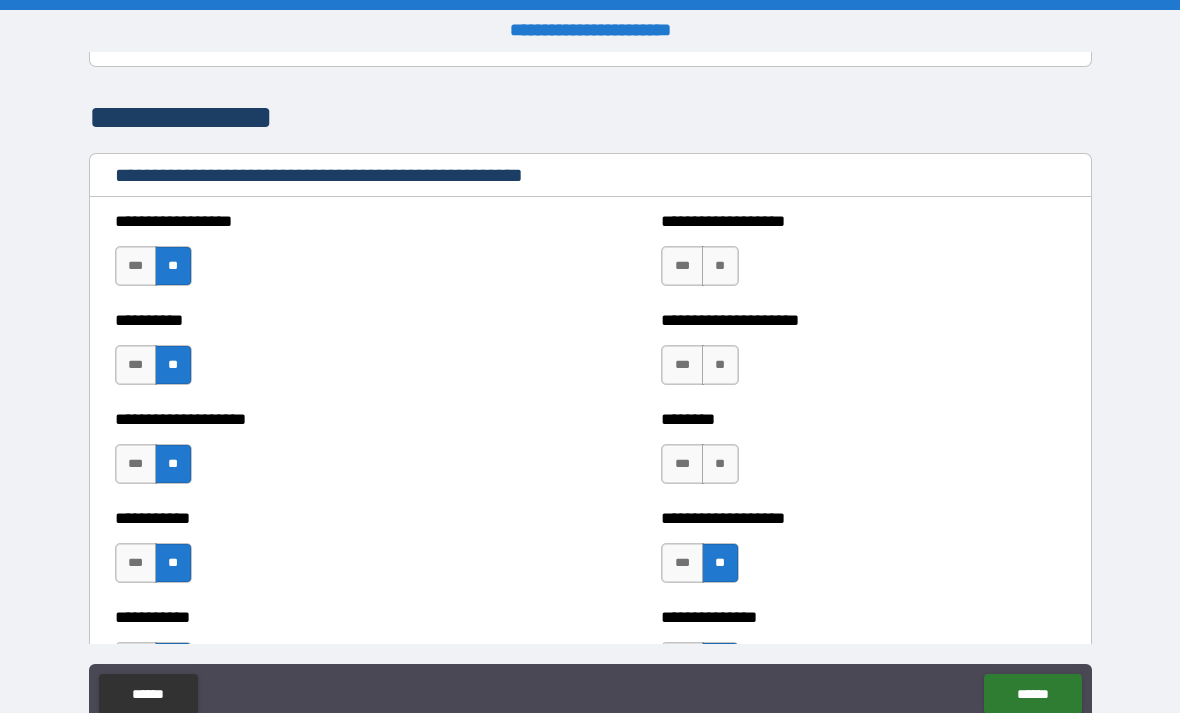 click on "**" at bounding box center [720, 464] 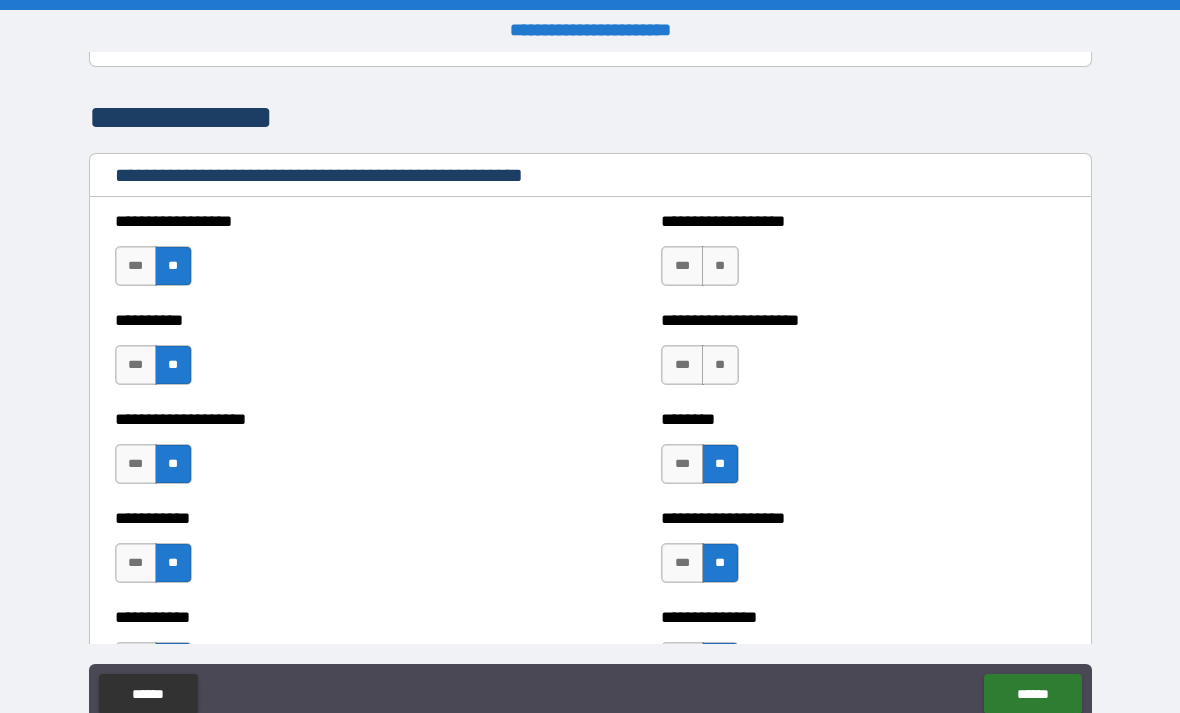 click on "**" at bounding box center [720, 365] 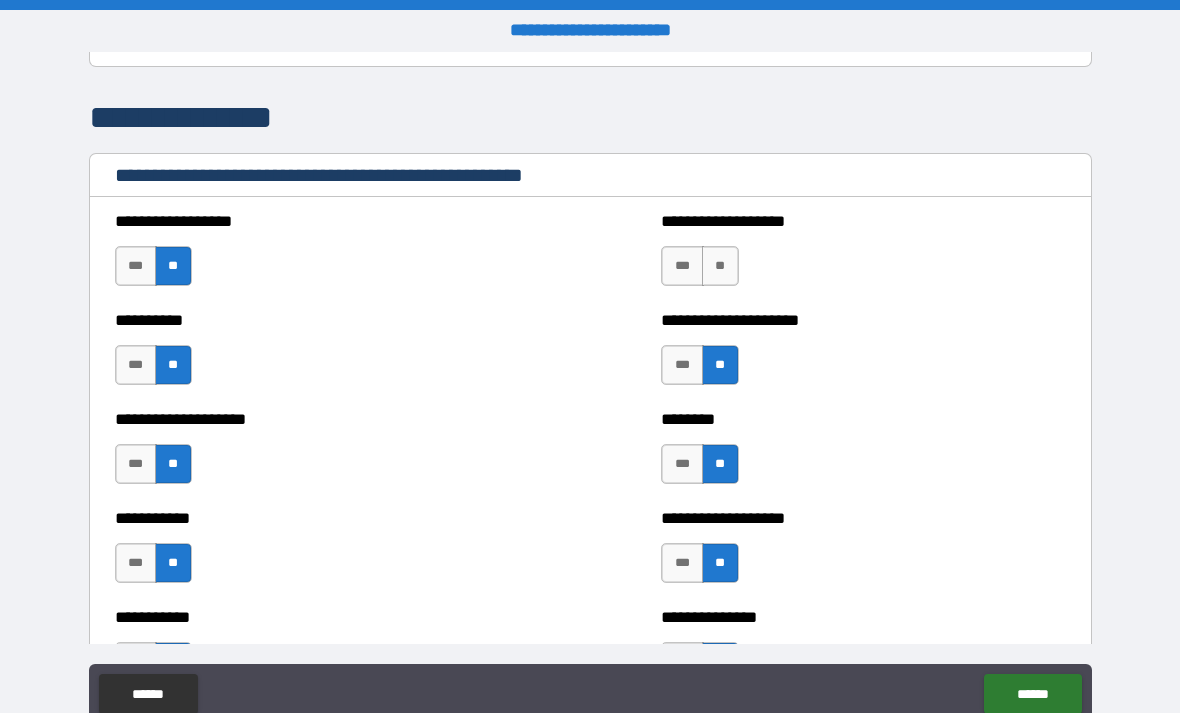 click on "**" at bounding box center (720, 266) 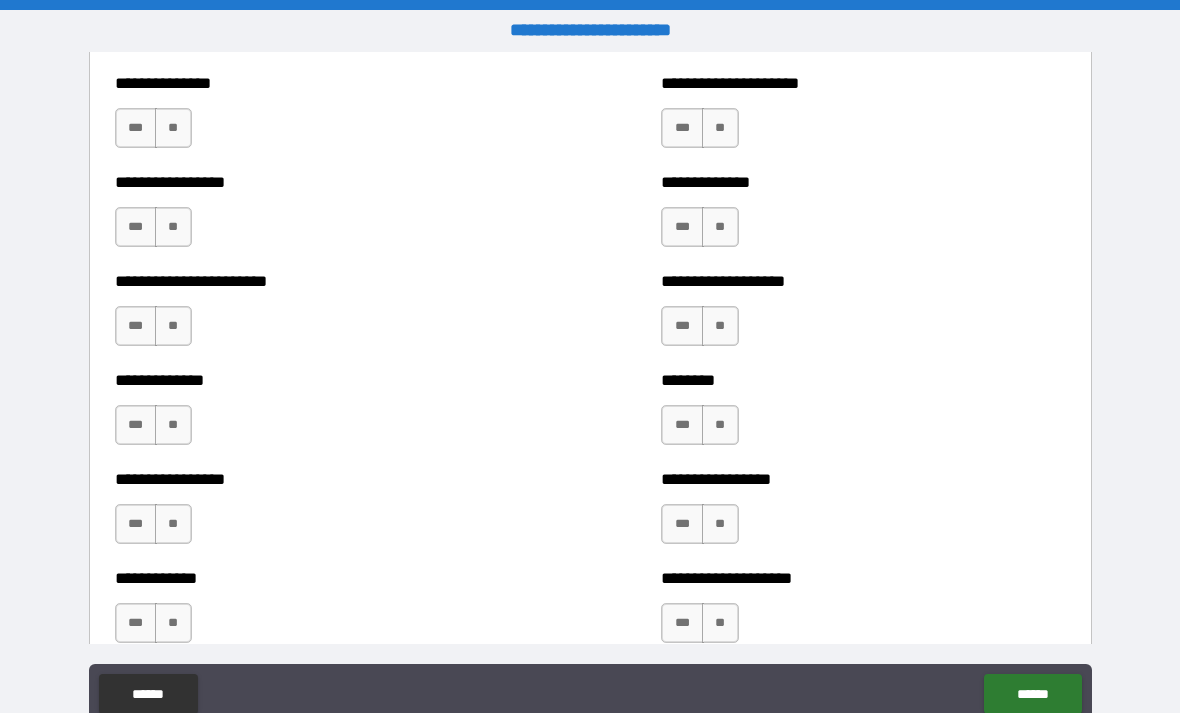 scroll, scrollTop: 3382, scrollLeft: 0, axis: vertical 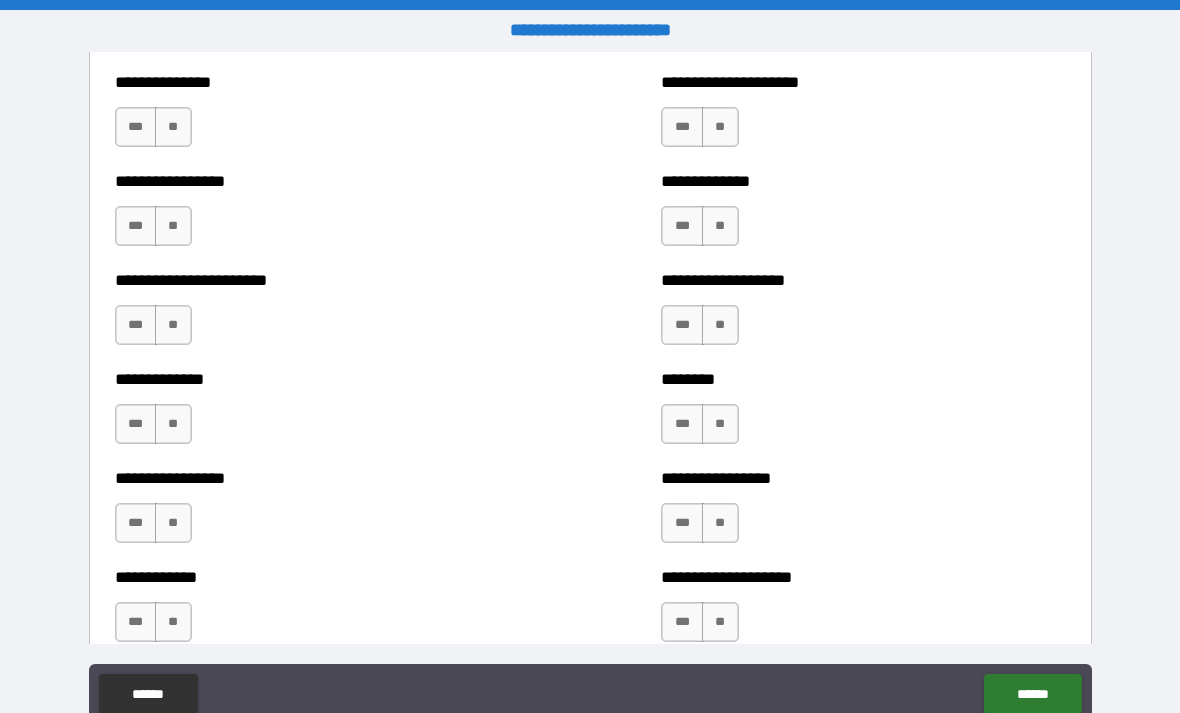 click on "**" at bounding box center [173, 127] 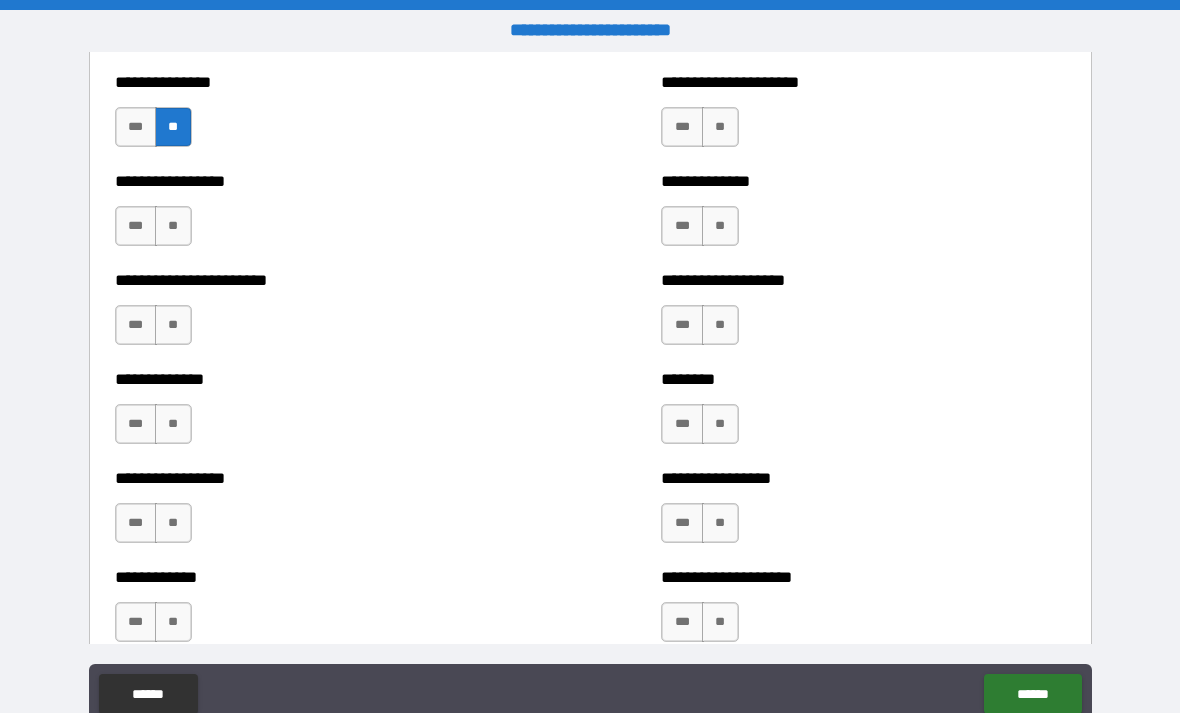 click on "**" at bounding box center [173, 226] 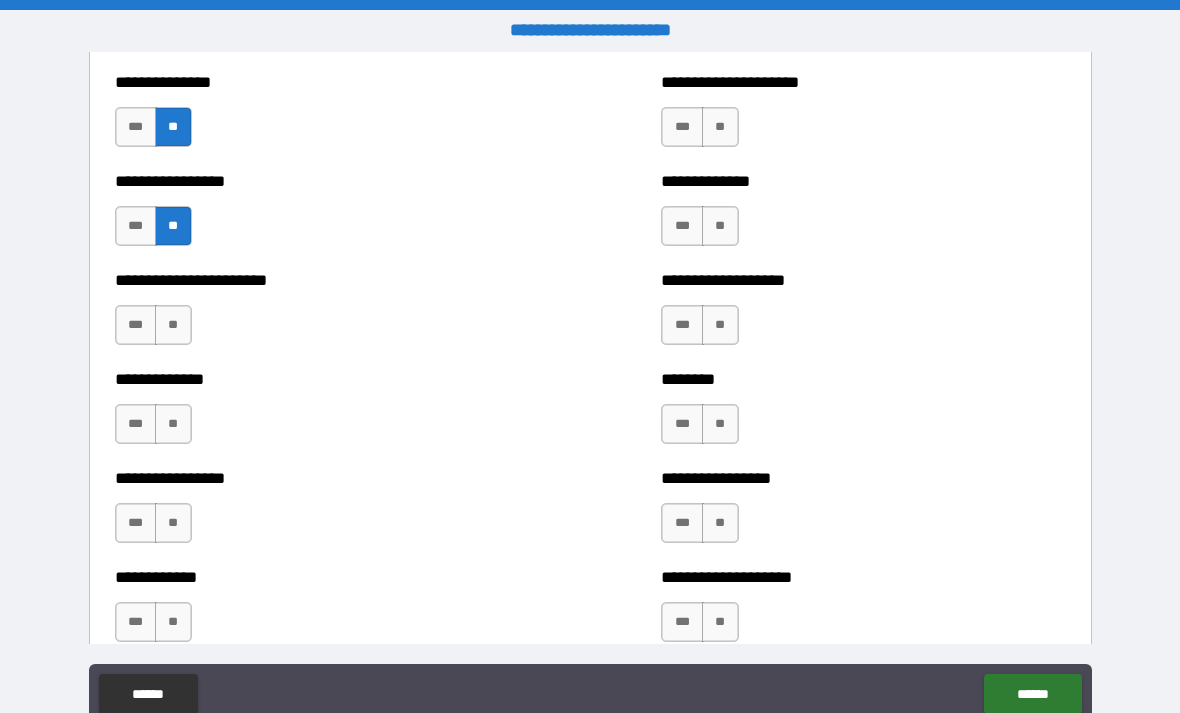 click on "**" at bounding box center [173, 325] 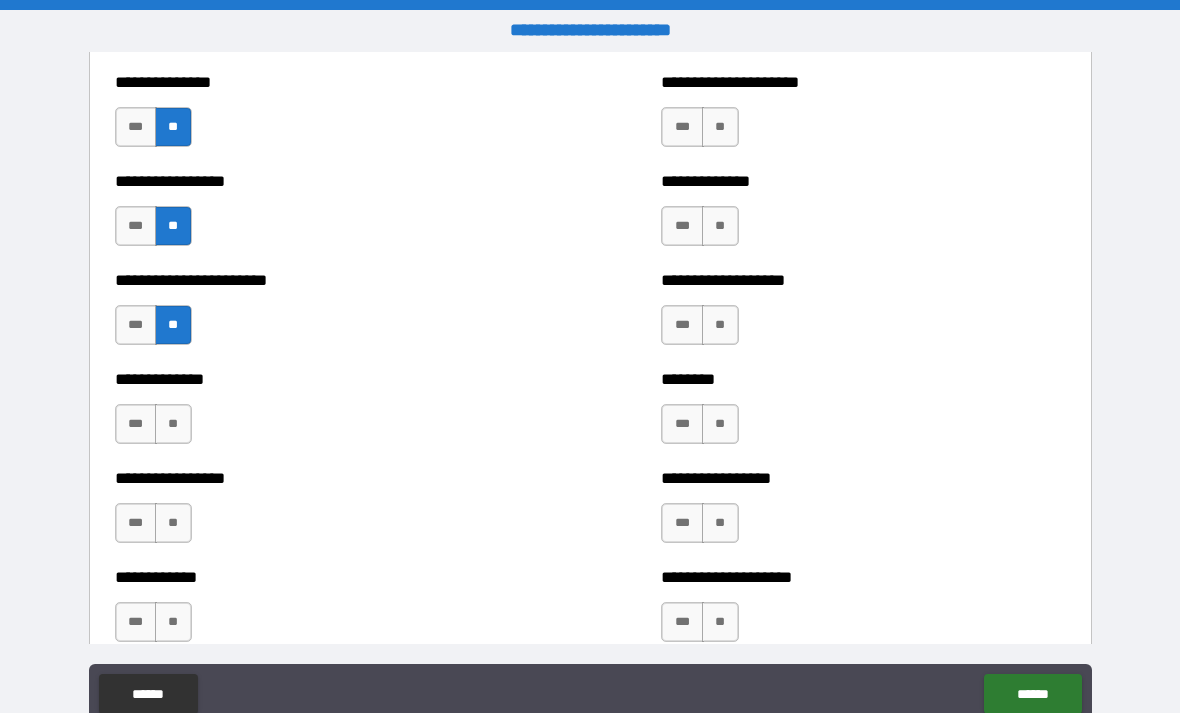 click on "**" at bounding box center (173, 424) 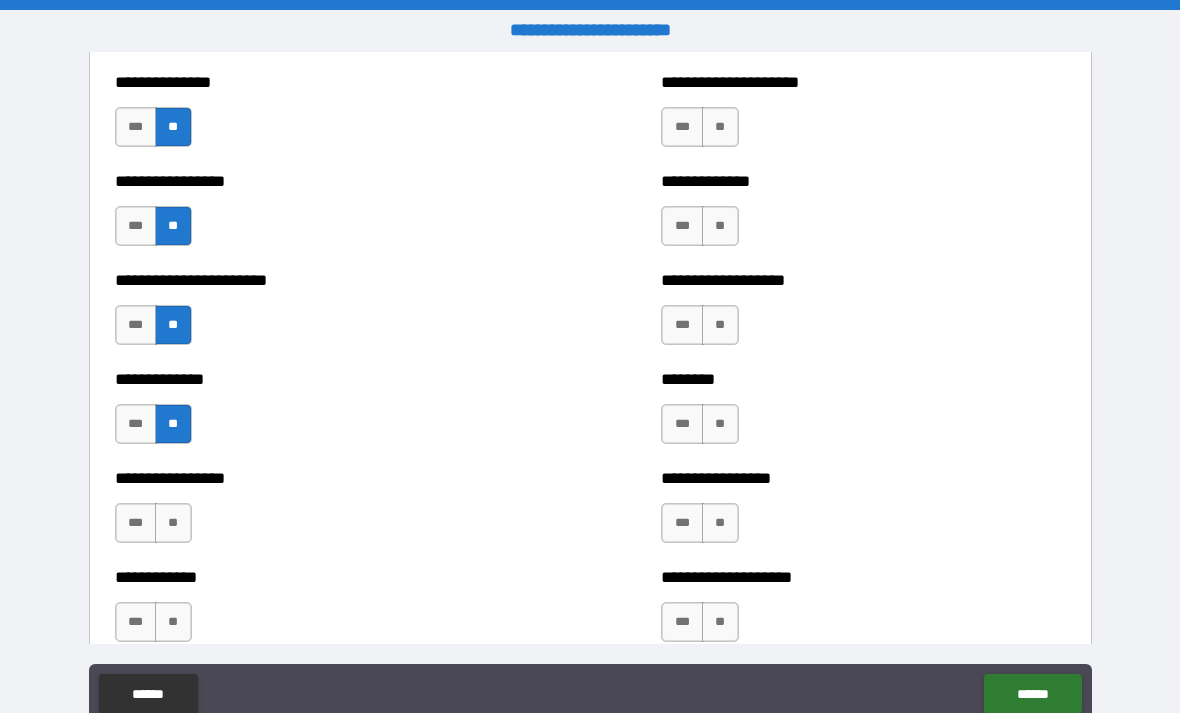 click on "**" at bounding box center [173, 523] 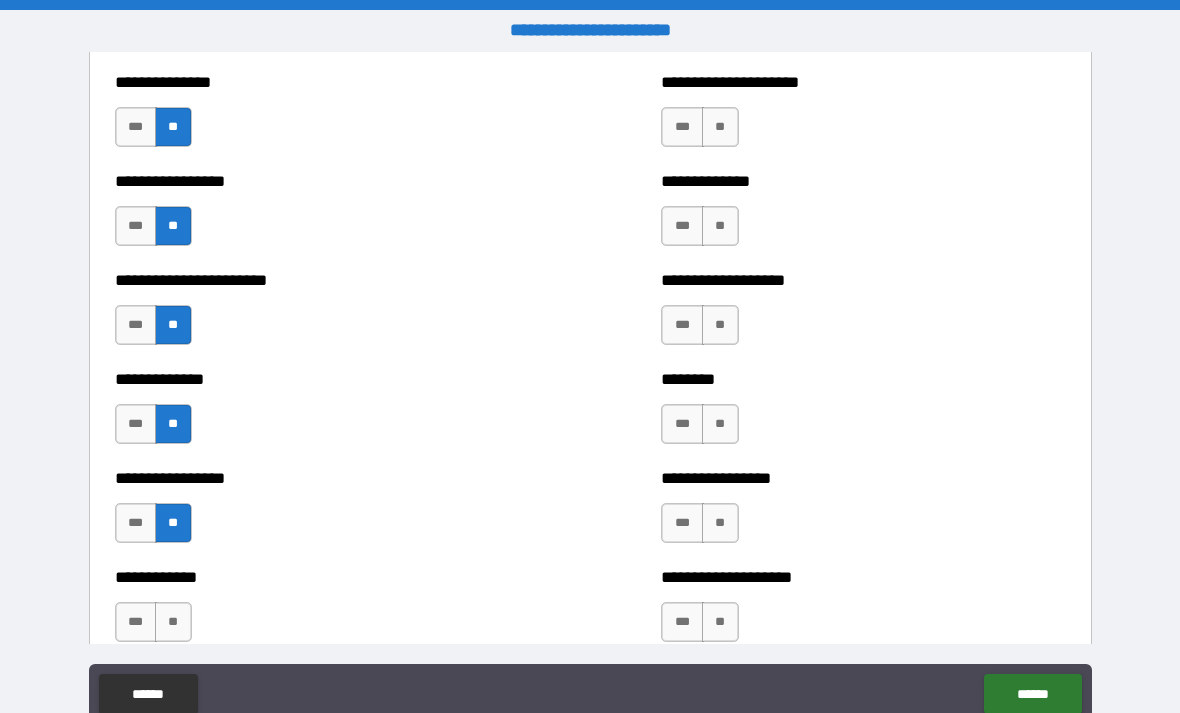 click on "**" at bounding box center [173, 622] 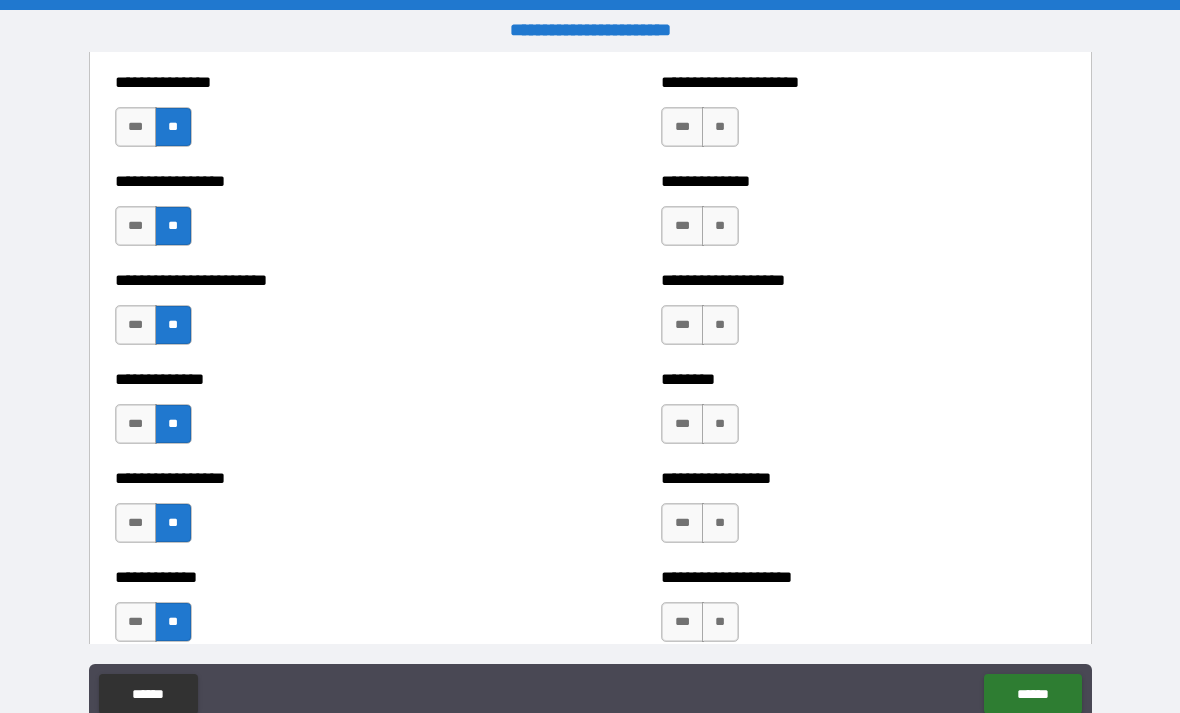 click on "**" at bounding box center (720, 127) 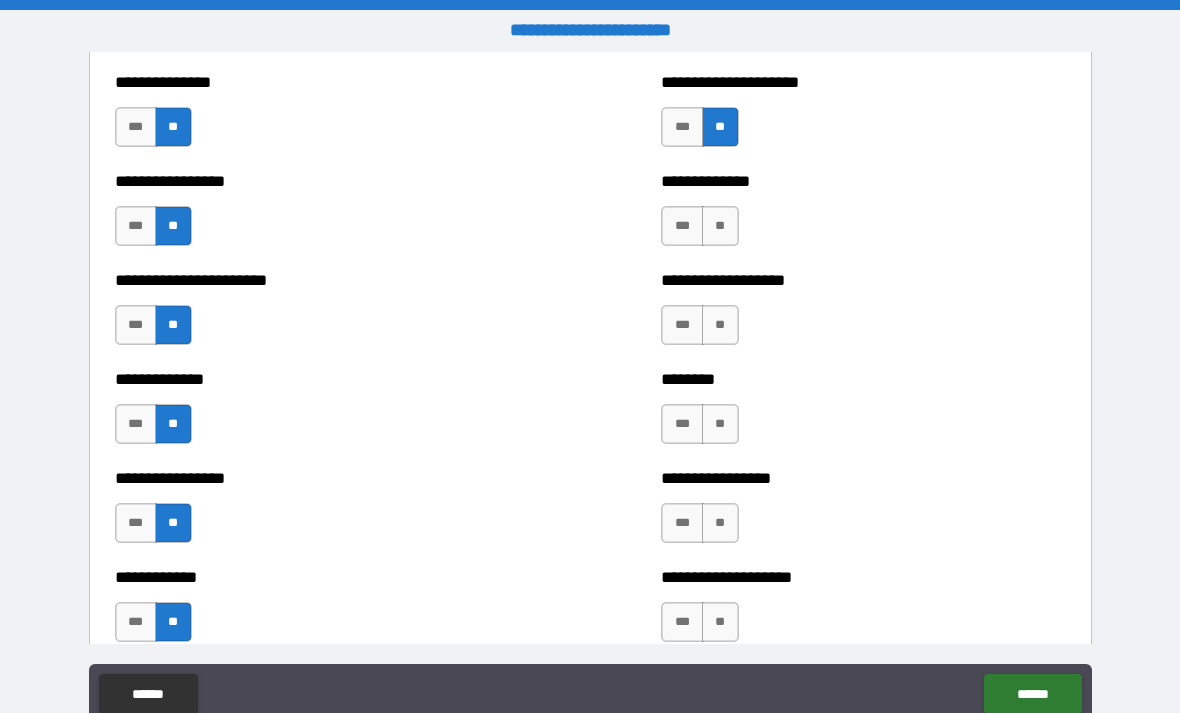click on "**" at bounding box center (720, 226) 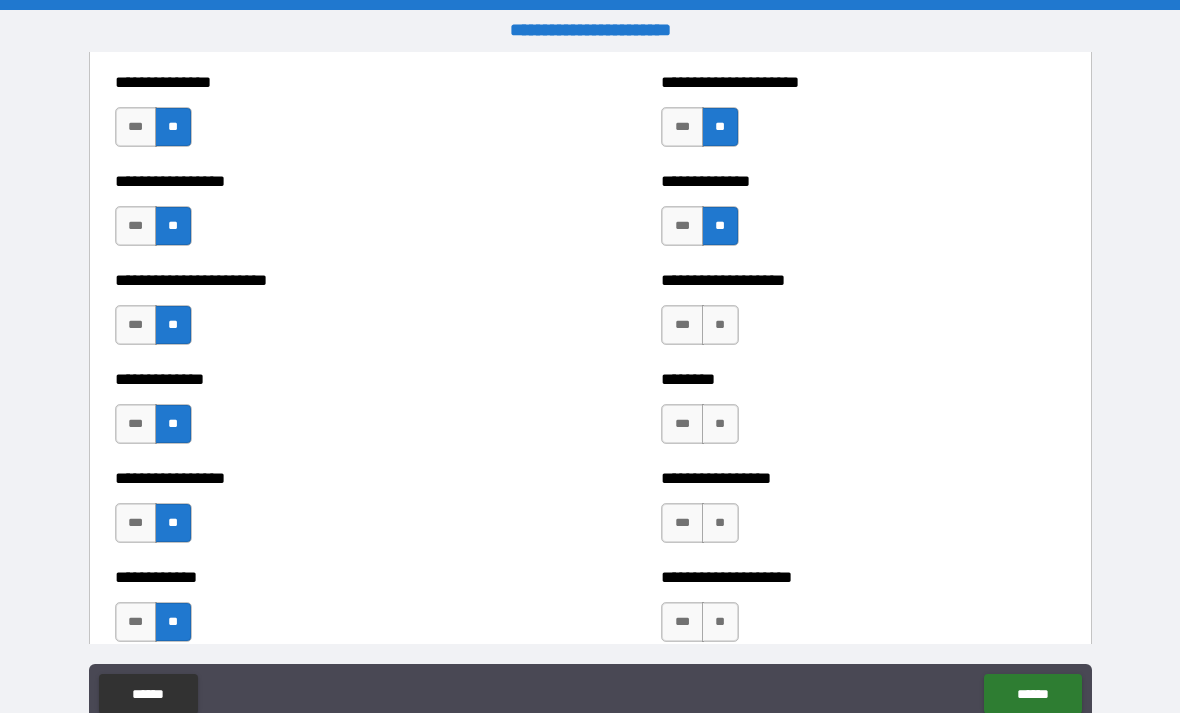 click on "**" at bounding box center (720, 325) 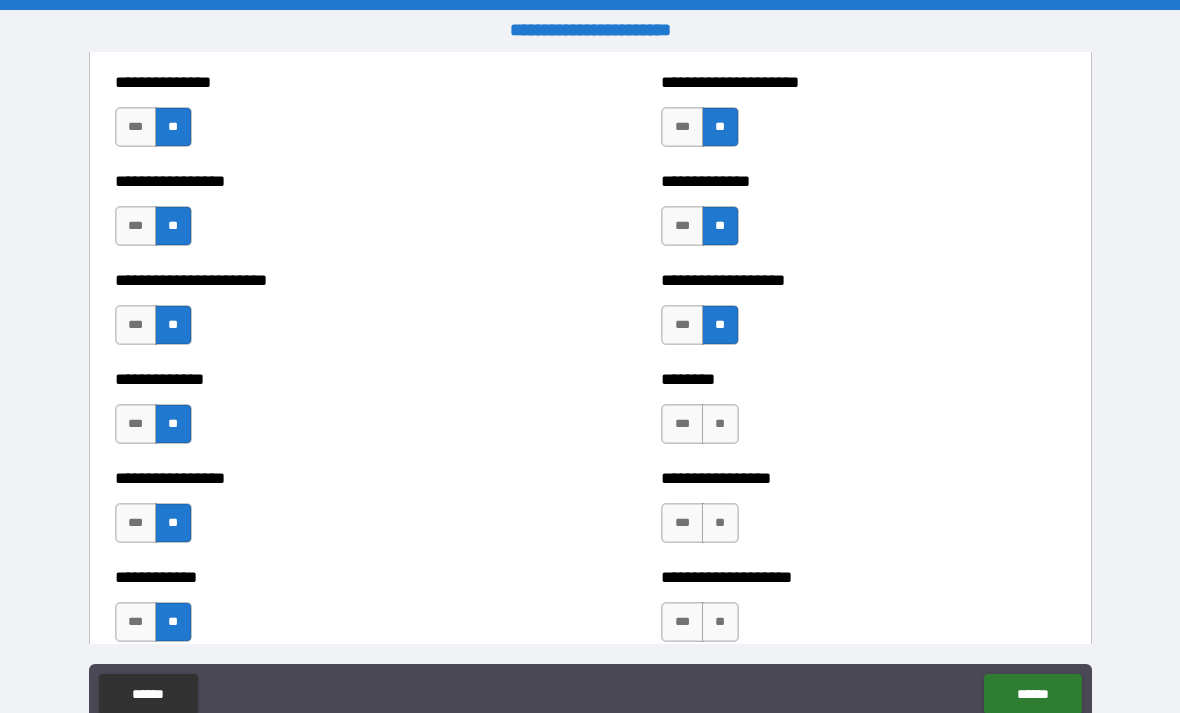 click on "**" at bounding box center (720, 424) 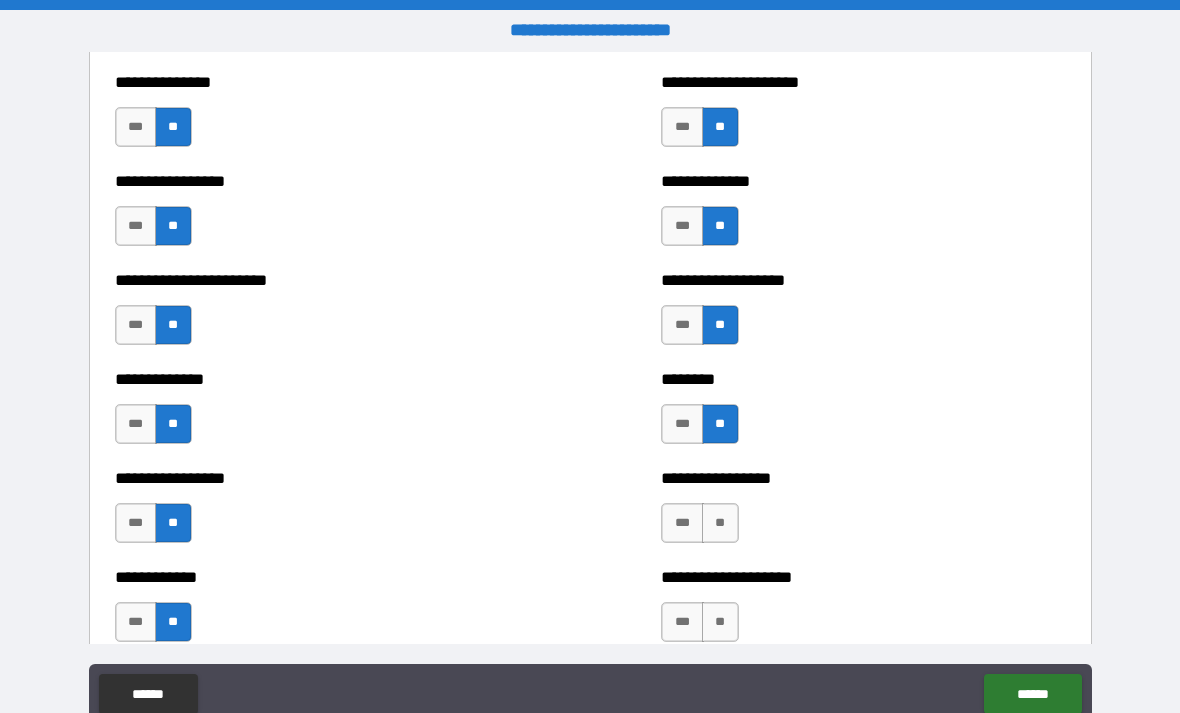 click on "**" at bounding box center (720, 523) 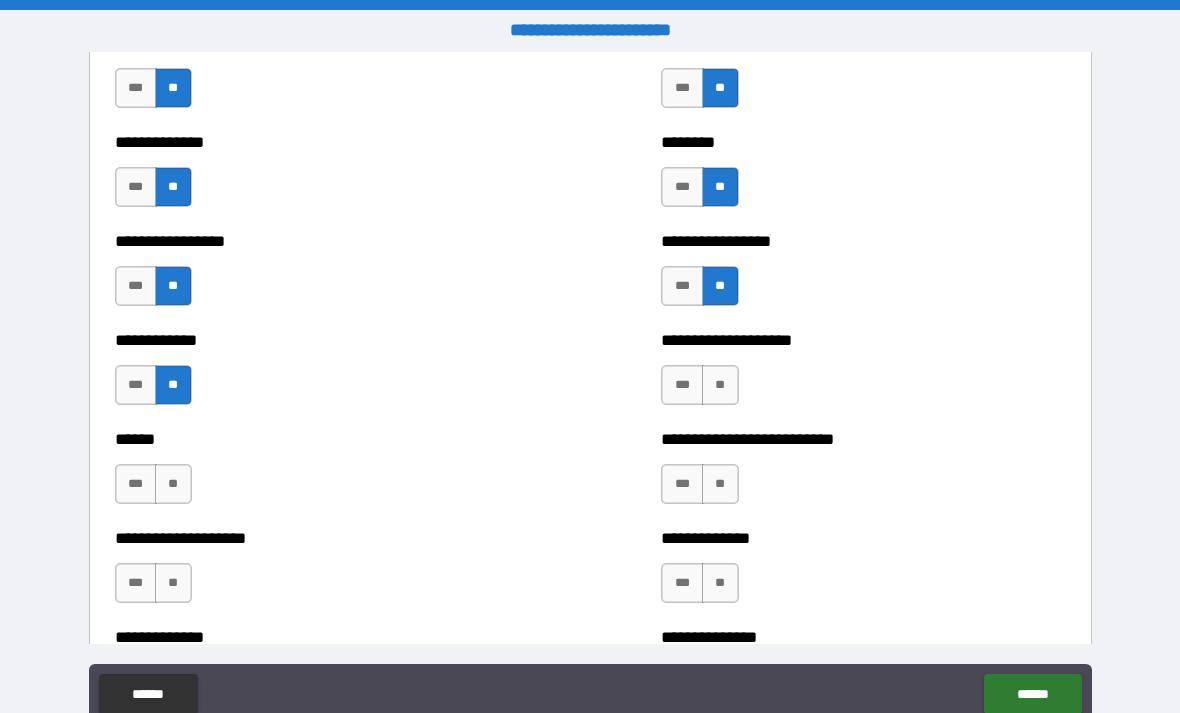 scroll, scrollTop: 3787, scrollLeft: 0, axis: vertical 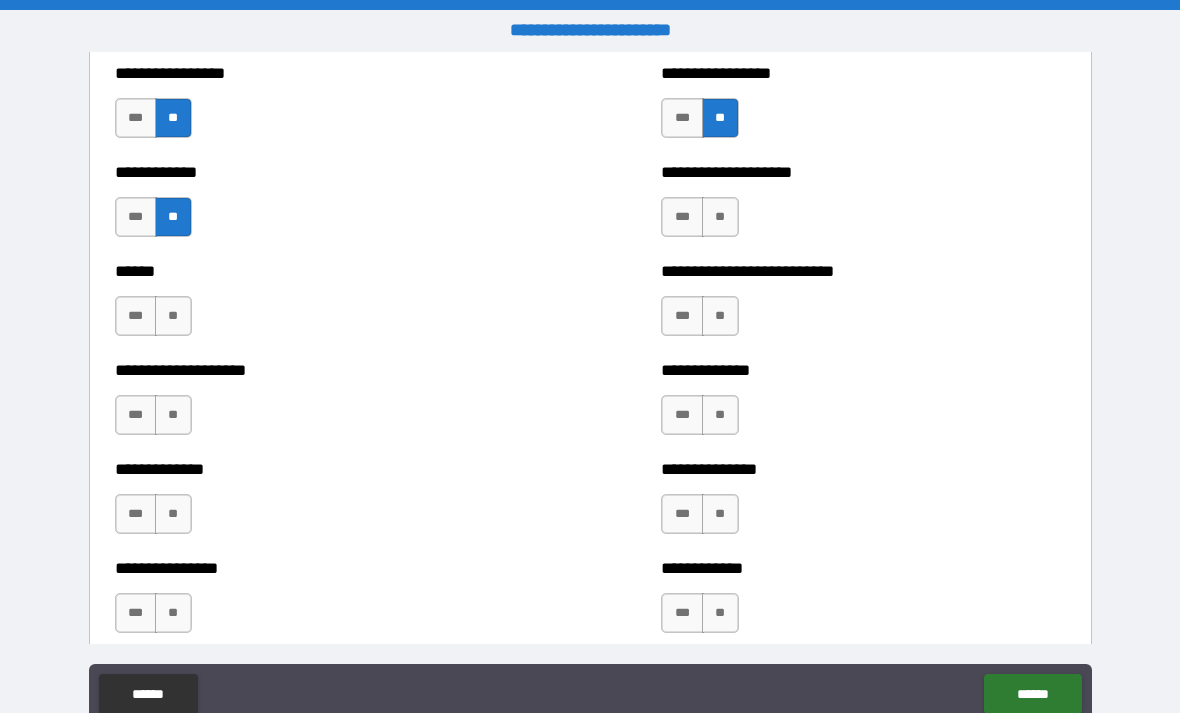 click on "**" at bounding box center (720, 217) 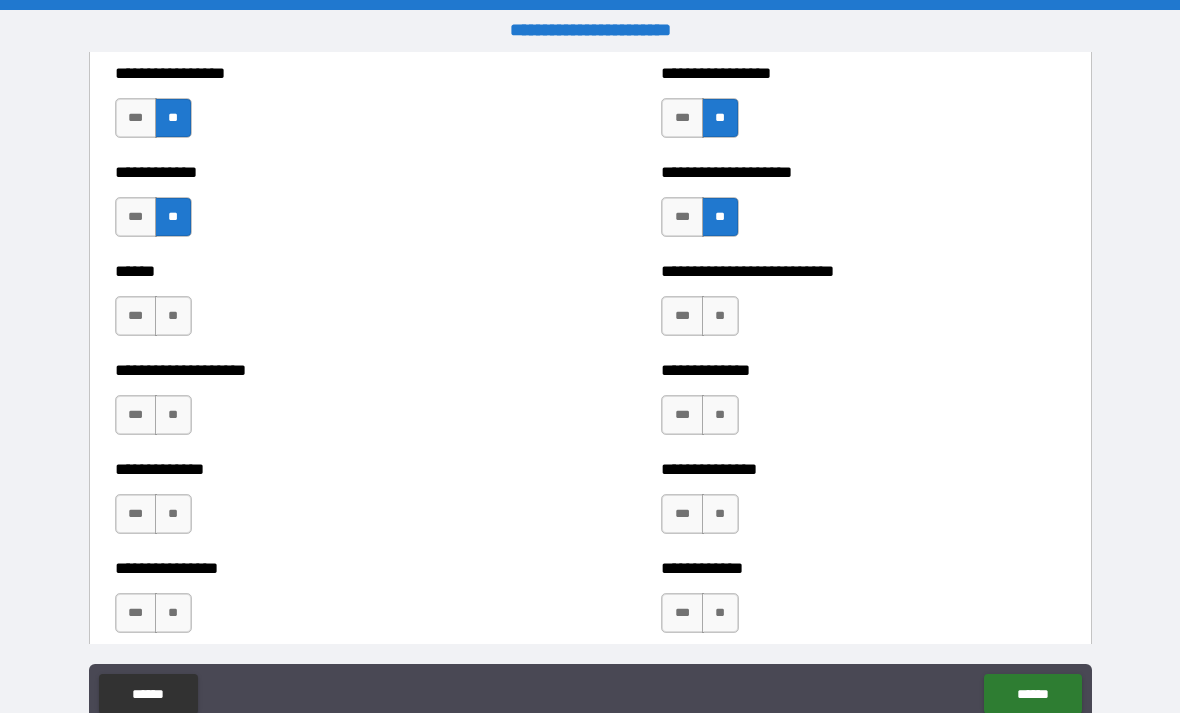 click on "**" at bounding box center (720, 316) 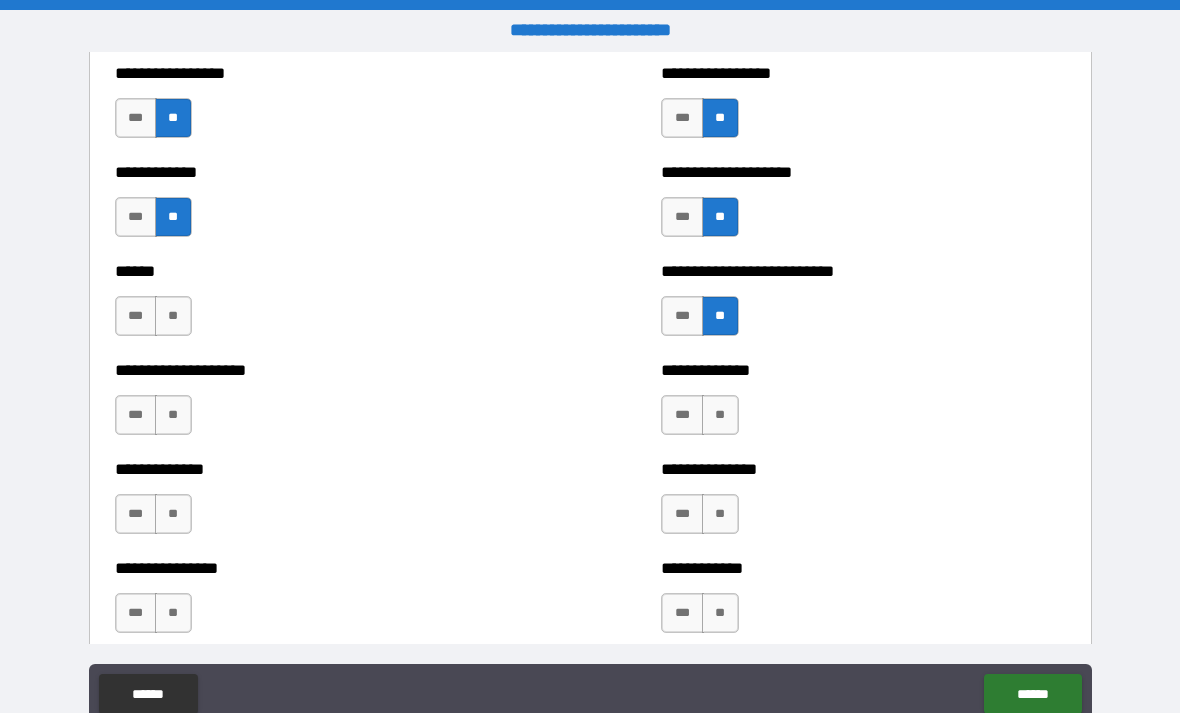 click on "**" at bounding box center [720, 415] 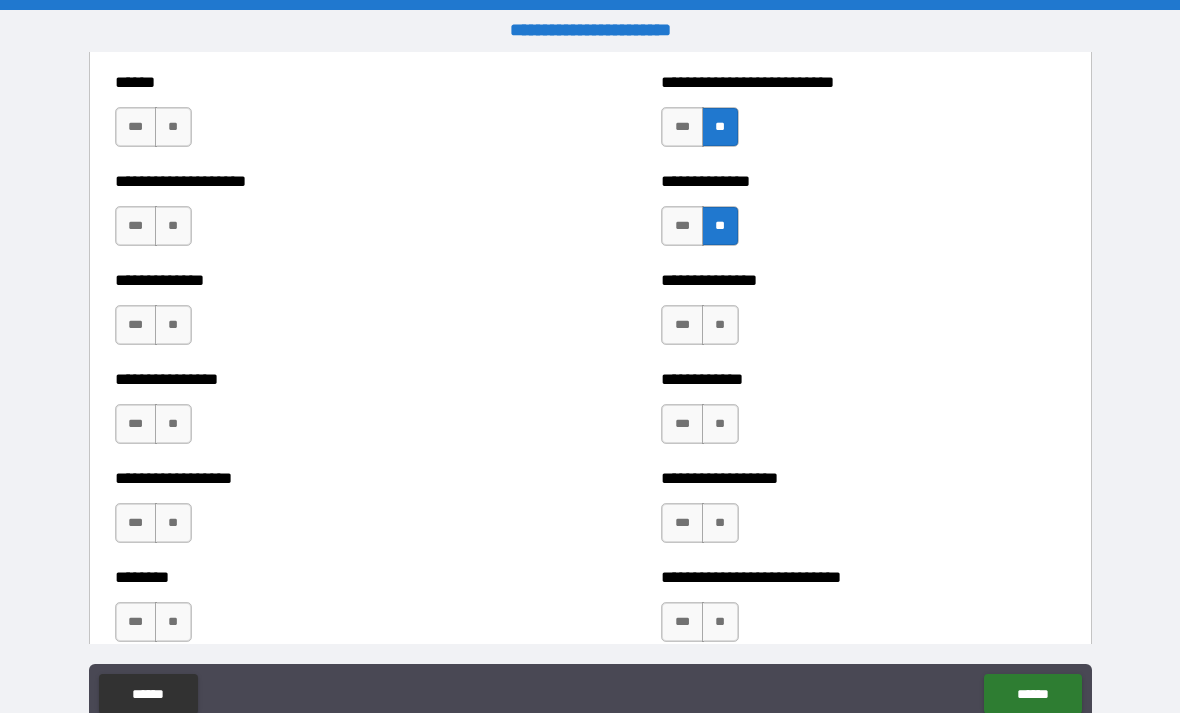 scroll, scrollTop: 3977, scrollLeft: 0, axis: vertical 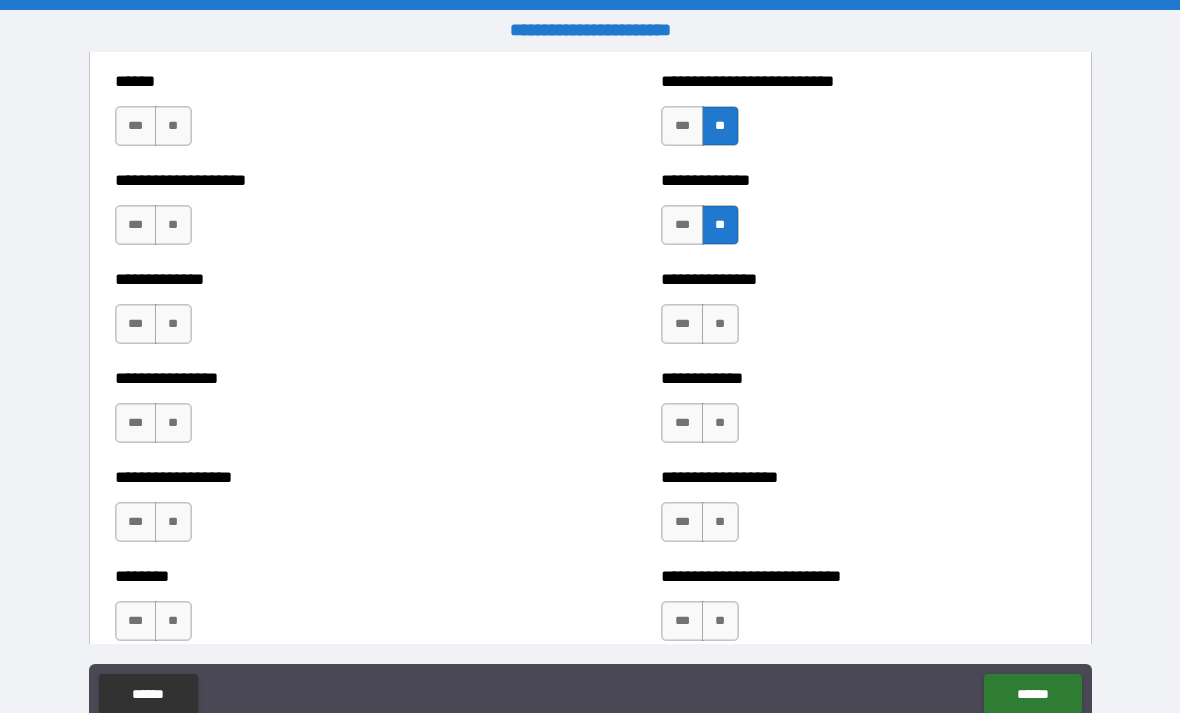 click on "**" at bounding box center [720, 324] 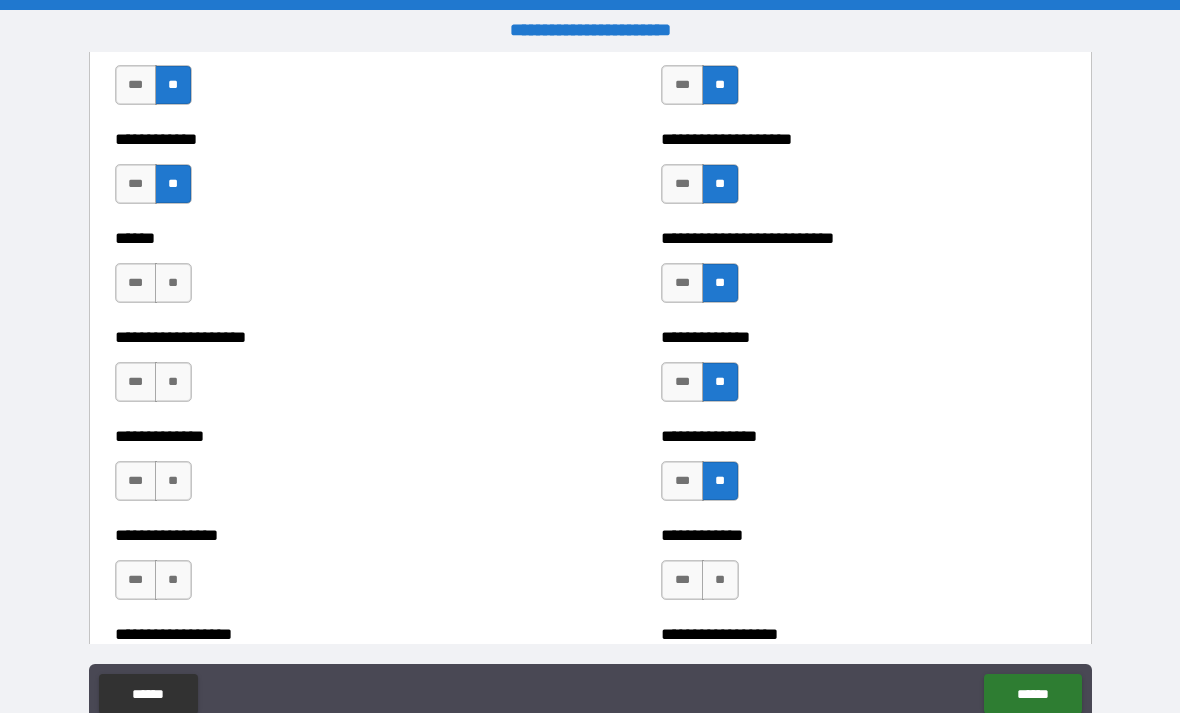 scroll, scrollTop: 3804, scrollLeft: 0, axis: vertical 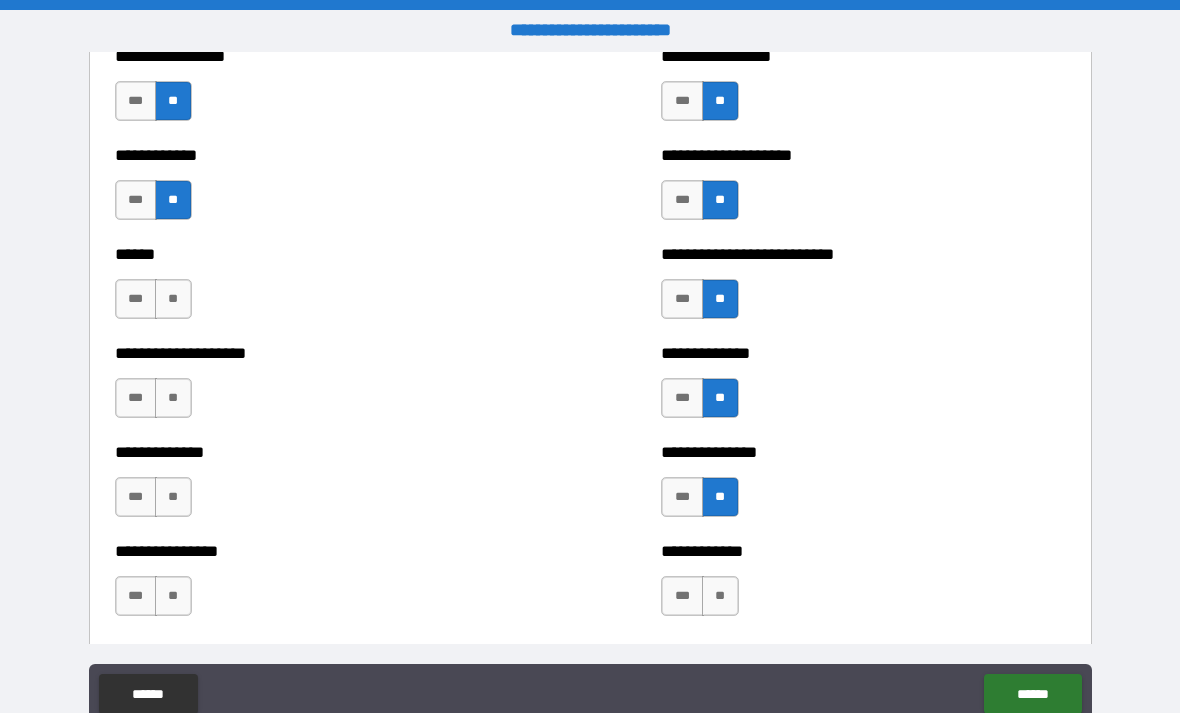 click on "**" at bounding box center [173, 299] 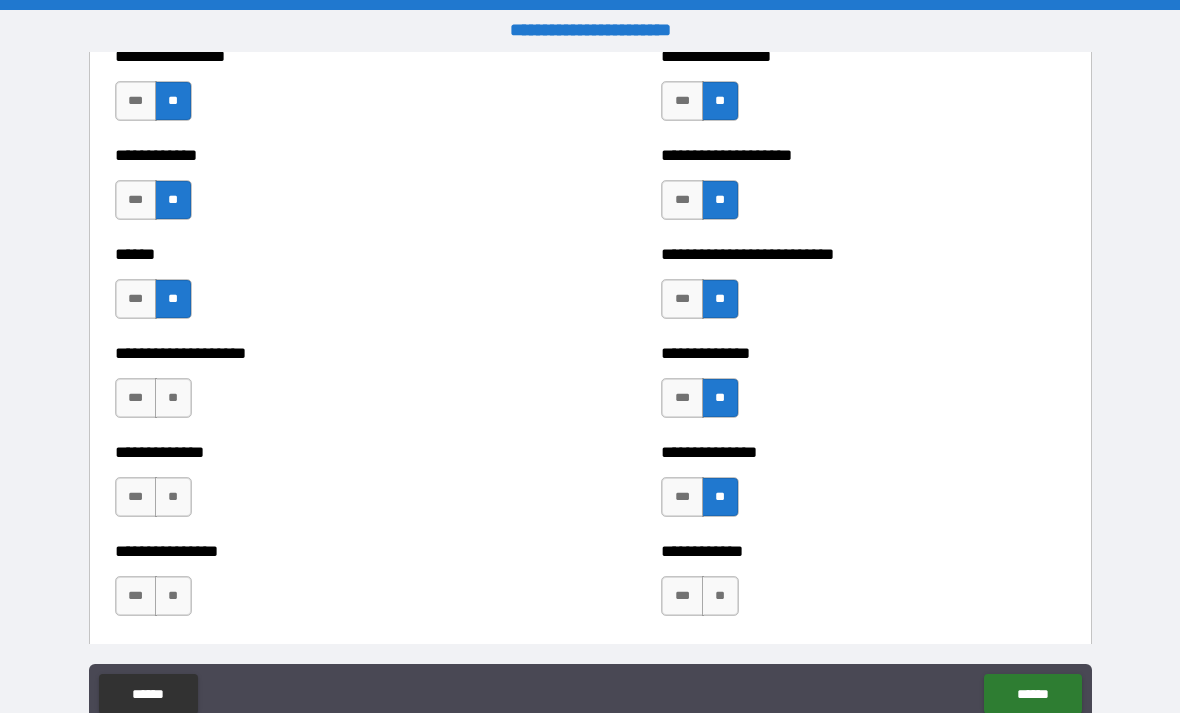 click on "**" at bounding box center (173, 398) 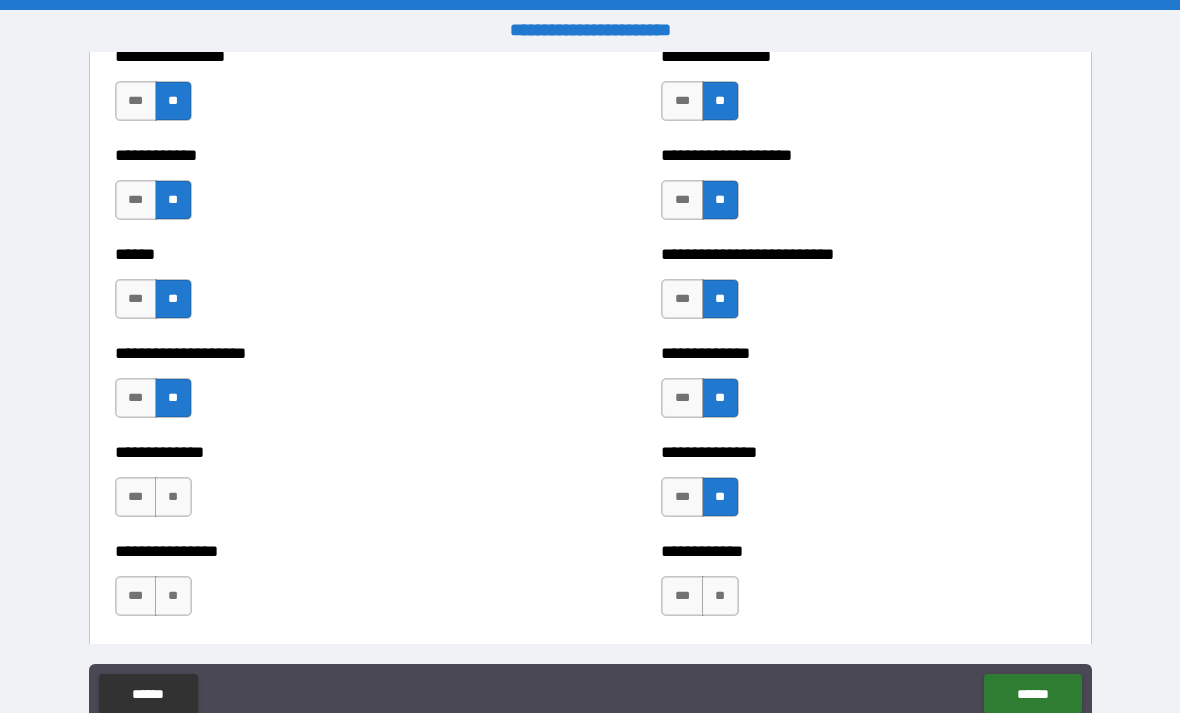 click on "**" at bounding box center (173, 497) 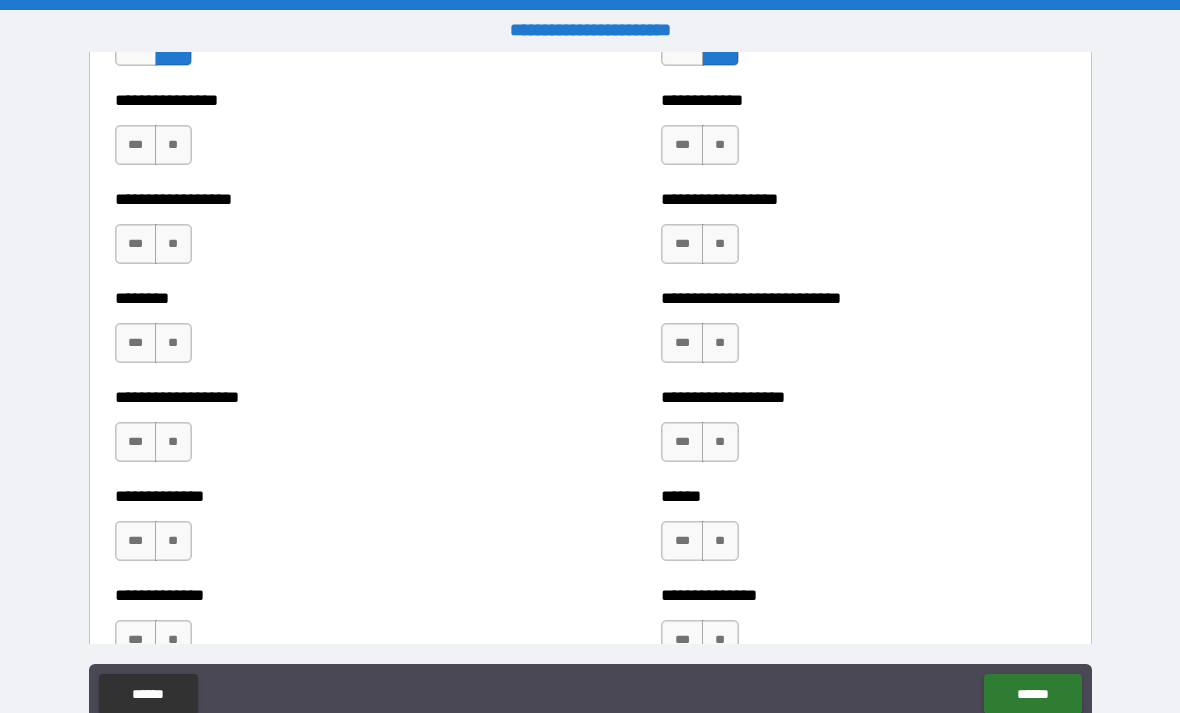 scroll, scrollTop: 4285, scrollLeft: 0, axis: vertical 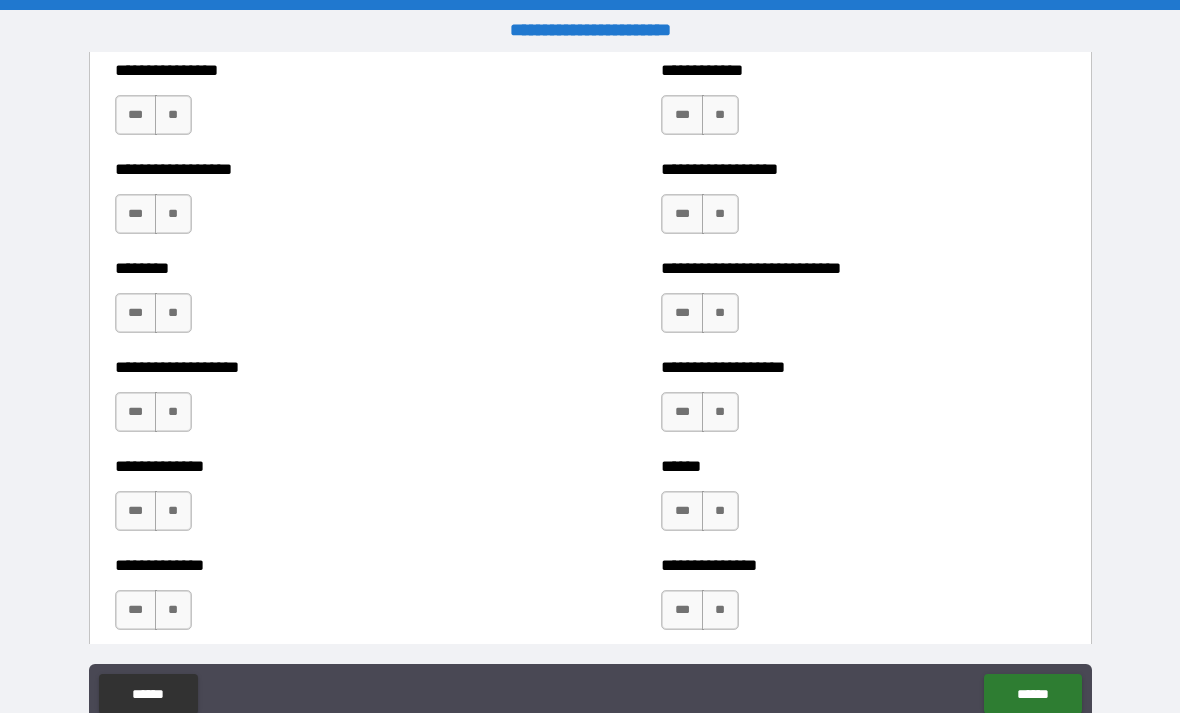 click on "**" at bounding box center [720, 115] 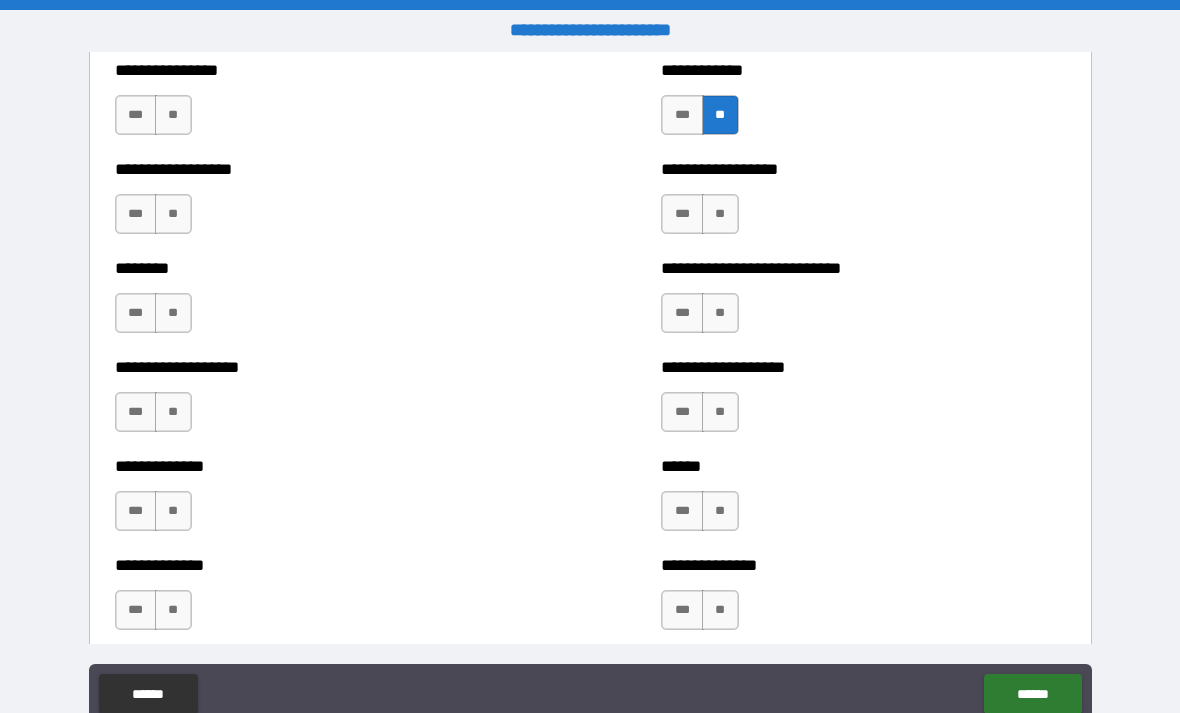 click on "**" at bounding box center (720, 214) 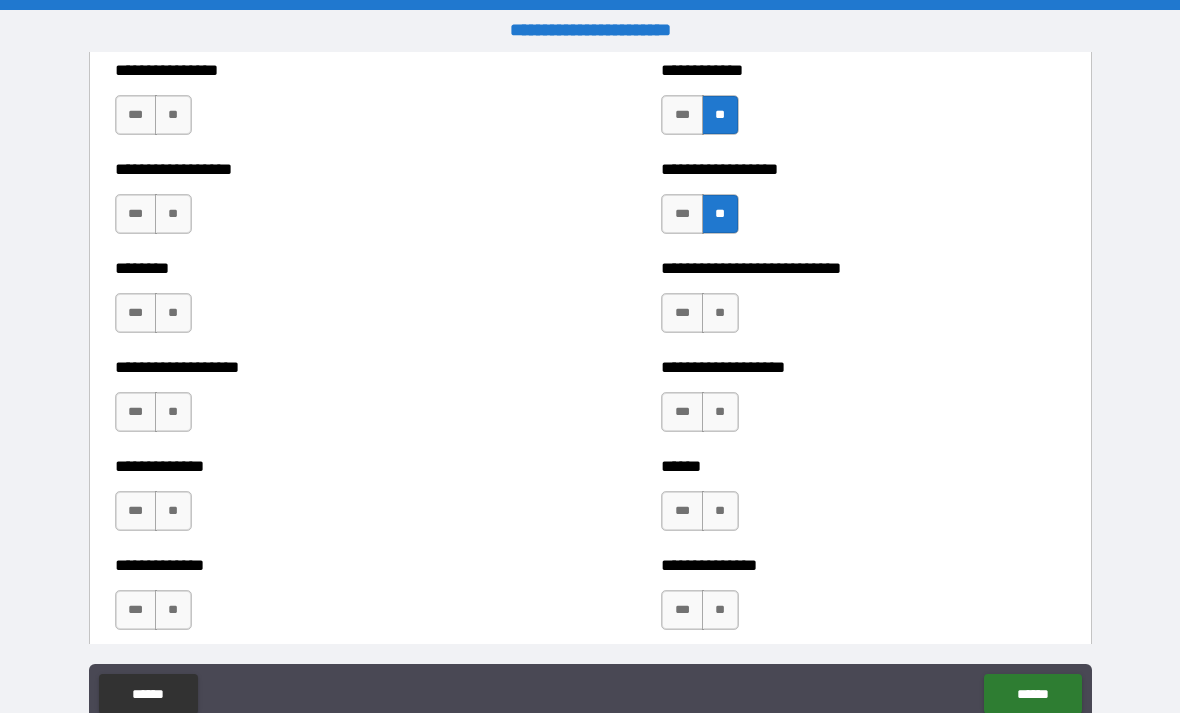 click on "**" at bounding box center (720, 313) 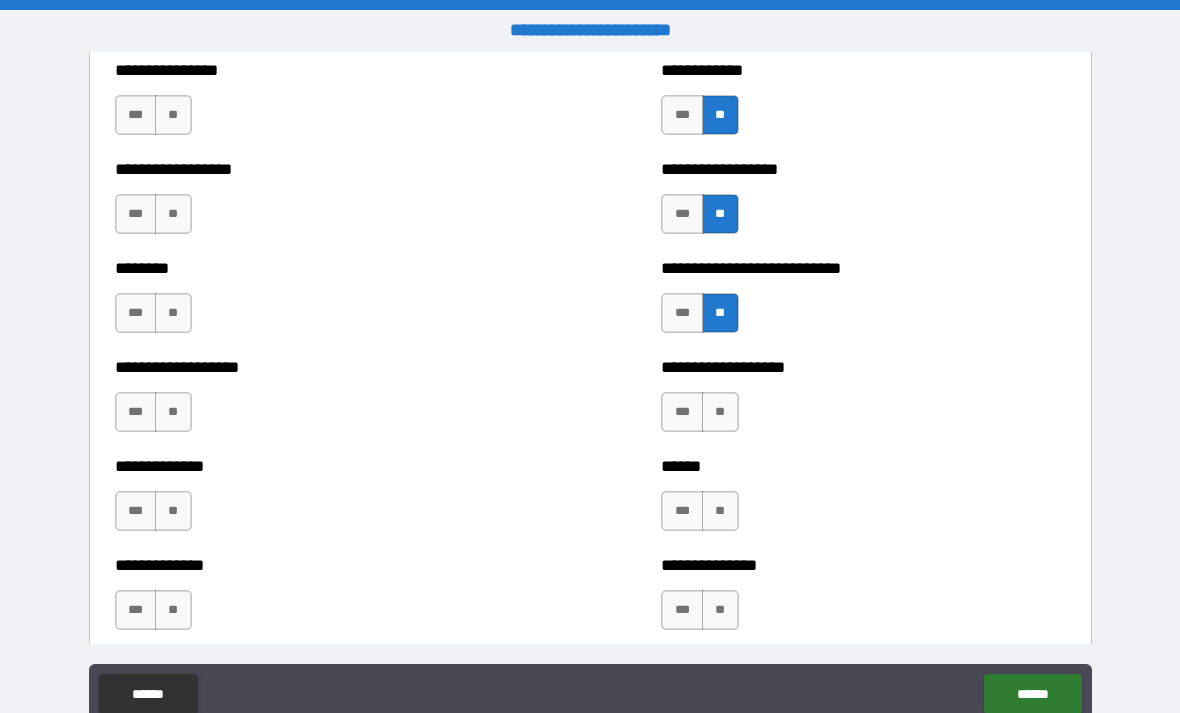 click on "**" at bounding box center (720, 412) 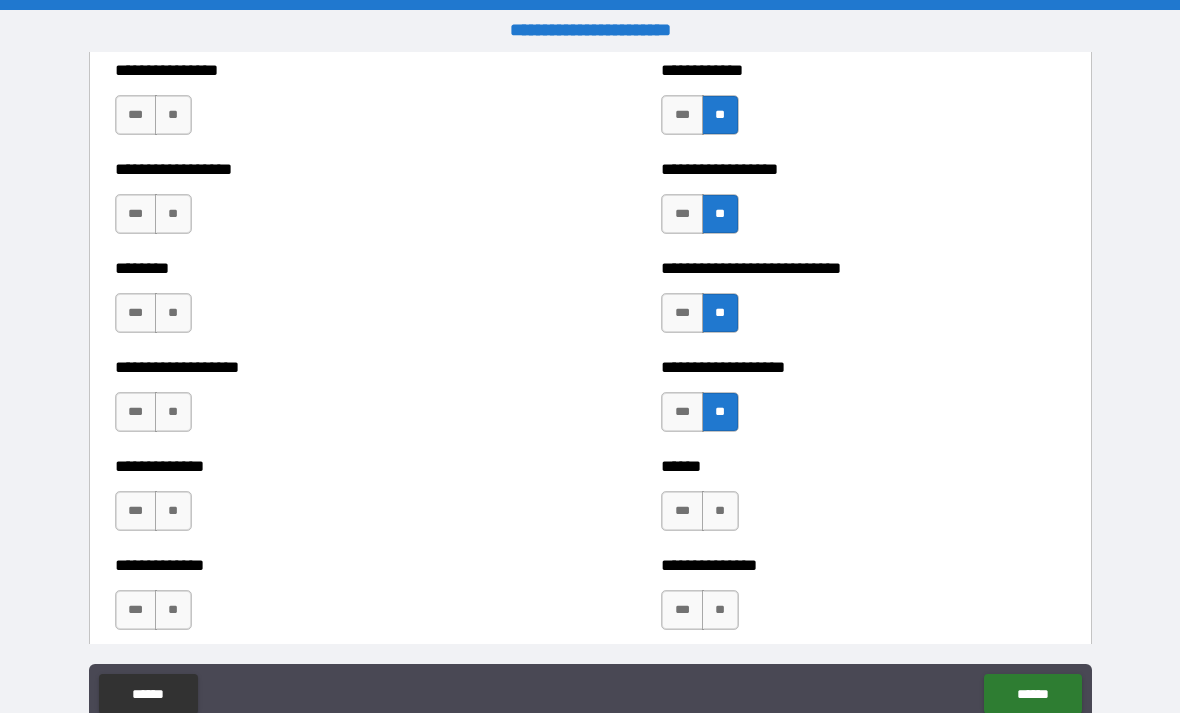 click on "**" at bounding box center [720, 511] 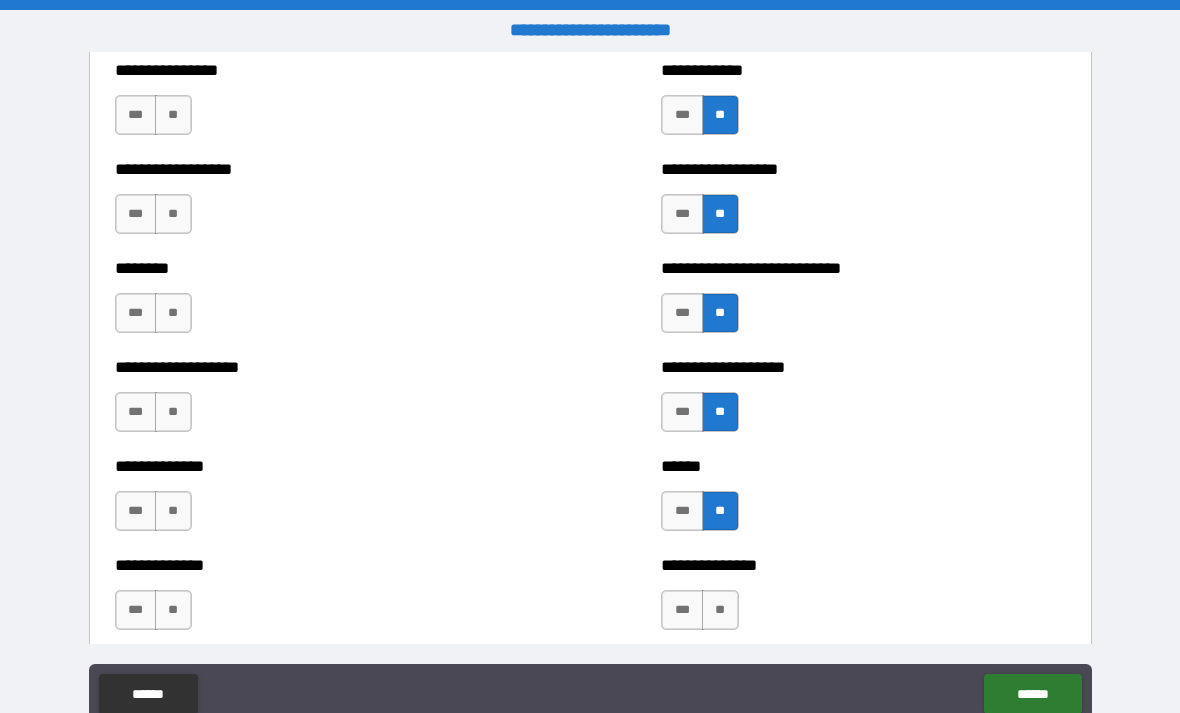 click on "**" at bounding box center [720, 610] 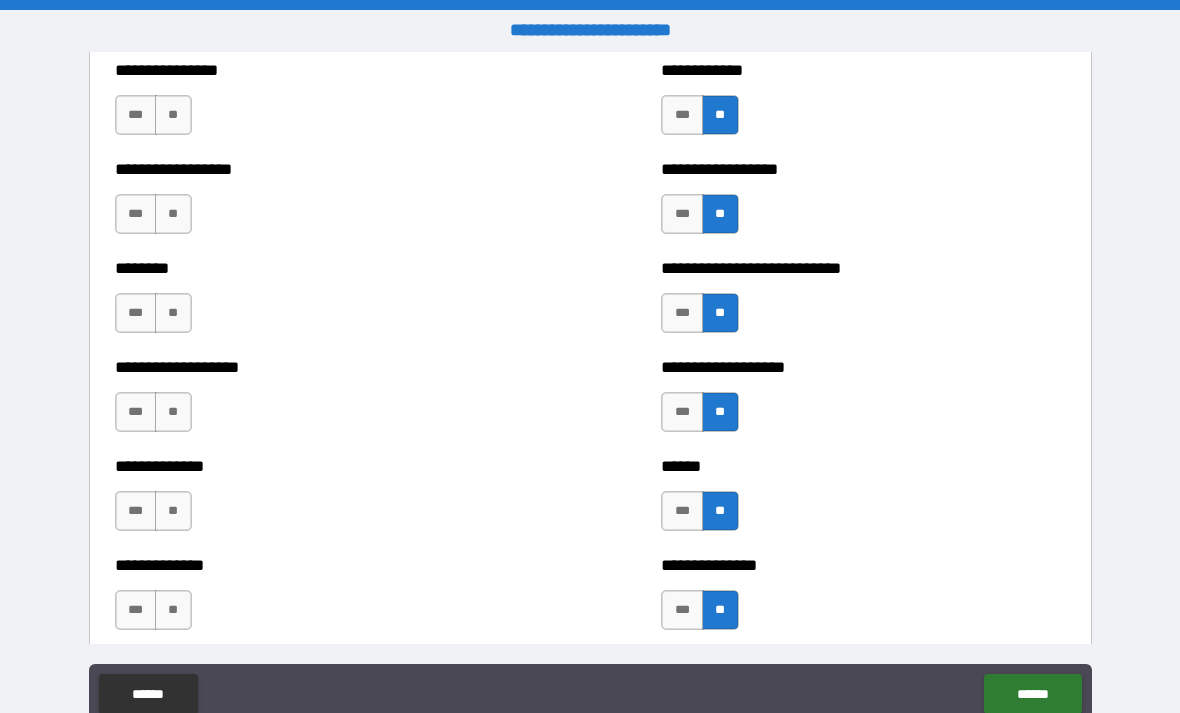 click on "**" at bounding box center (173, 610) 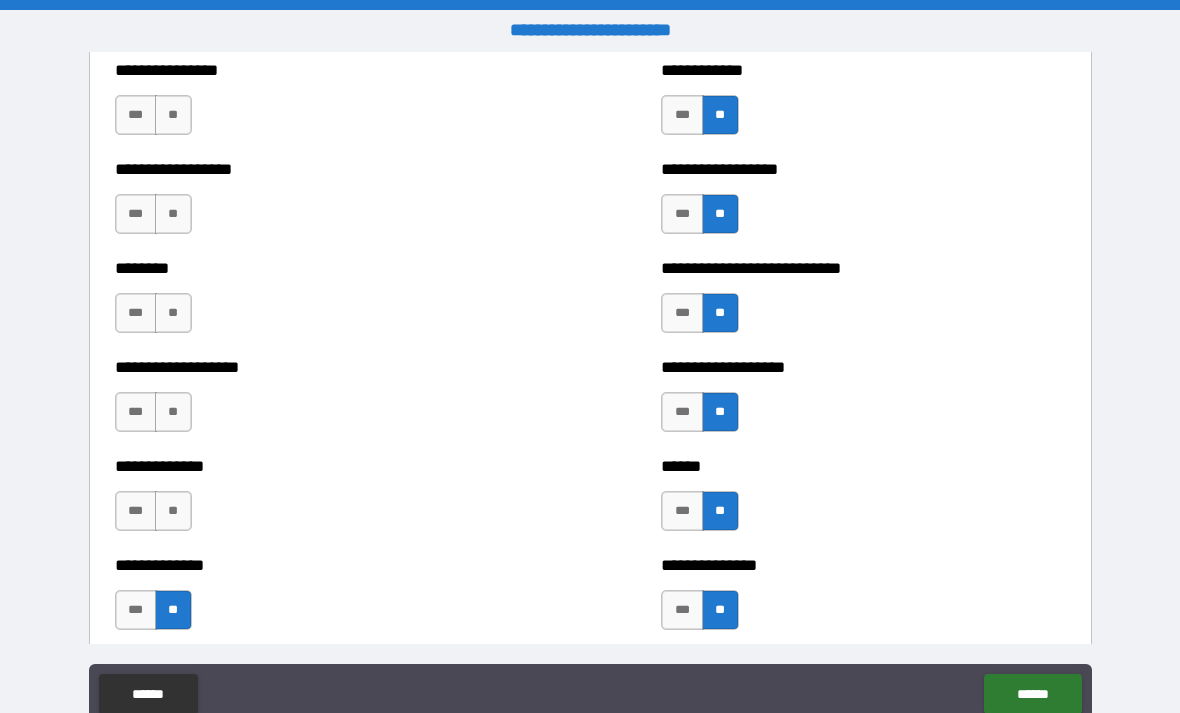 click on "**" at bounding box center (173, 511) 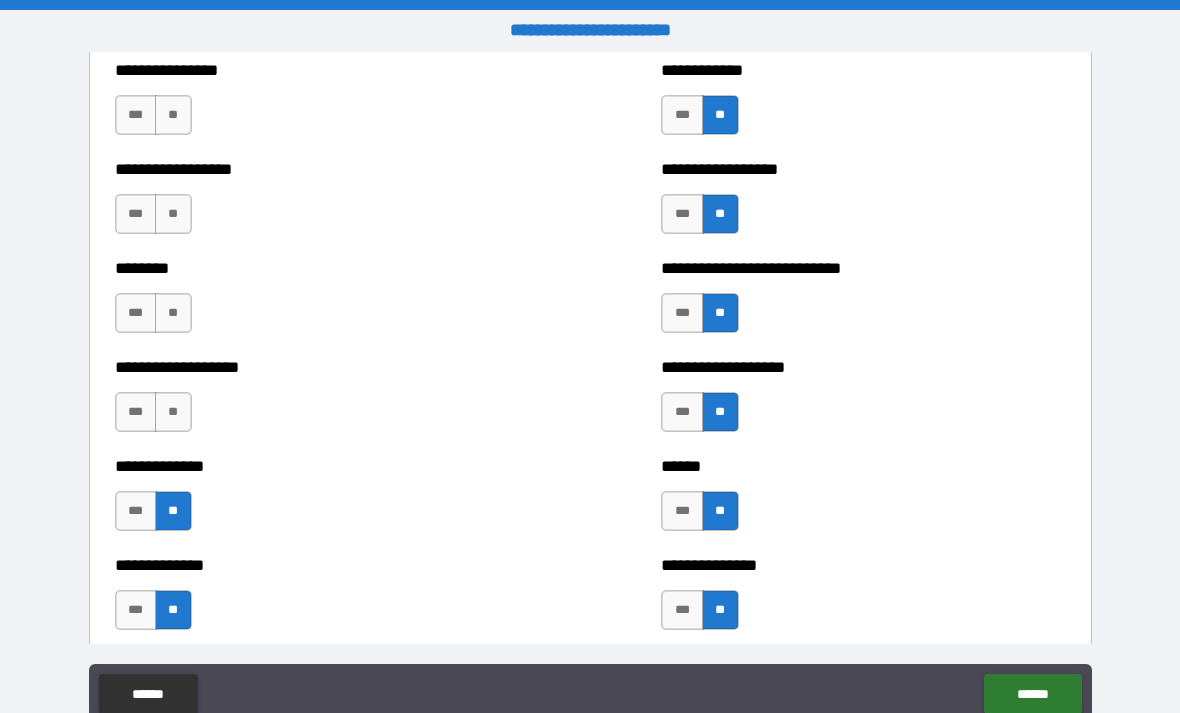 click on "**" at bounding box center [173, 412] 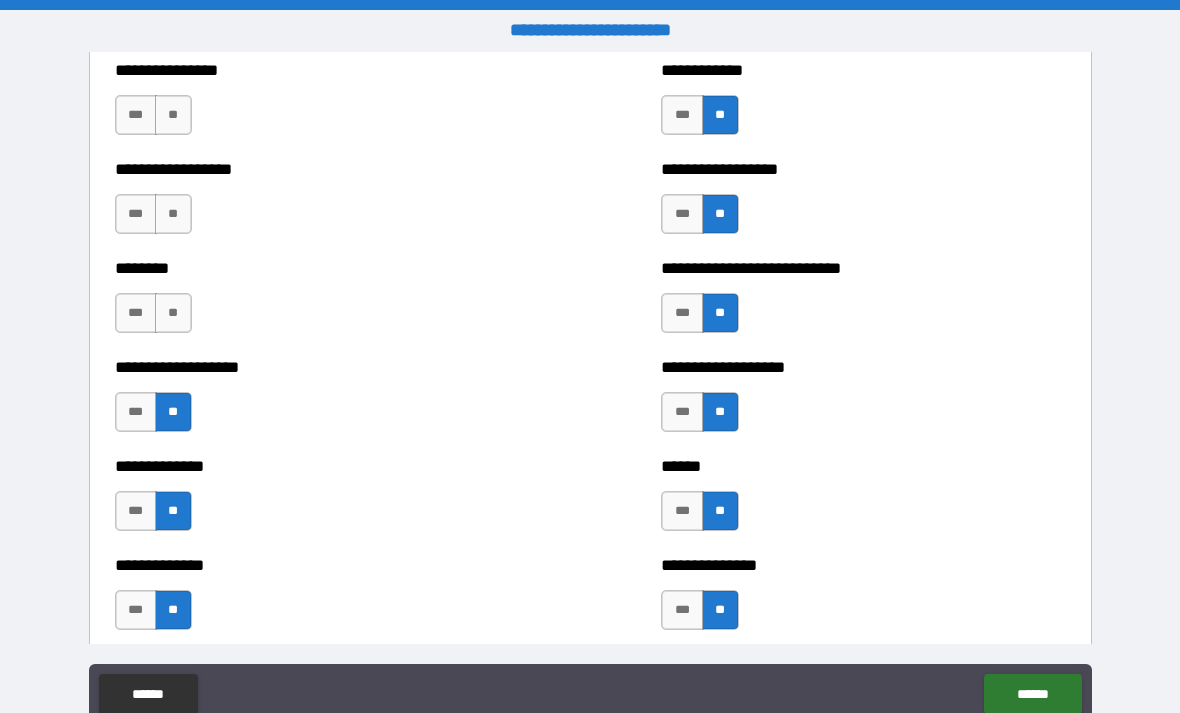 click on "**" at bounding box center [173, 313] 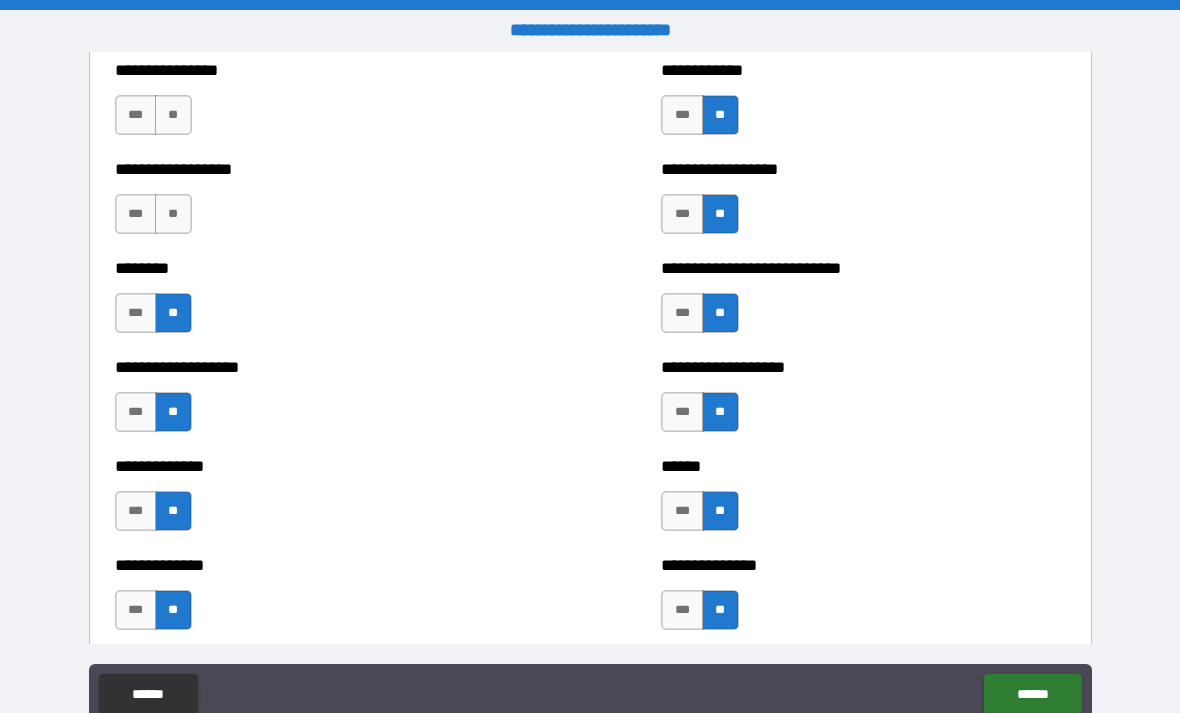 click on "**" at bounding box center [173, 214] 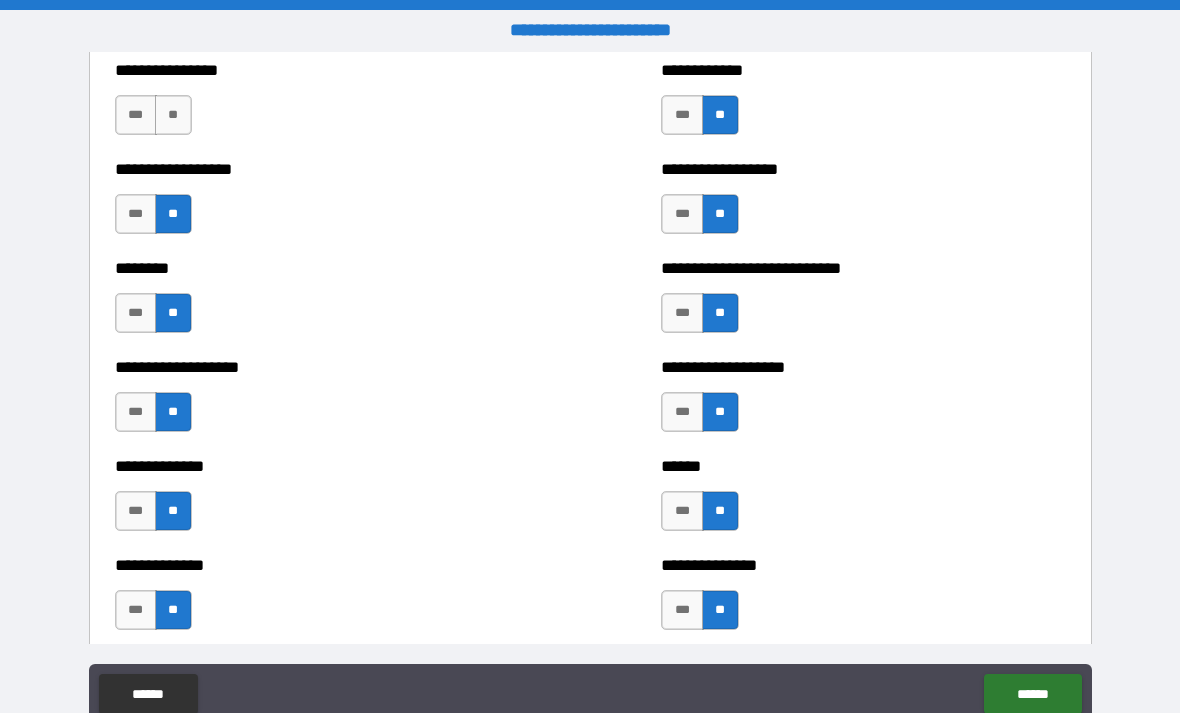 click on "**" at bounding box center (173, 115) 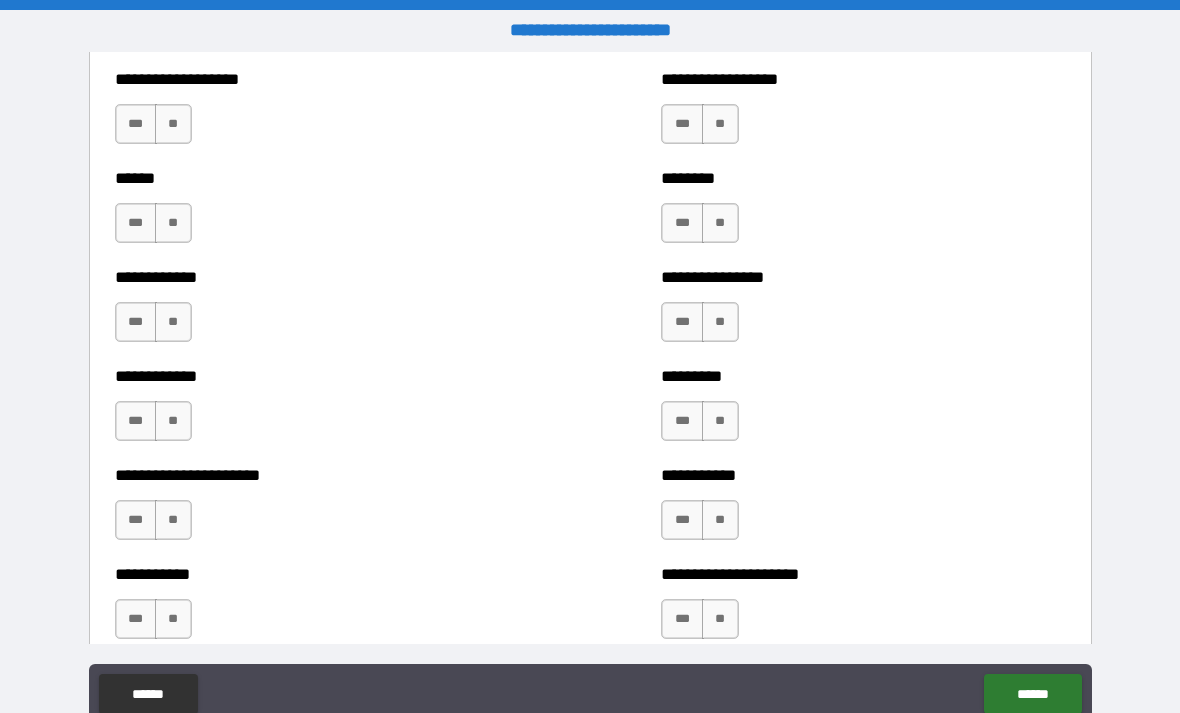 scroll, scrollTop: 4867, scrollLeft: 0, axis: vertical 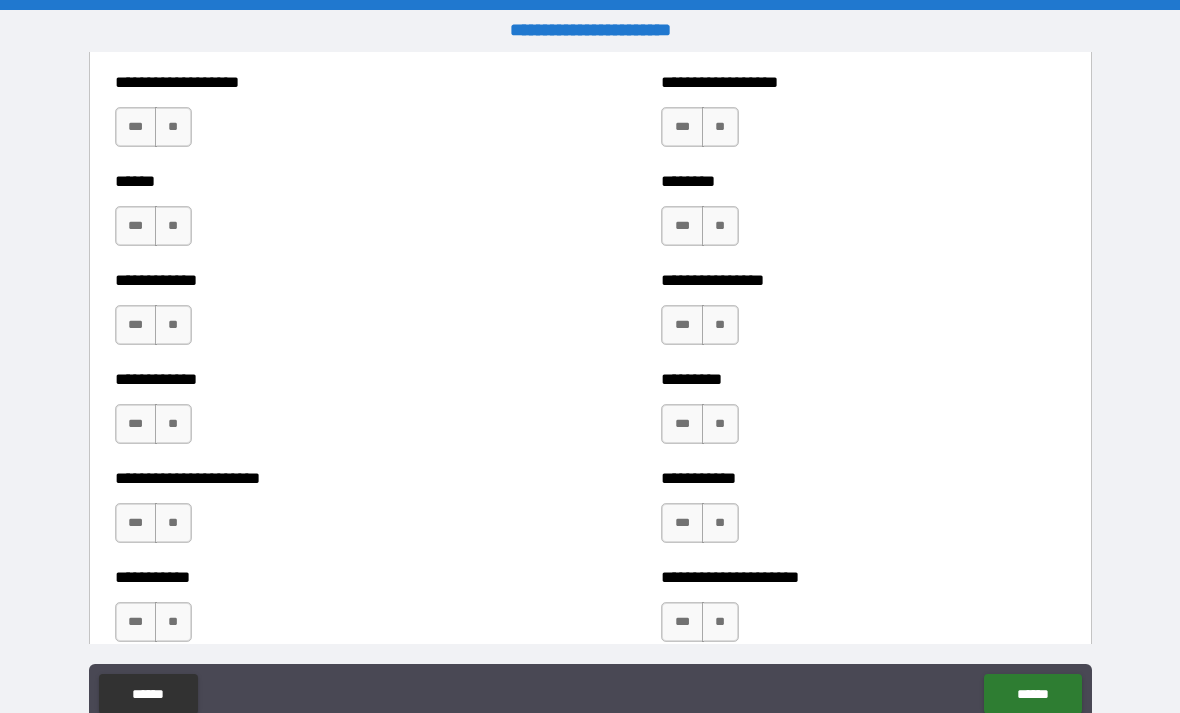 click on "**" at bounding box center [720, 127] 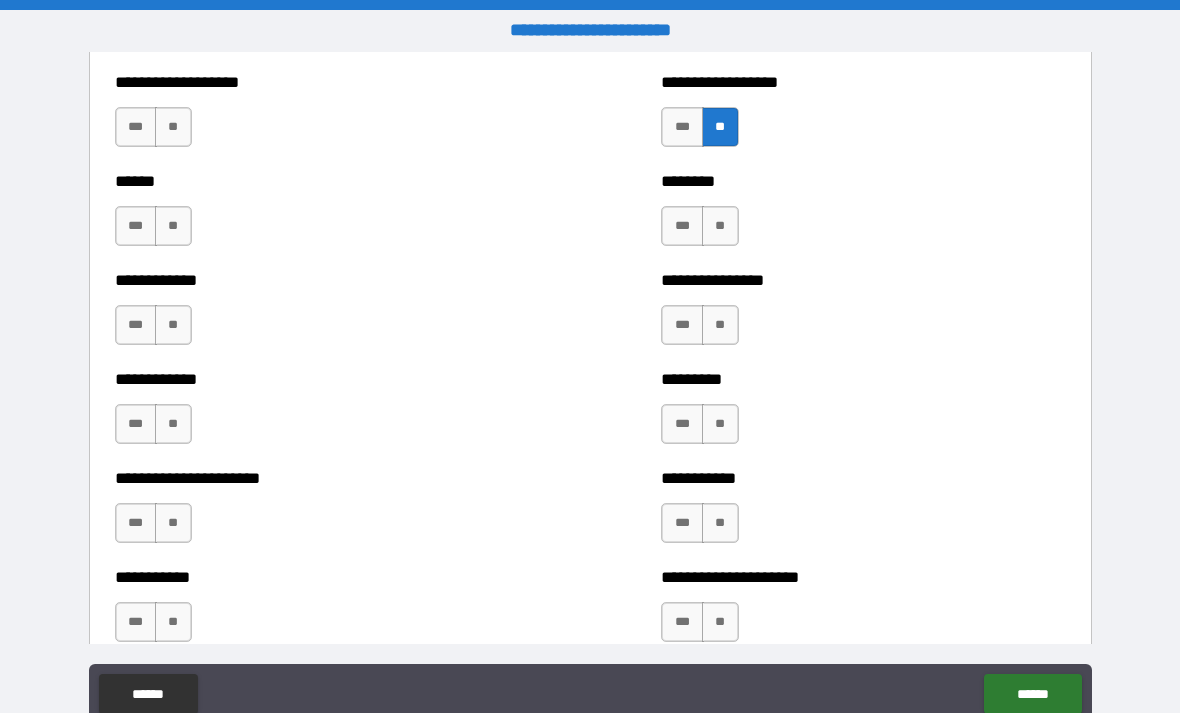 click on "**" at bounding box center [720, 226] 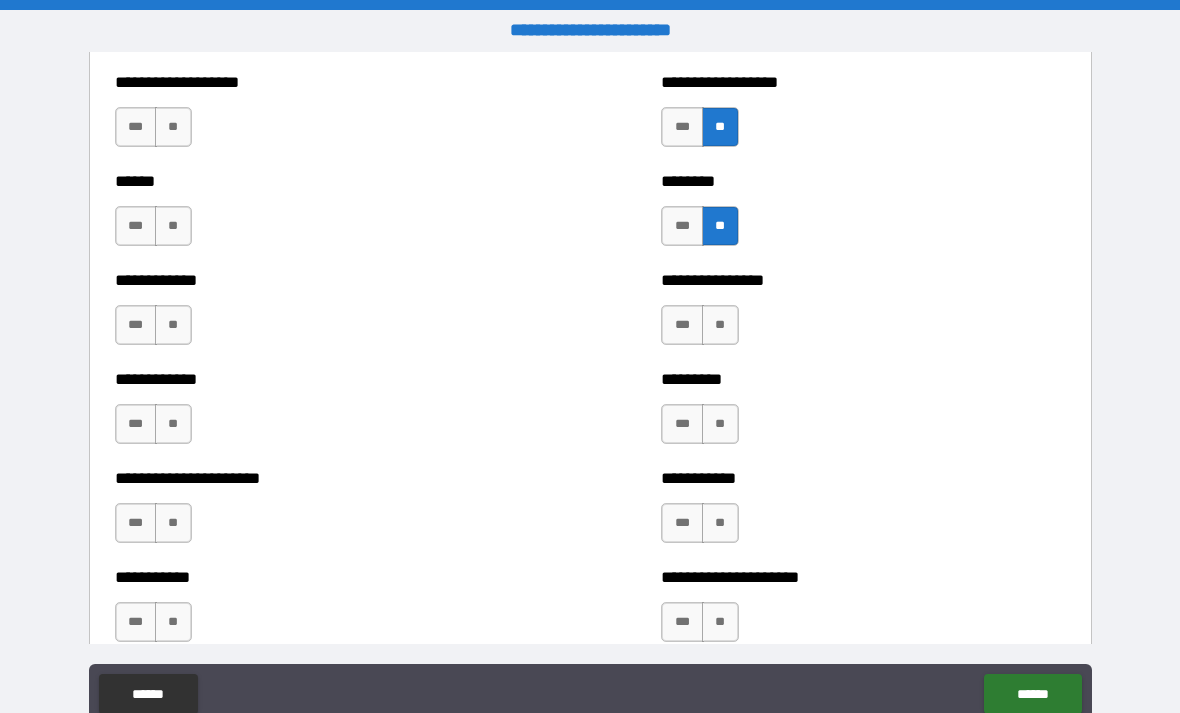 click on "**" at bounding box center [720, 325] 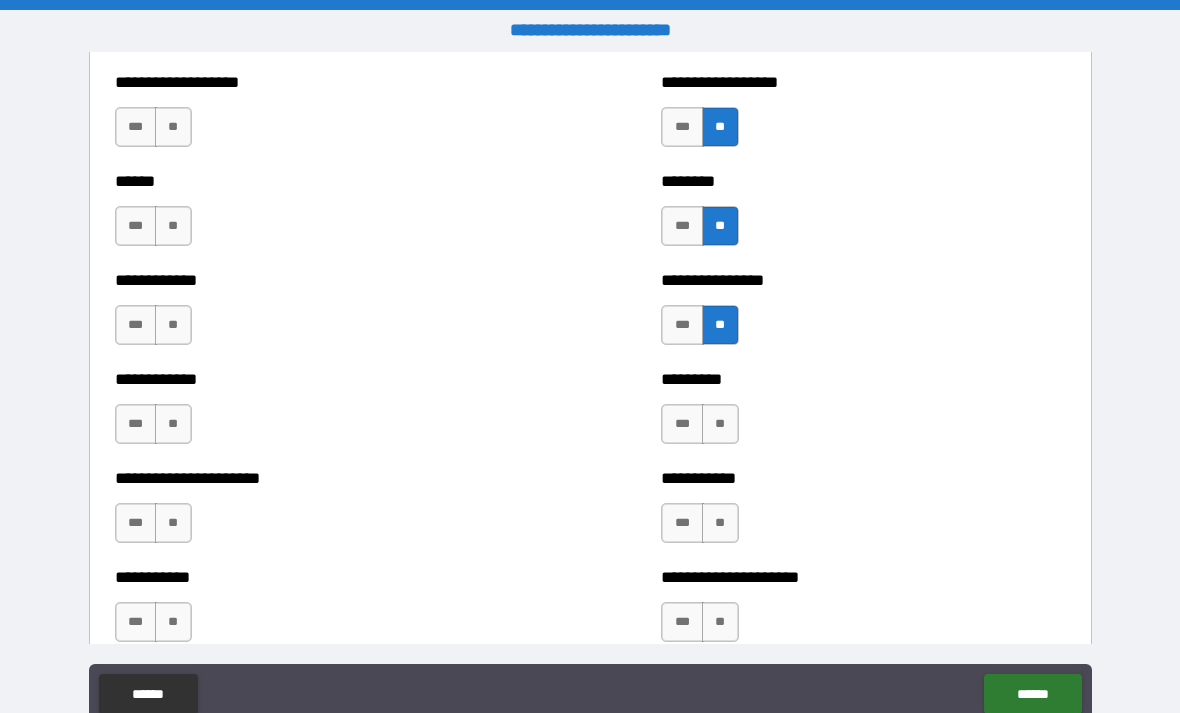 click on "**" at bounding box center (720, 424) 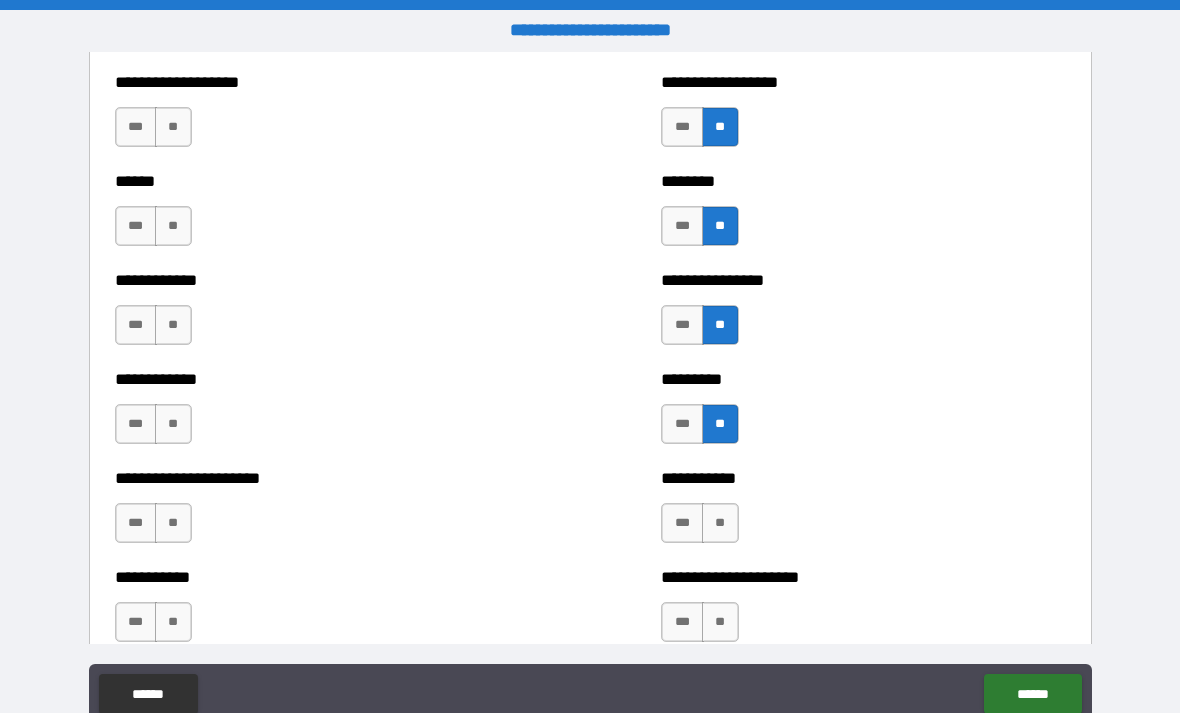 click on "**" at bounding box center (720, 523) 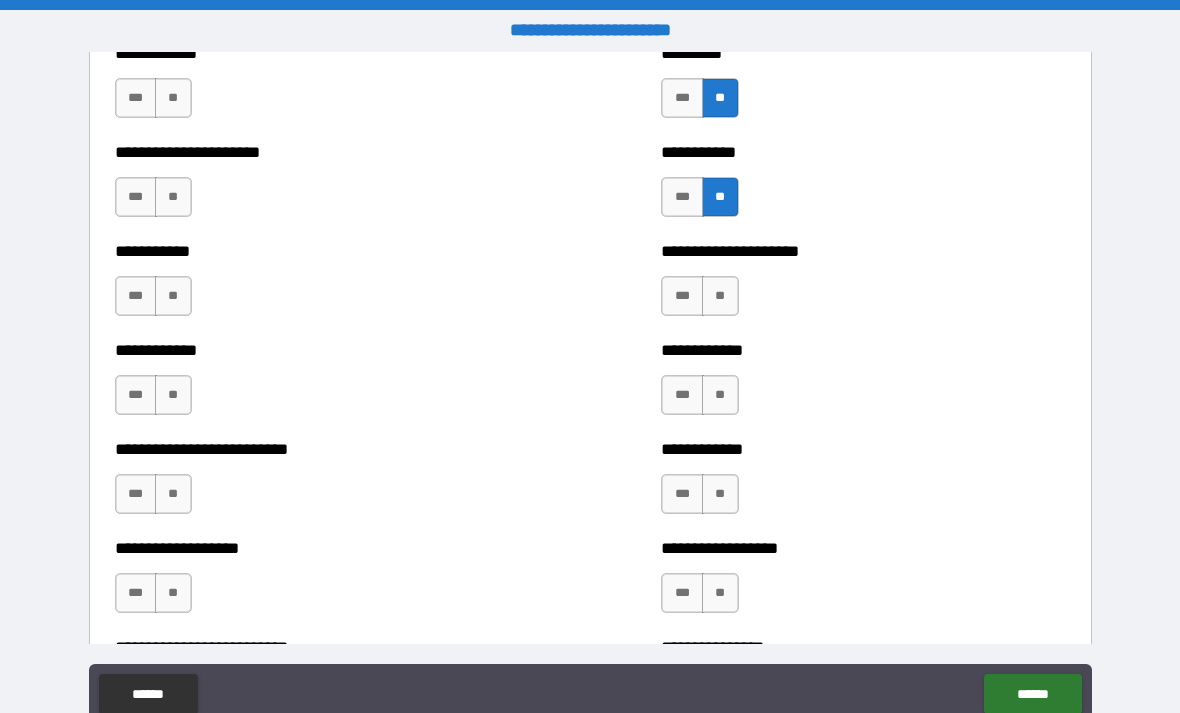 scroll, scrollTop: 5217, scrollLeft: 0, axis: vertical 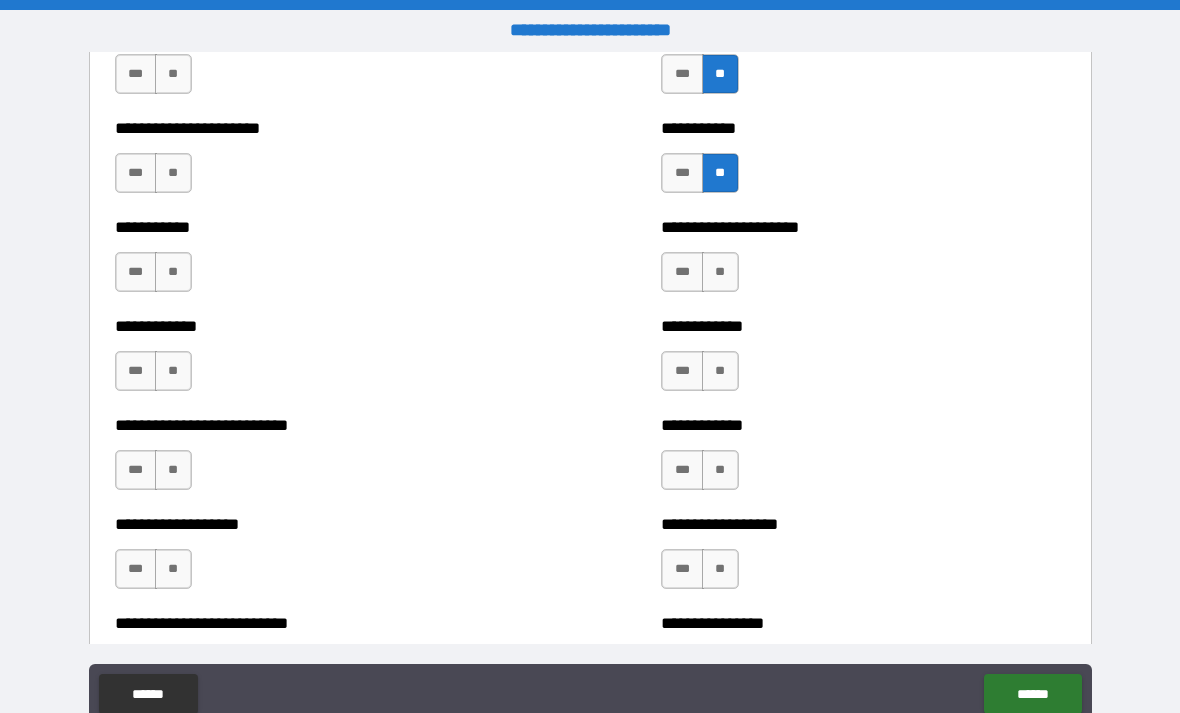 click on "**" at bounding box center [720, 272] 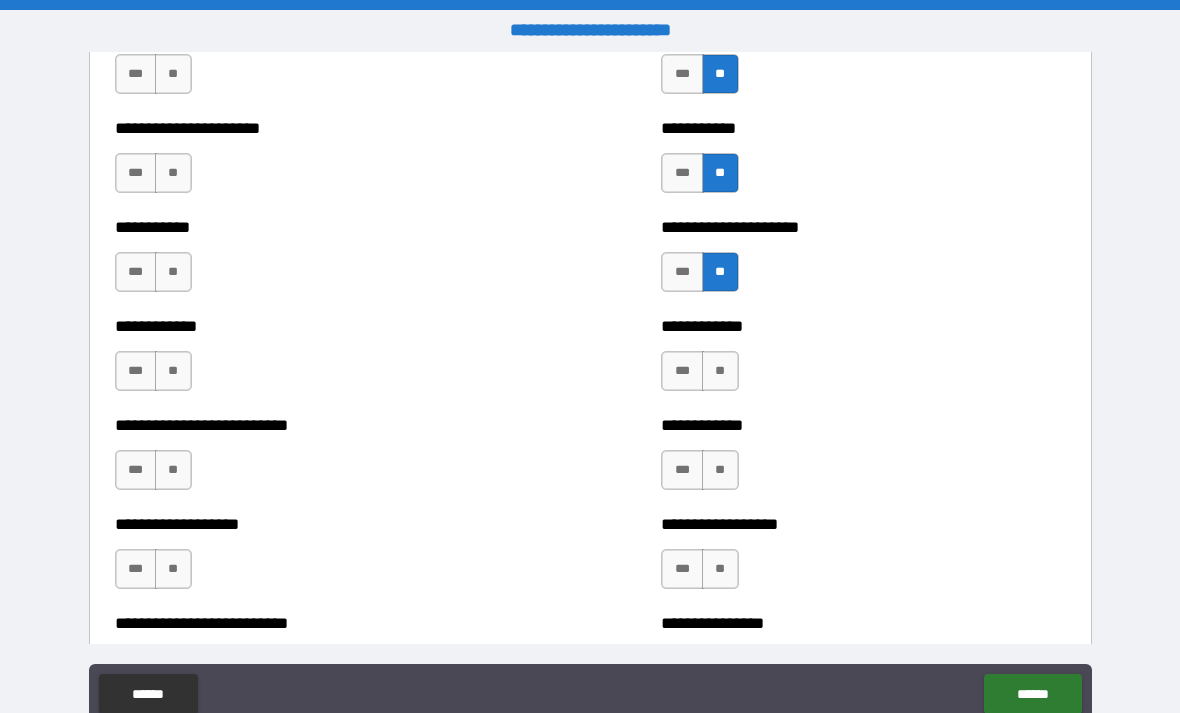 click on "**" at bounding box center [720, 371] 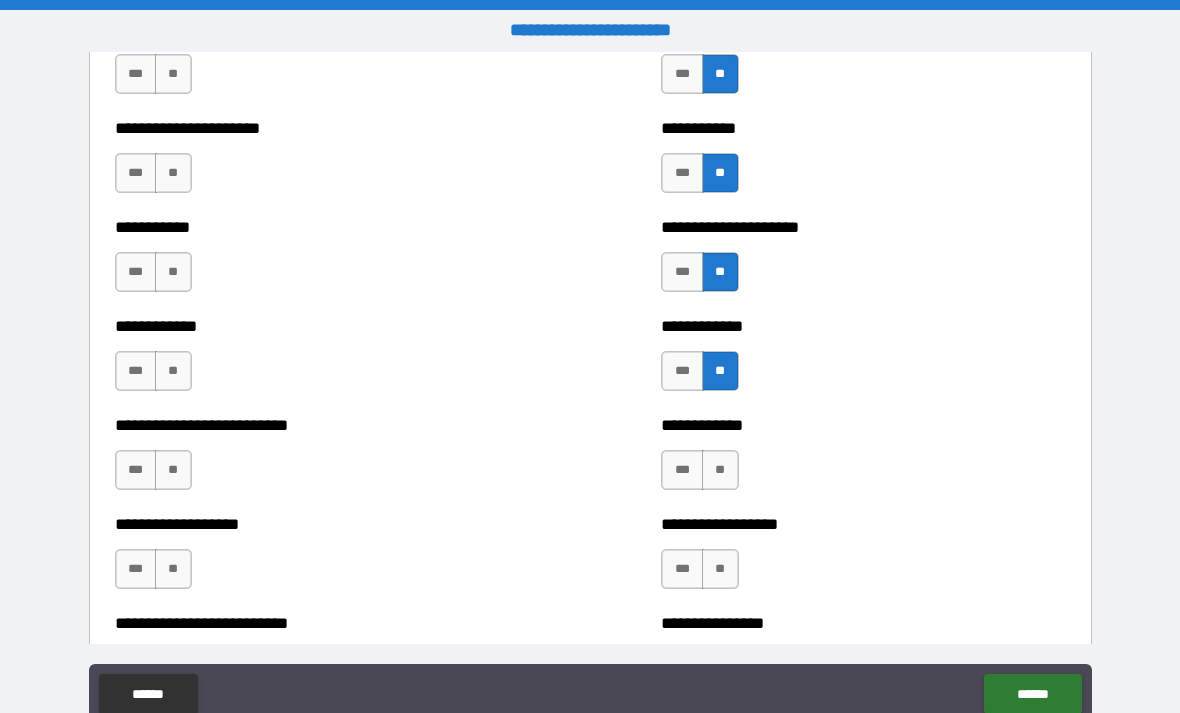 click on "**" at bounding box center [720, 470] 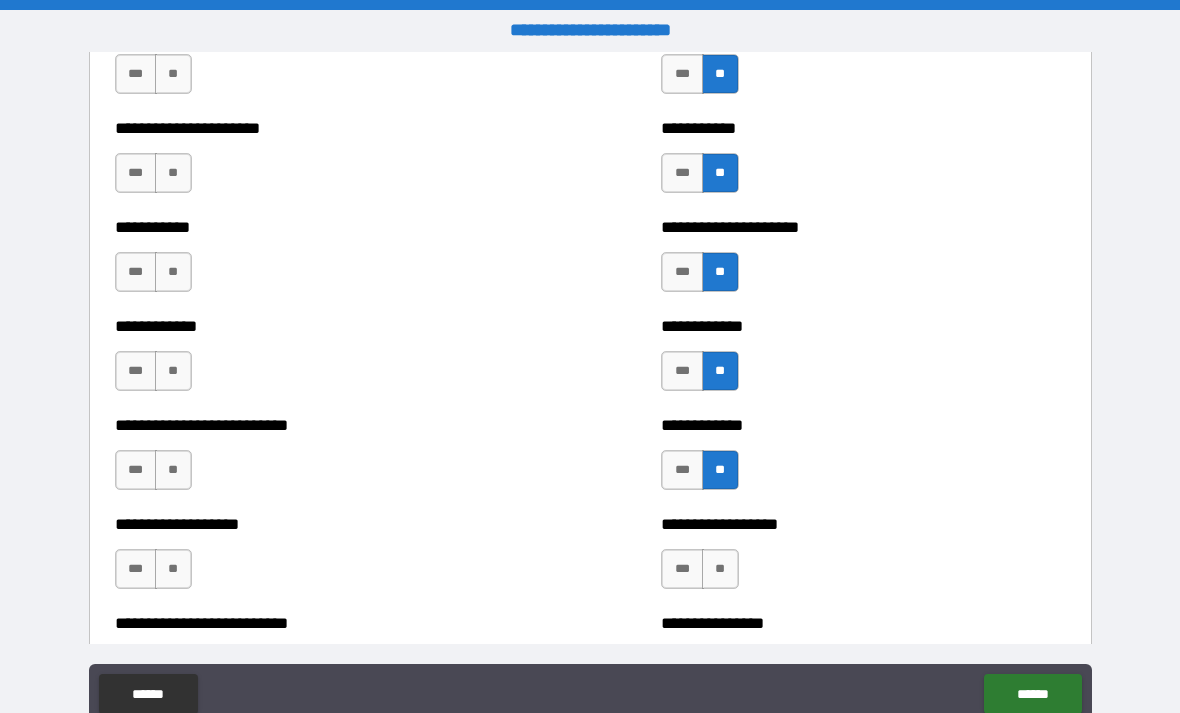 click on "**" at bounding box center (720, 569) 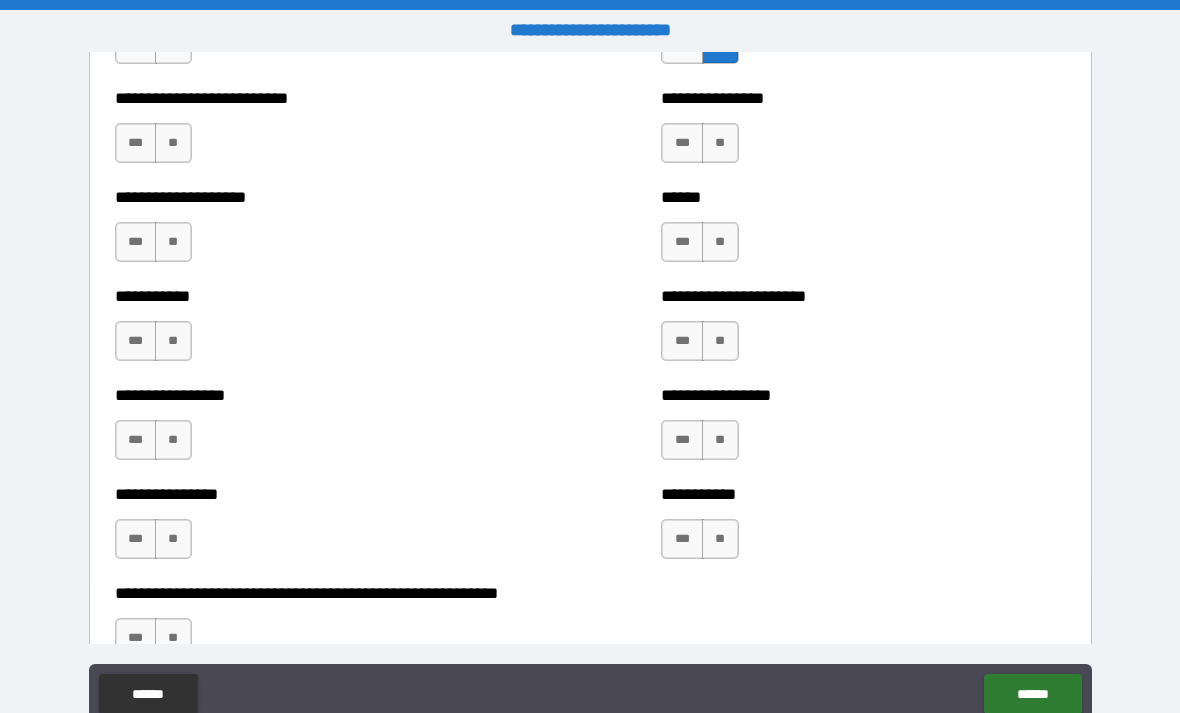 scroll, scrollTop: 5725, scrollLeft: 0, axis: vertical 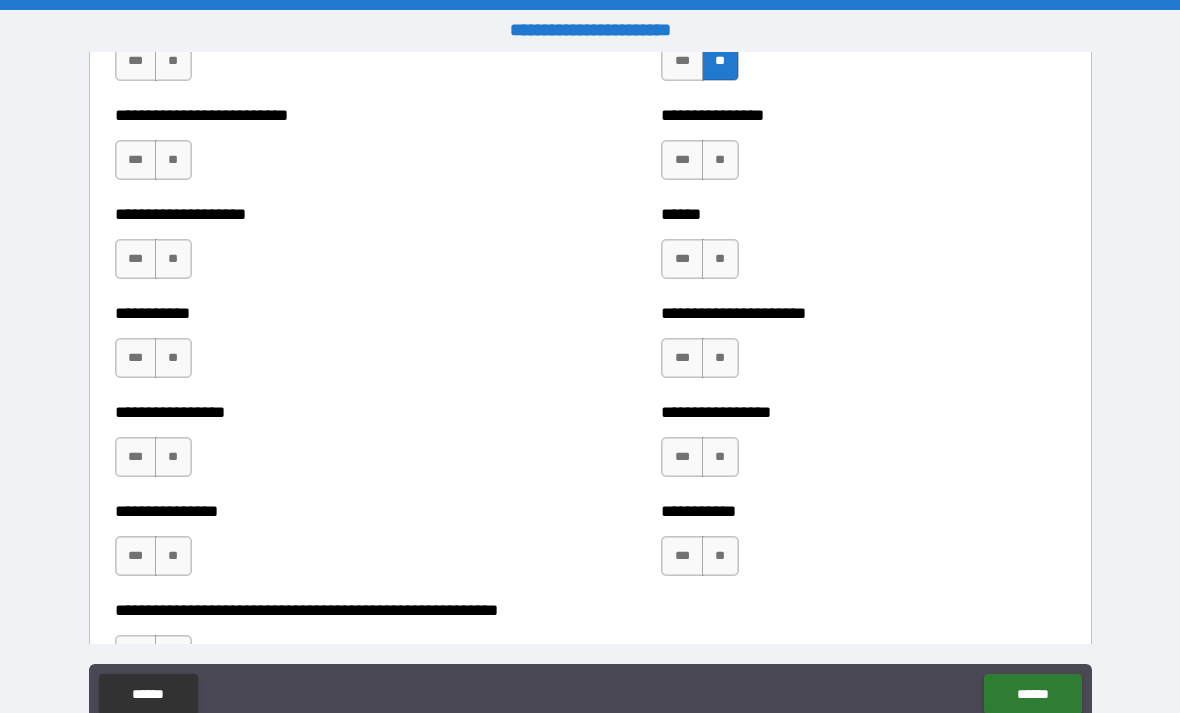 click on "**" at bounding box center (720, 556) 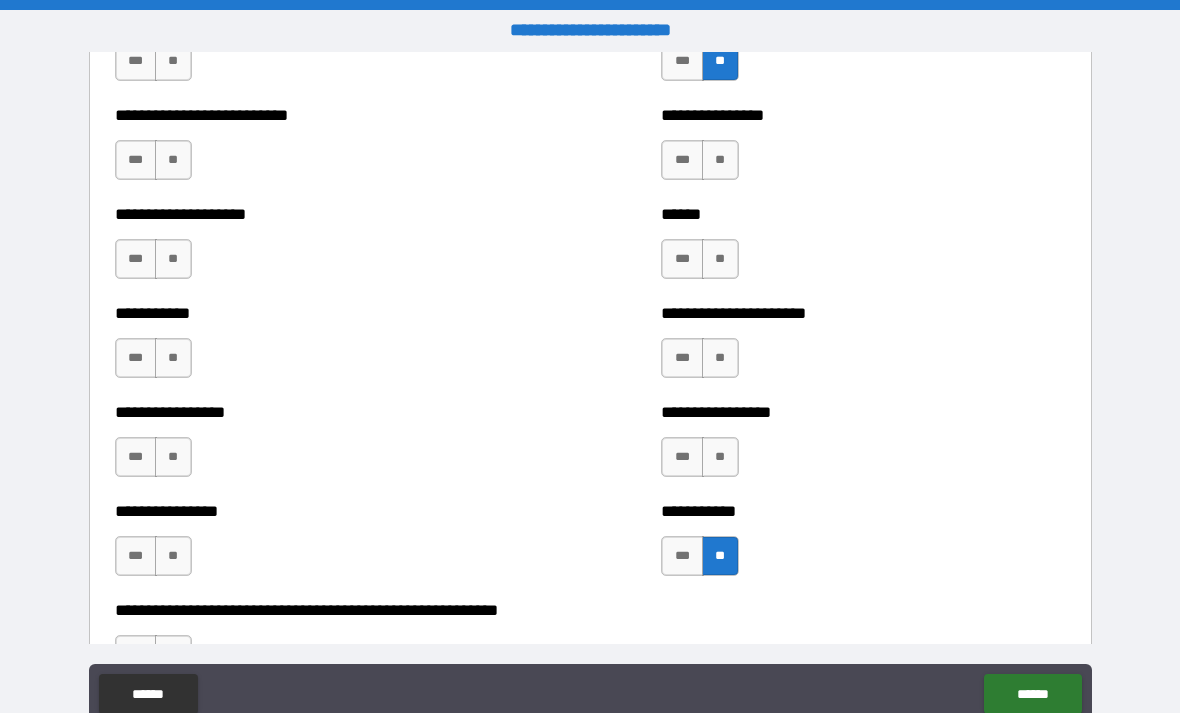 click on "**" at bounding box center (720, 457) 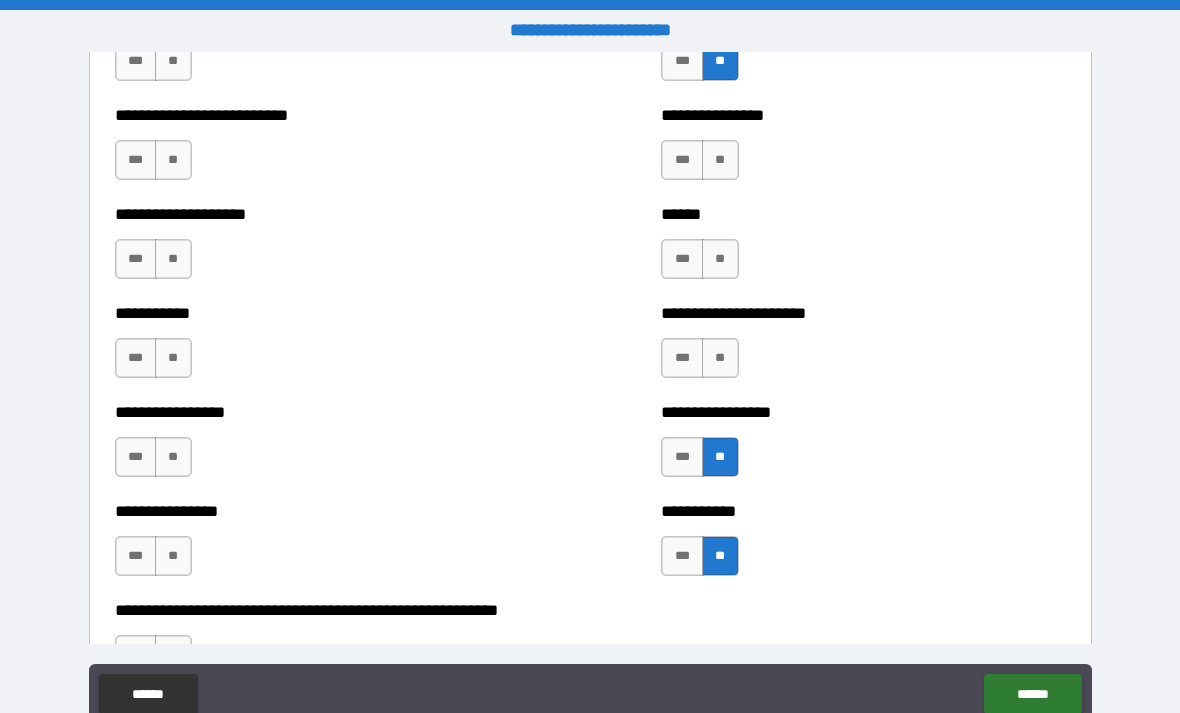 click on "**" at bounding box center (720, 358) 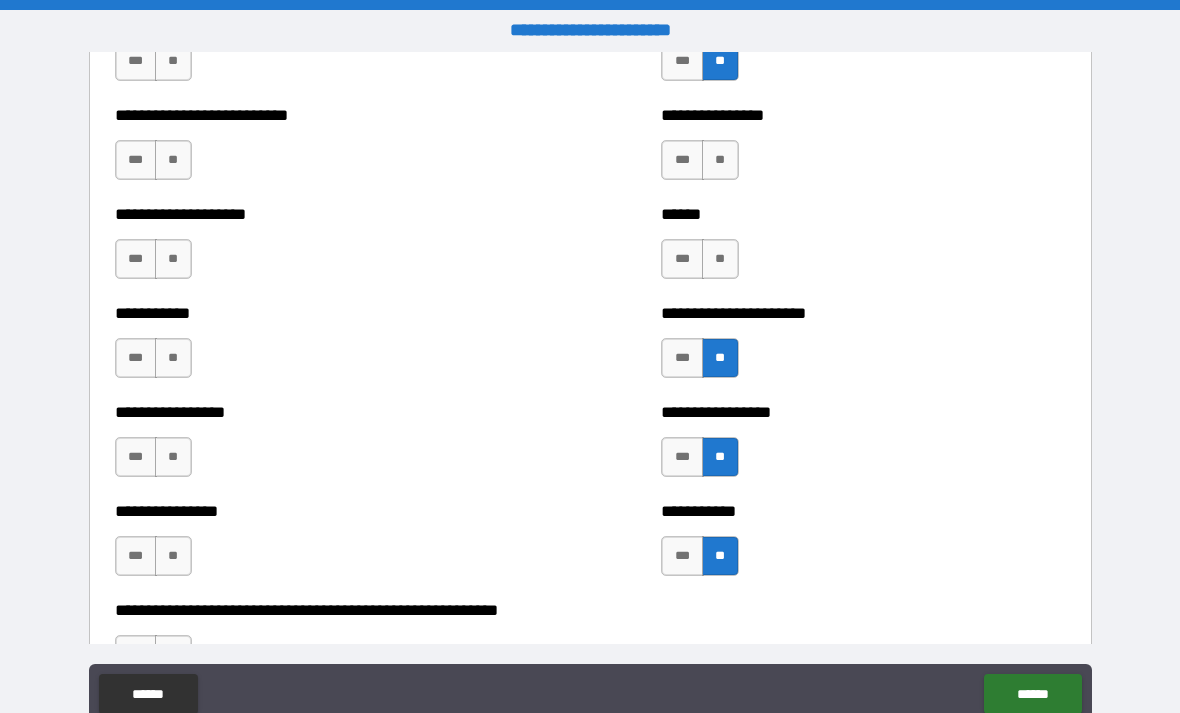 click on "**" at bounding box center (720, 259) 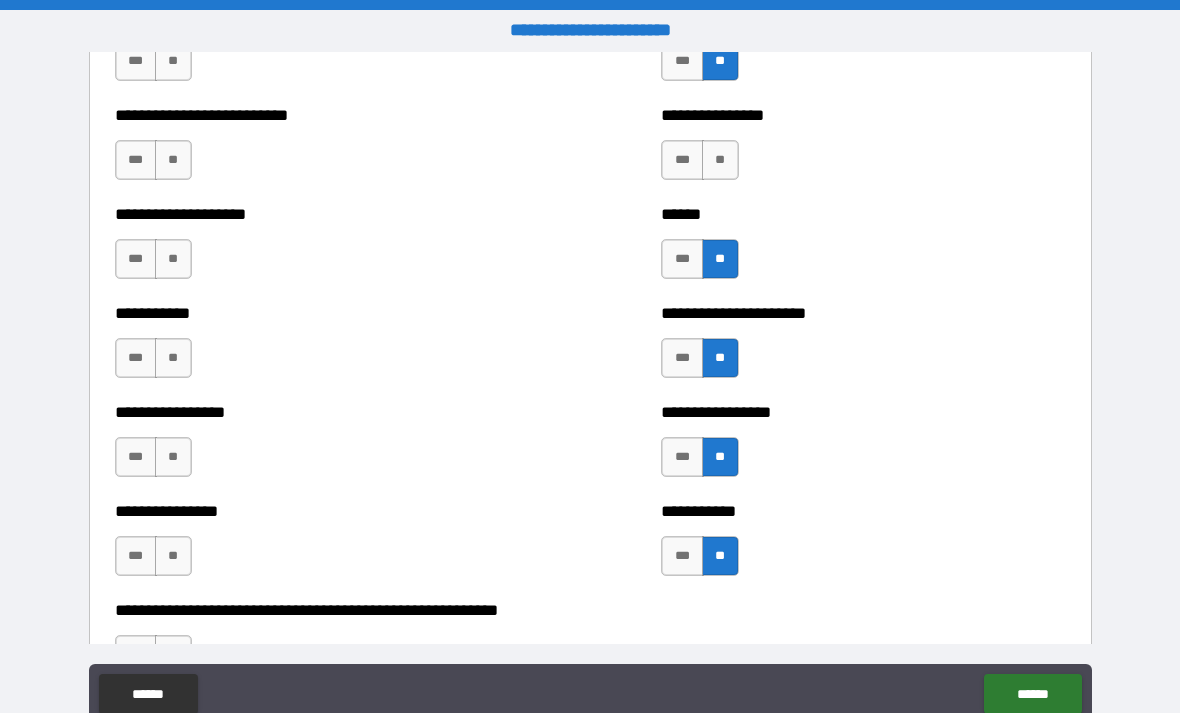click on "**" at bounding box center (720, 160) 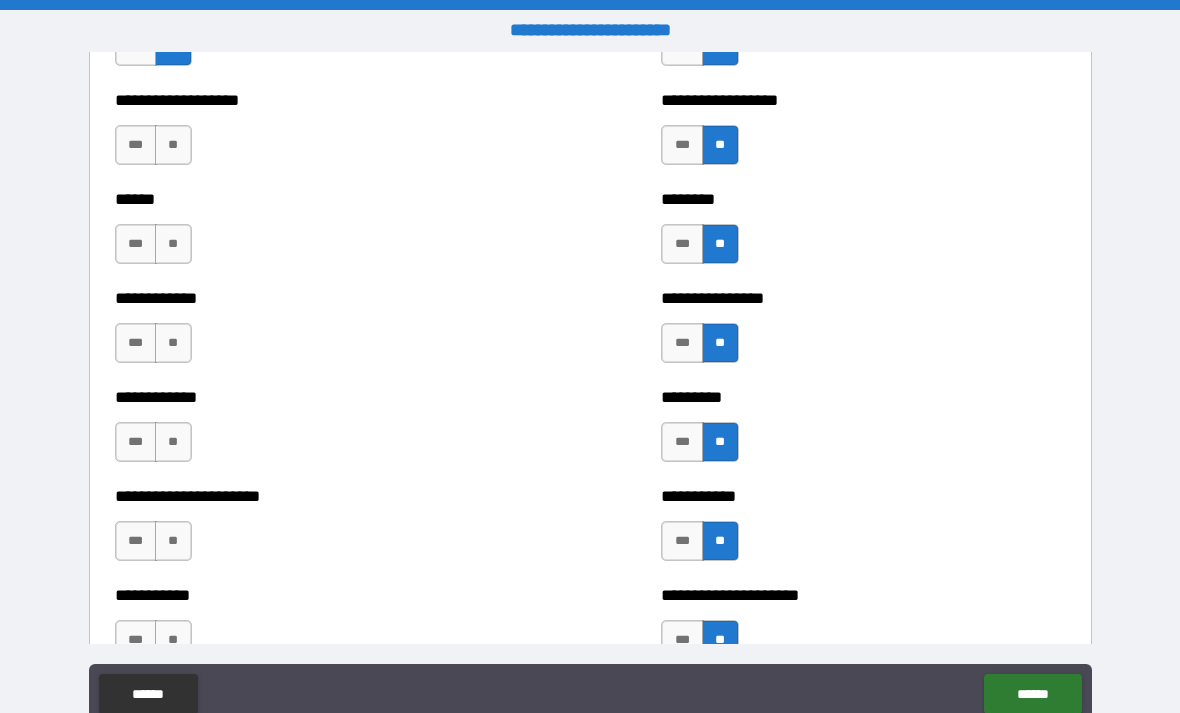 scroll, scrollTop: 4855, scrollLeft: 0, axis: vertical 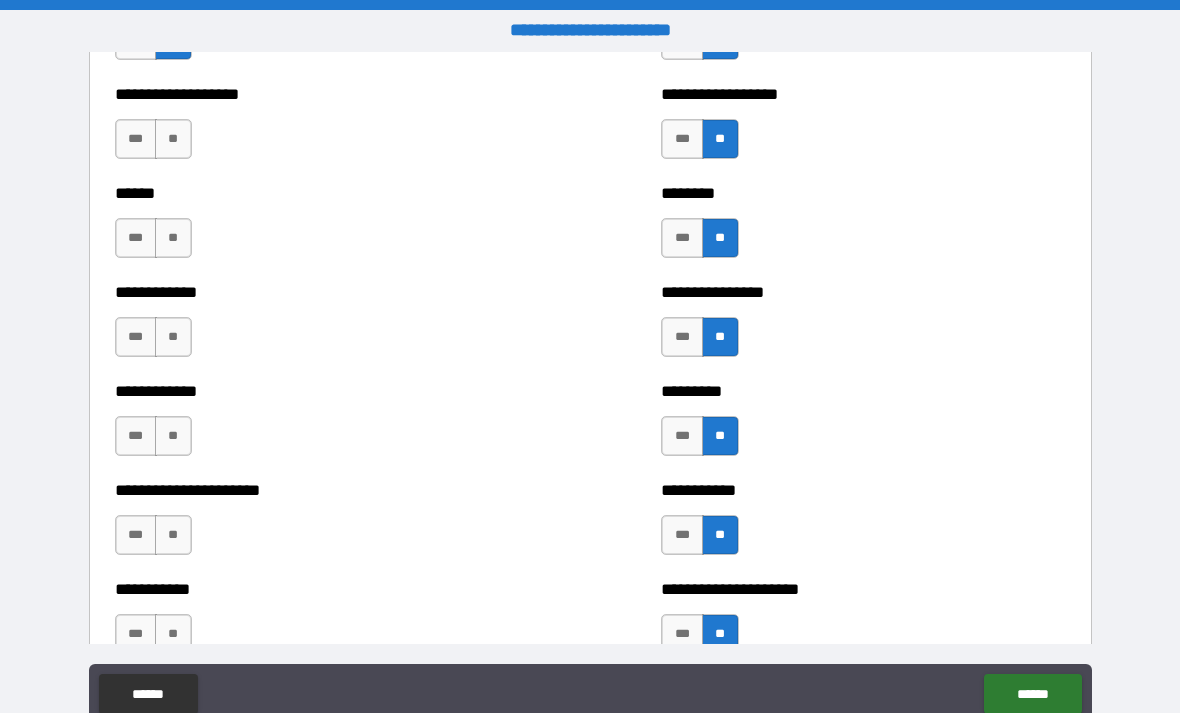 click on "**" at bounding box center [173, 139] 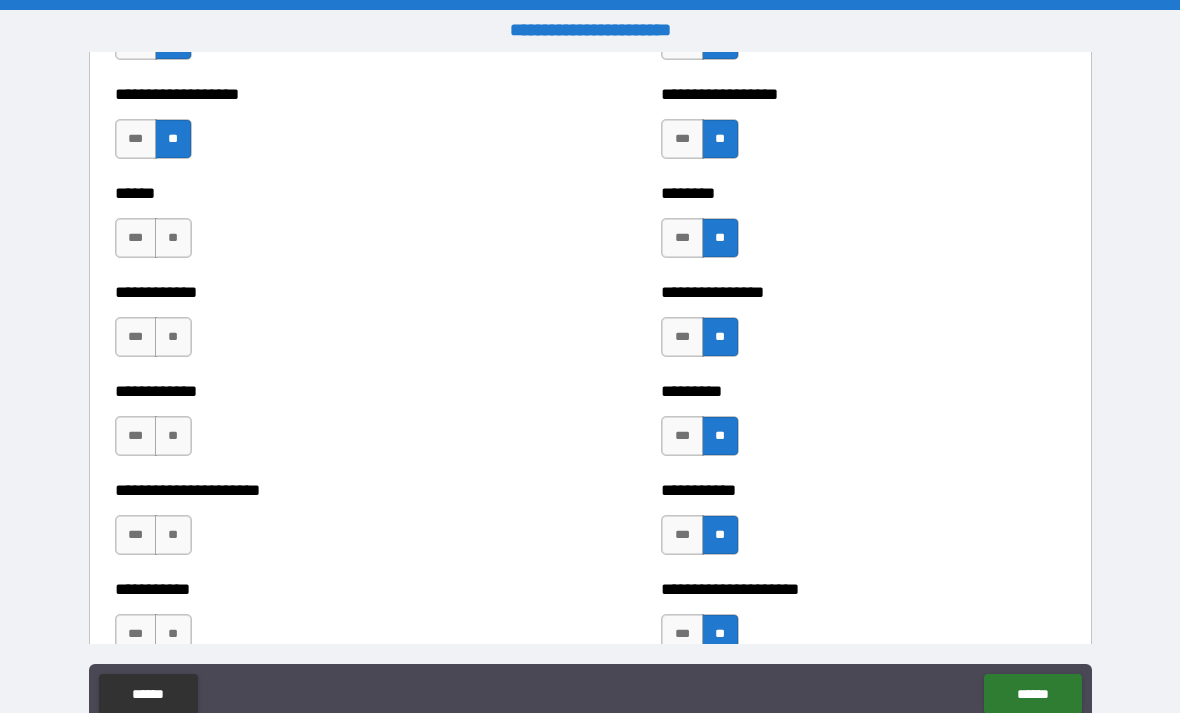 click on "**" at bounding box center (173, 238) 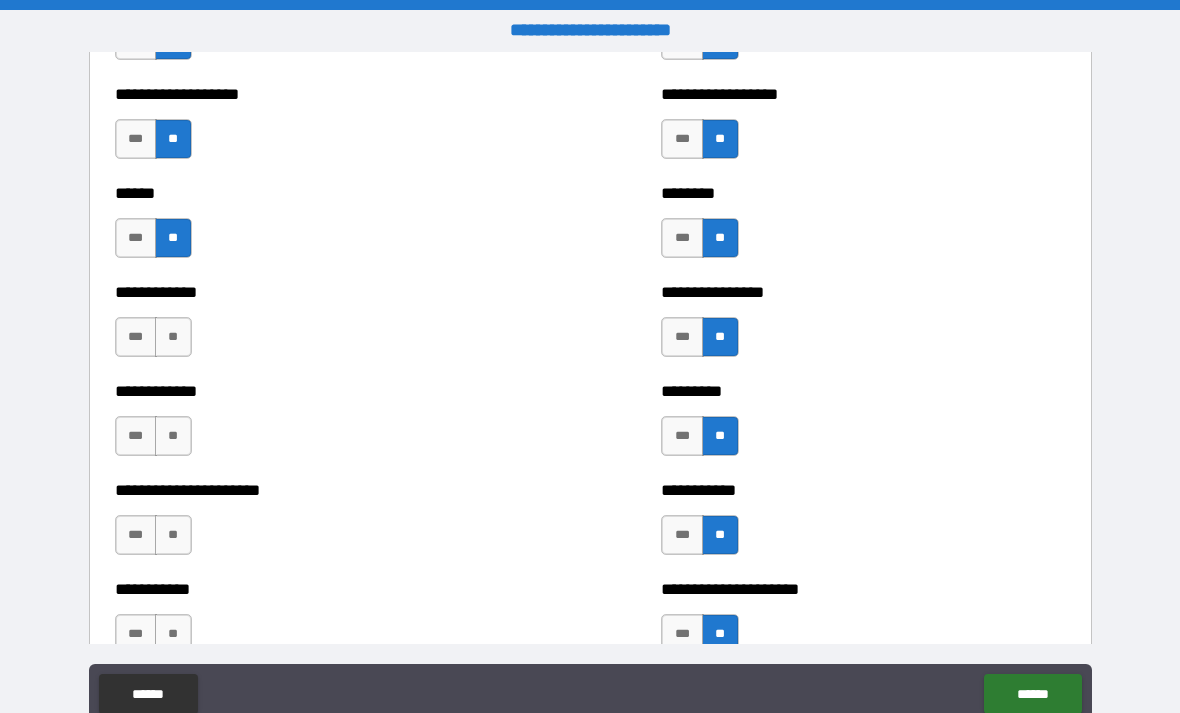 click on "**" at bounding box center (173, 337) 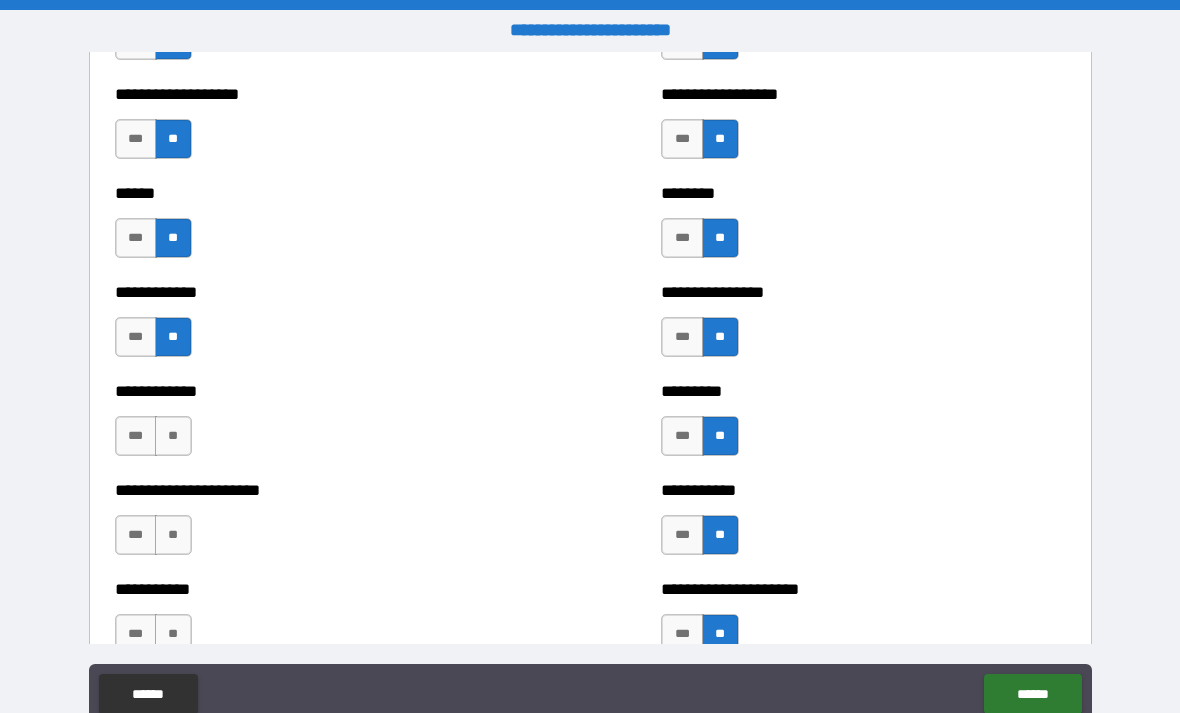 click on "**" at bounding box center [173, 436] 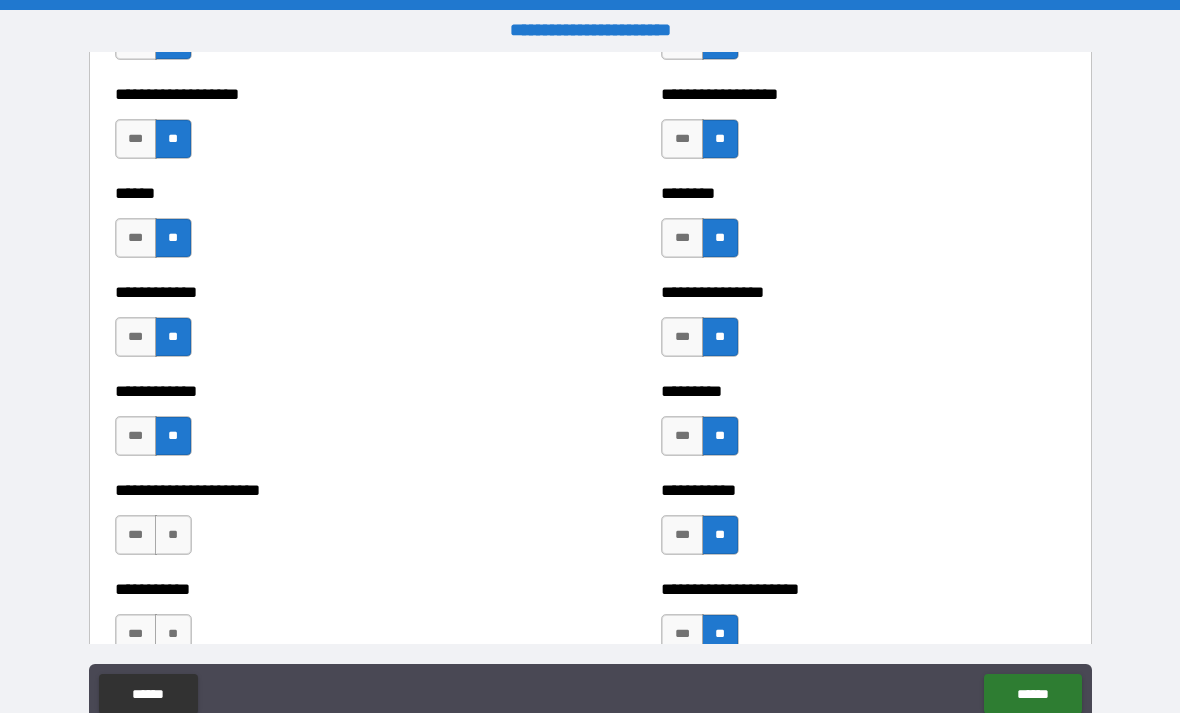 click on "**" at bounding box center [173, 535] 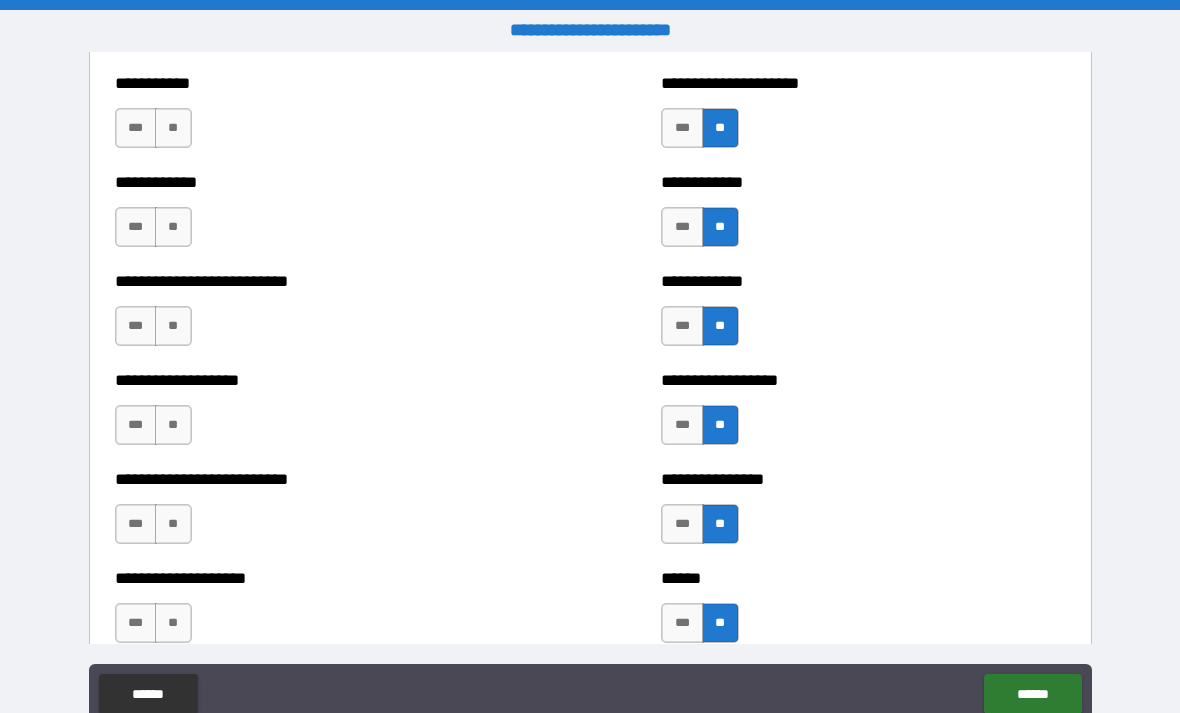 scroll, scrollTop: 5363, scrollLeft: 0, axis: vertical 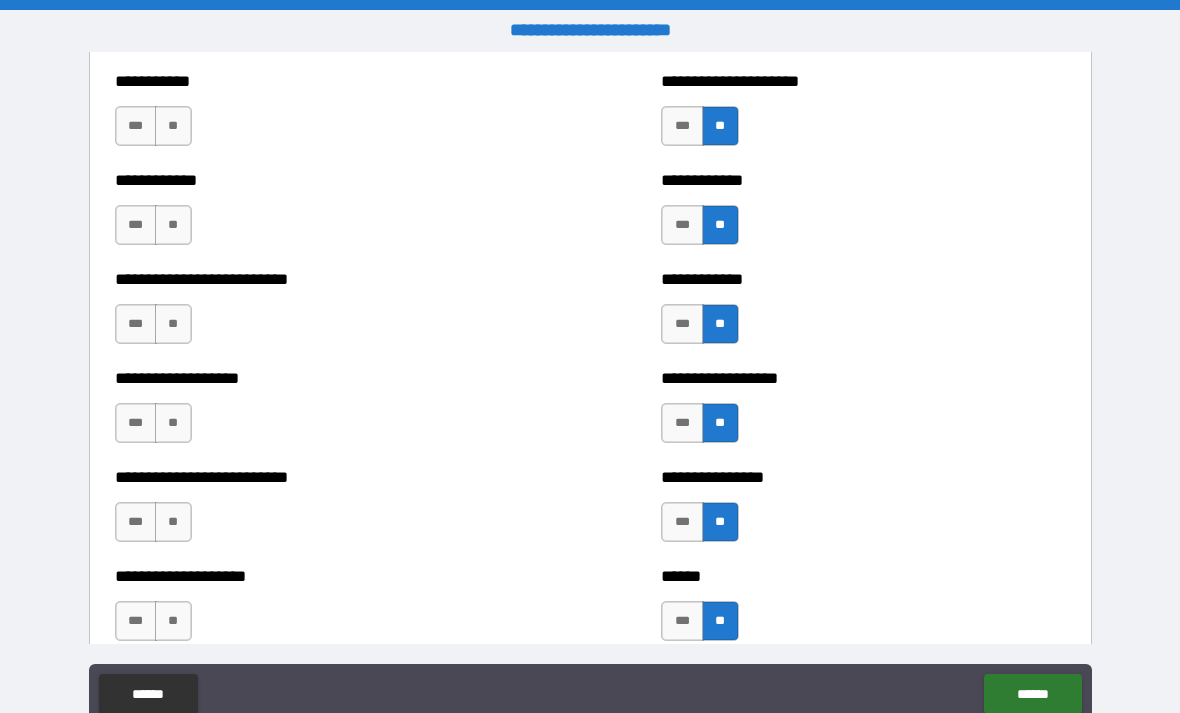 click on "**" at bounding box center (173, 126) 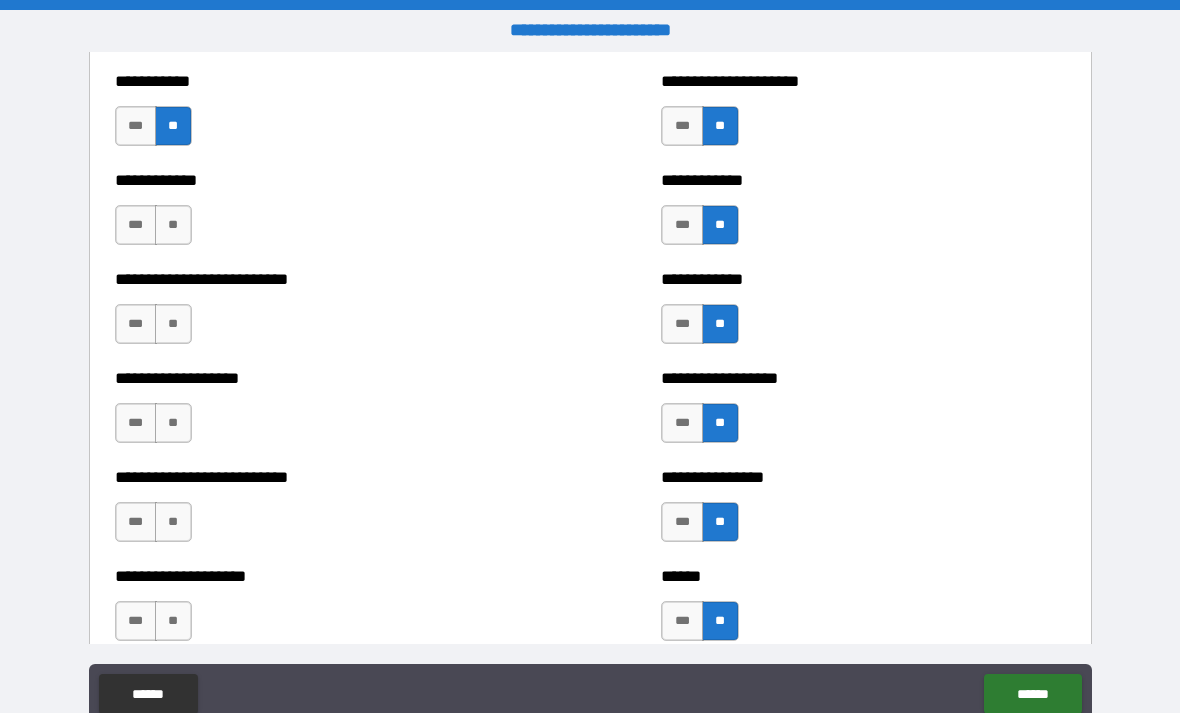 click on "**" at bounding box center (173, 225) 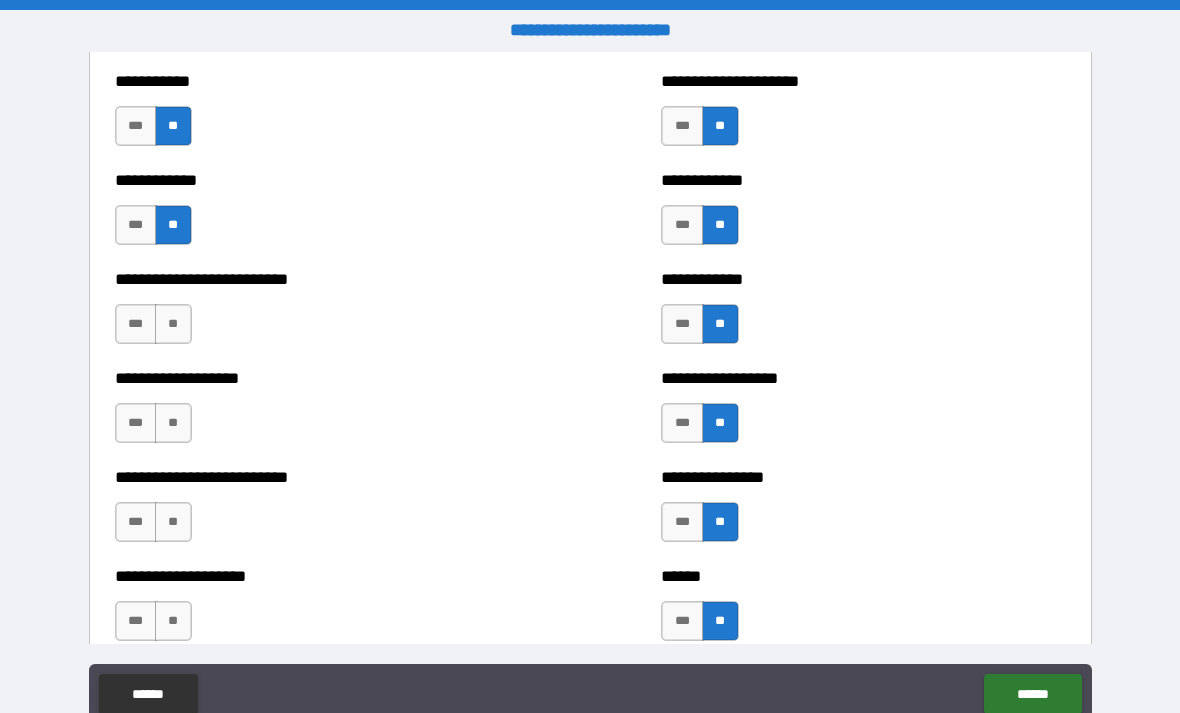 click on "**" at bounding box center (173, 324) 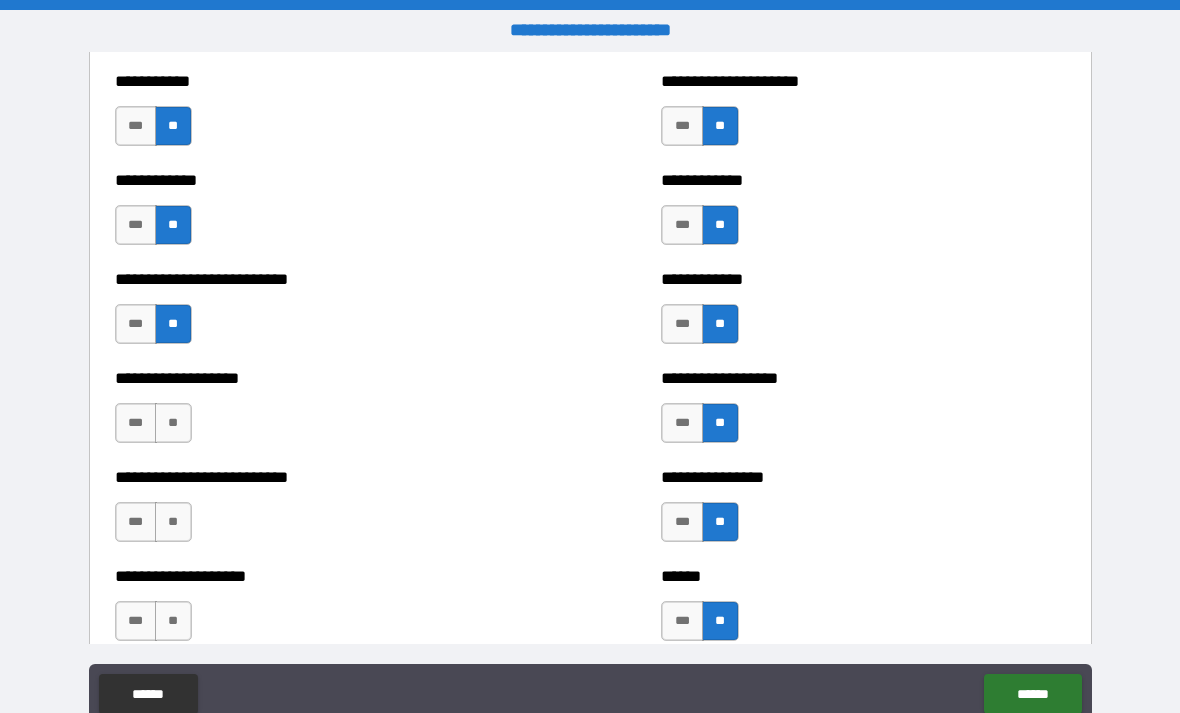 click on "**" at bounding box center [173, 423] 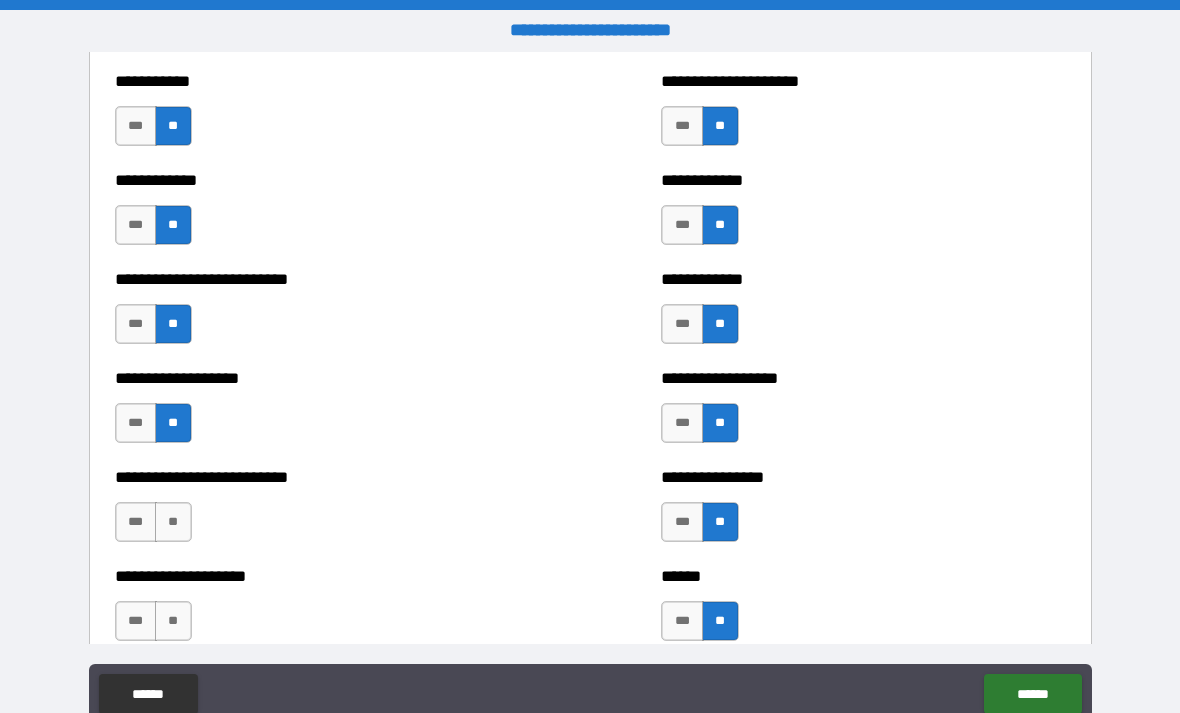 click on "**" at bounding box center [173, 522] 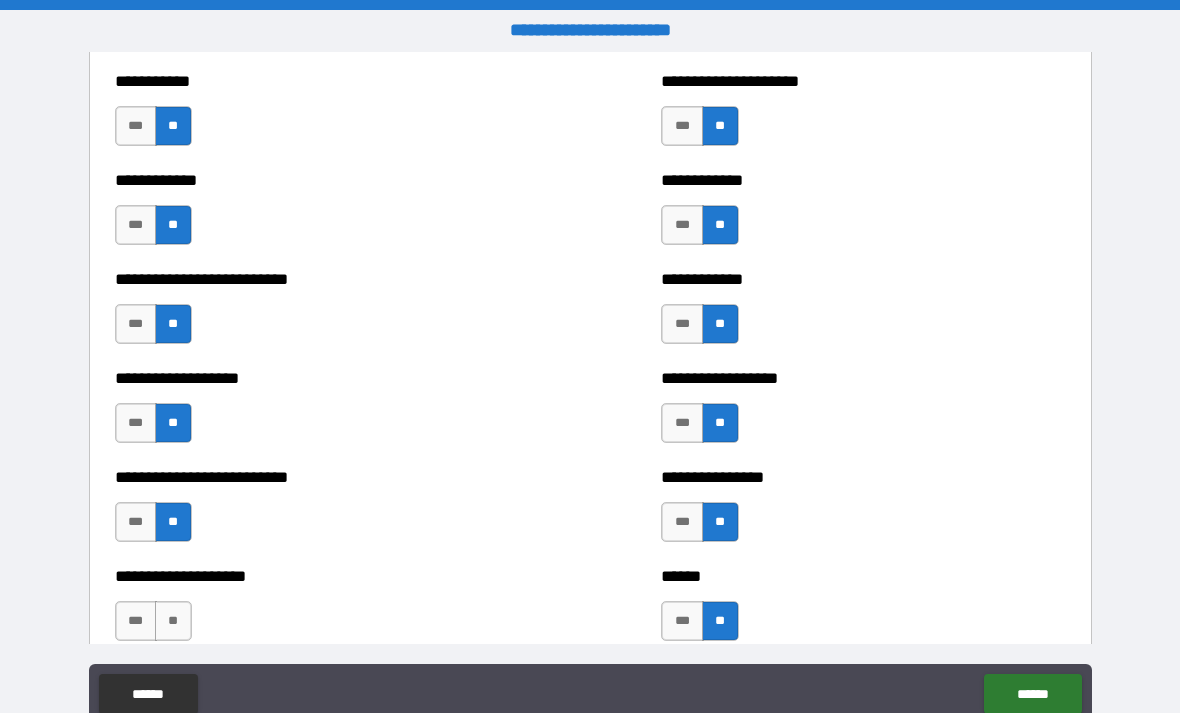 click on "**" at bounding box center [173, 621] 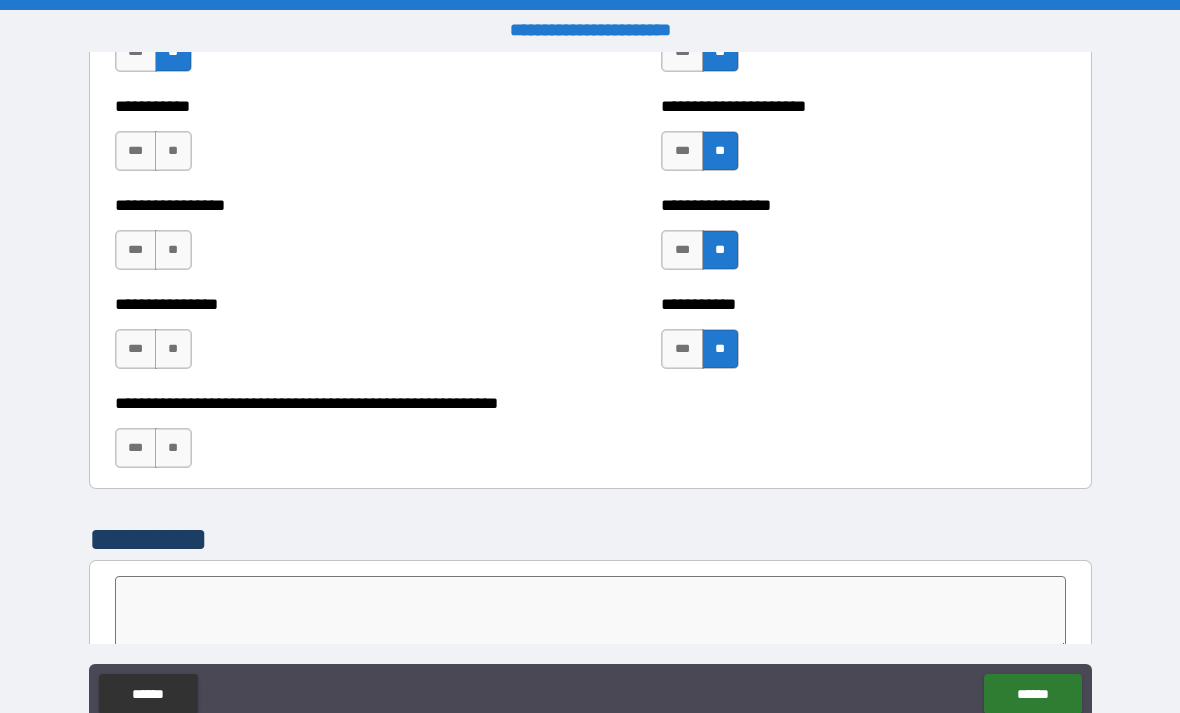 scroll, scrollTop: 5944, scrollLeft: 0, axis: vertical 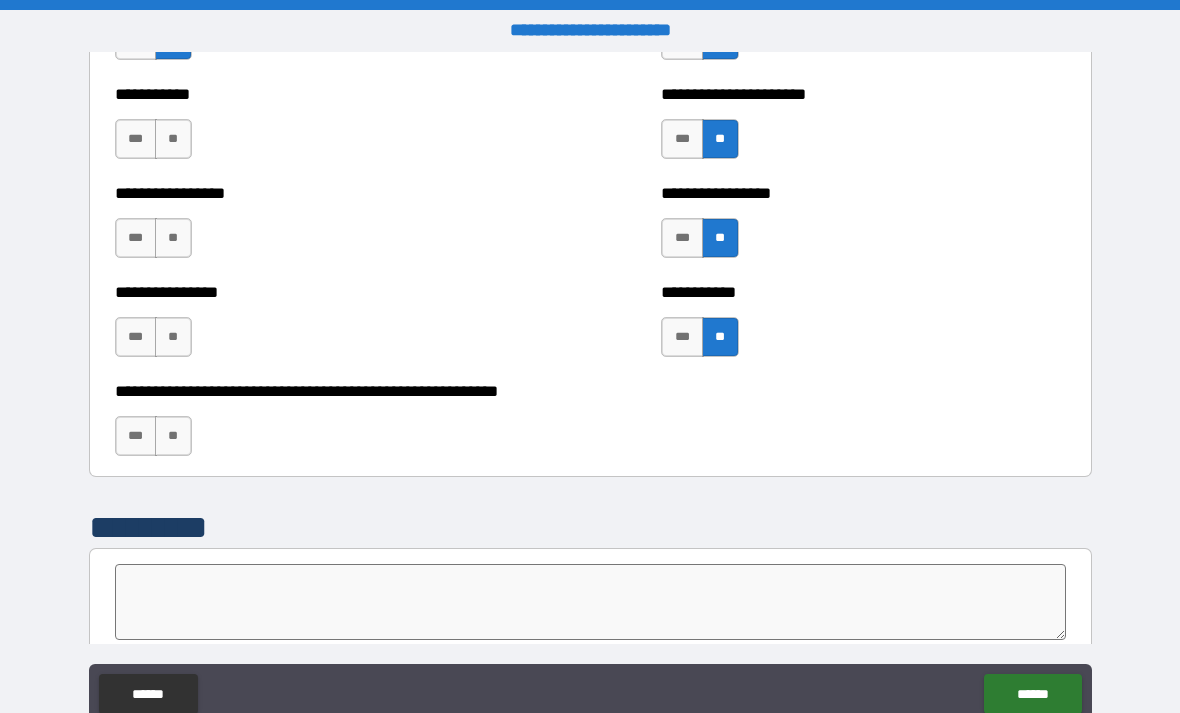 click on "**" at bounding box center [173, 139] 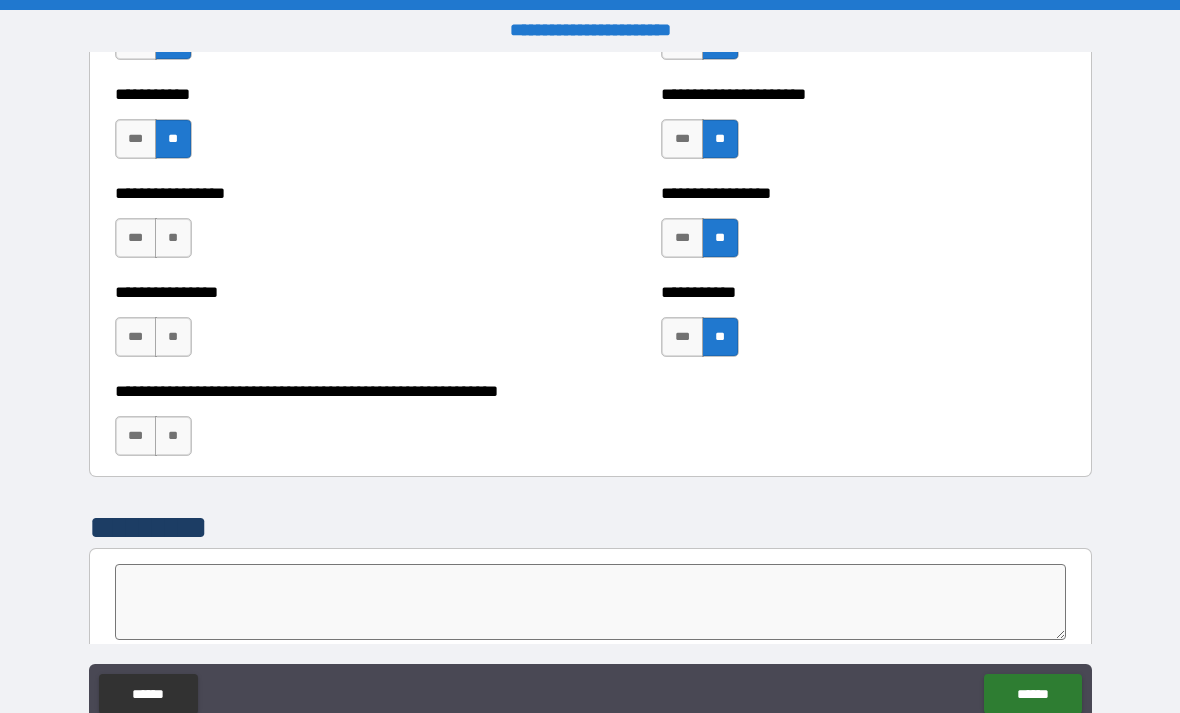 click on "**" at bounding box center (173, 238) 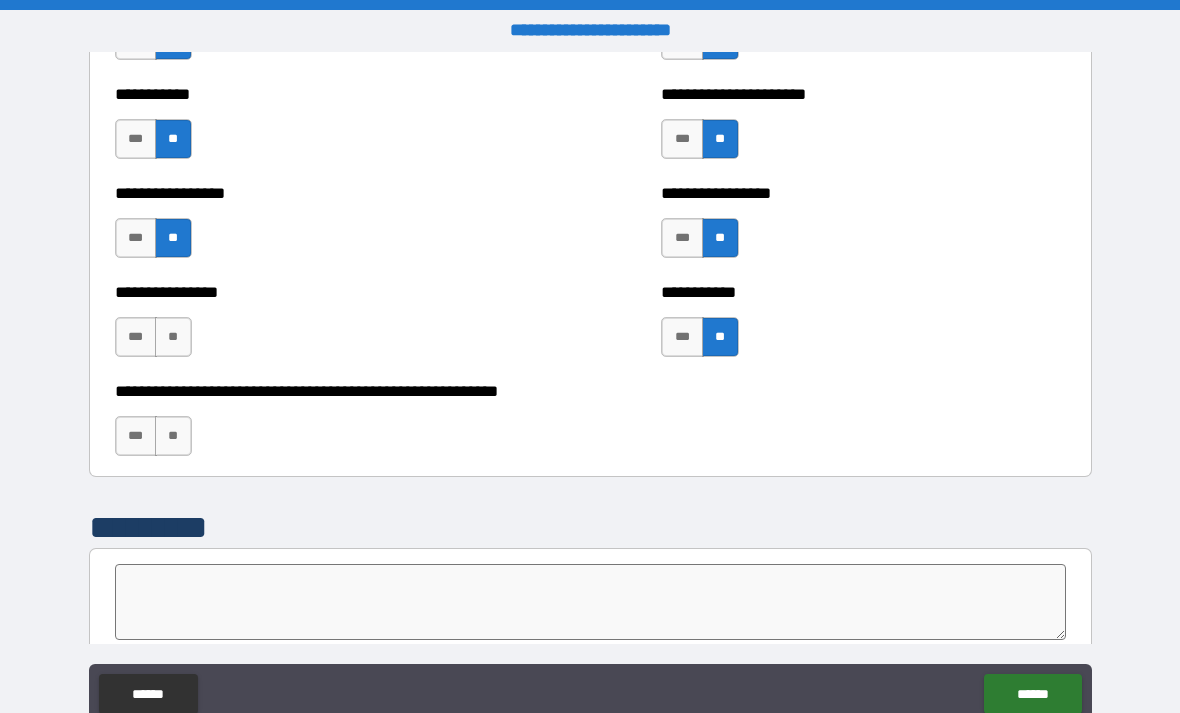 click on "**" at bounding box center [173, 337] 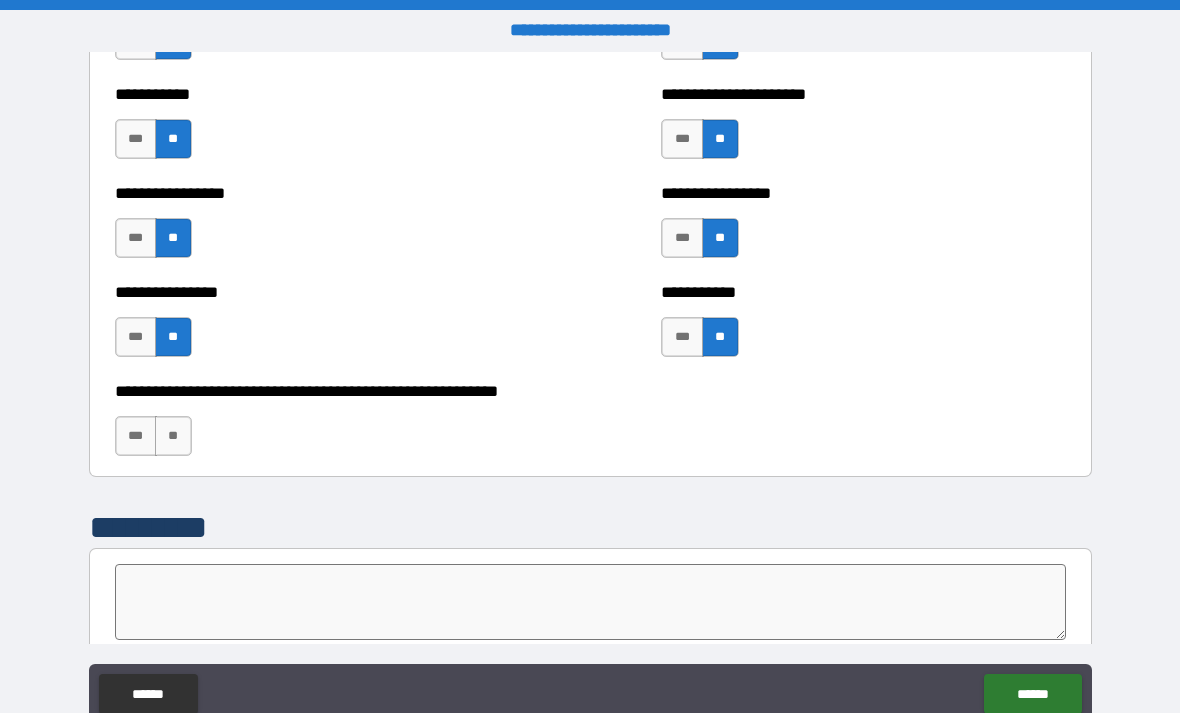 click on "**" at bounding box center (173, 436) 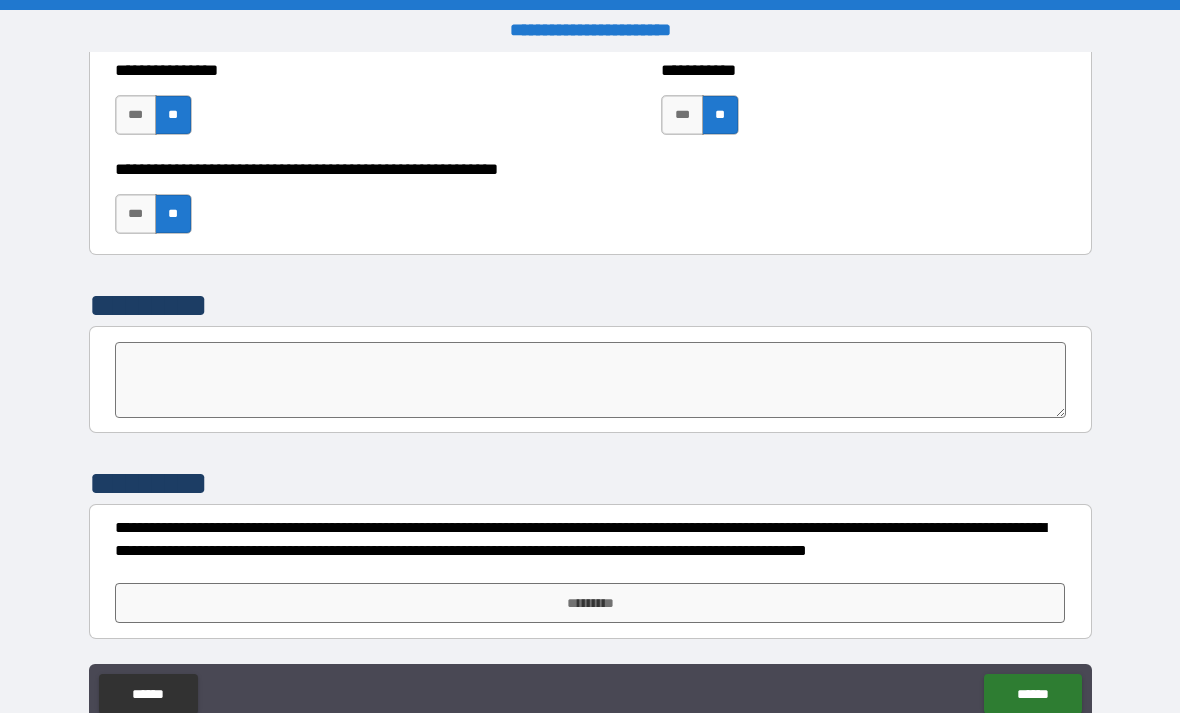scroll, scrollTop: 6166, scrollLeft: 0, axis: vertical 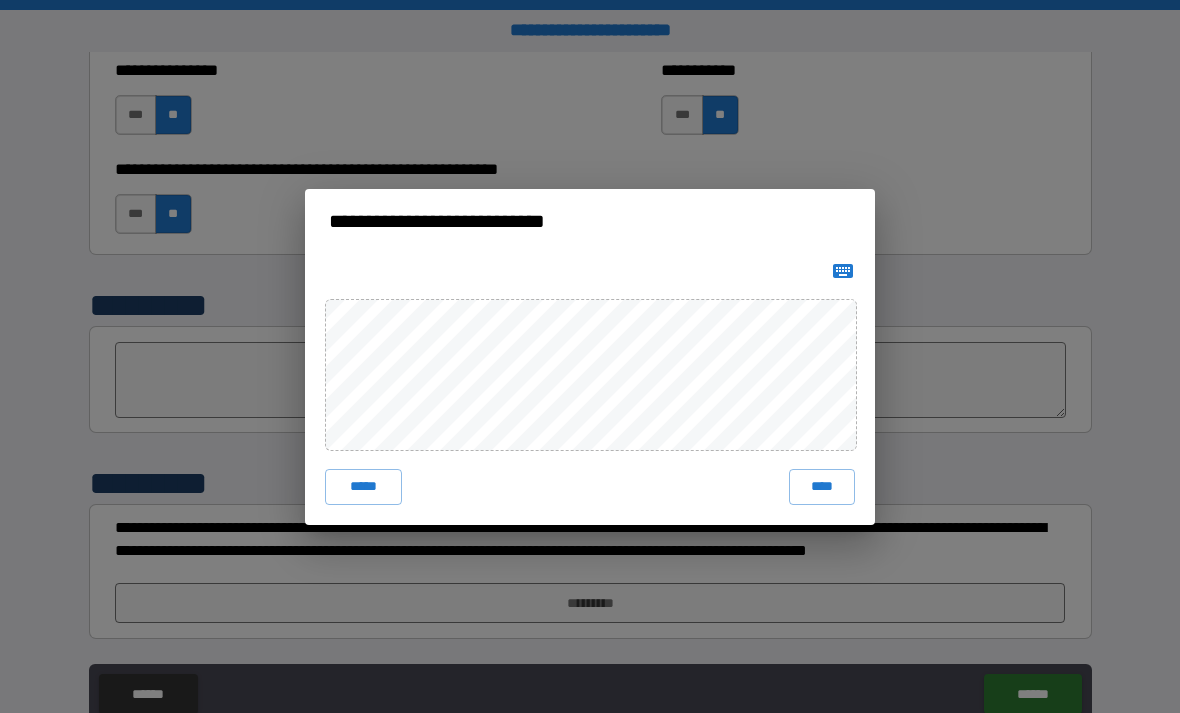 click on "****" at bounding box center (822, 487) 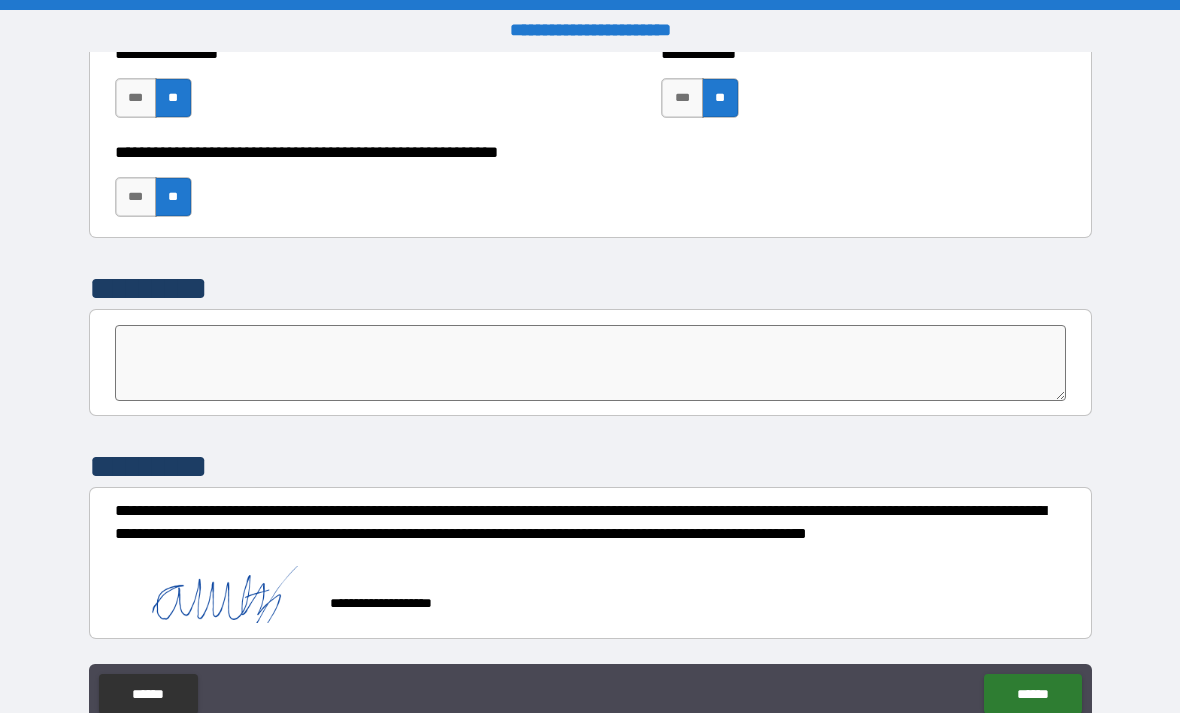 scroll, scrollTop: 6183, scrollLeft: 0, axis: vertical 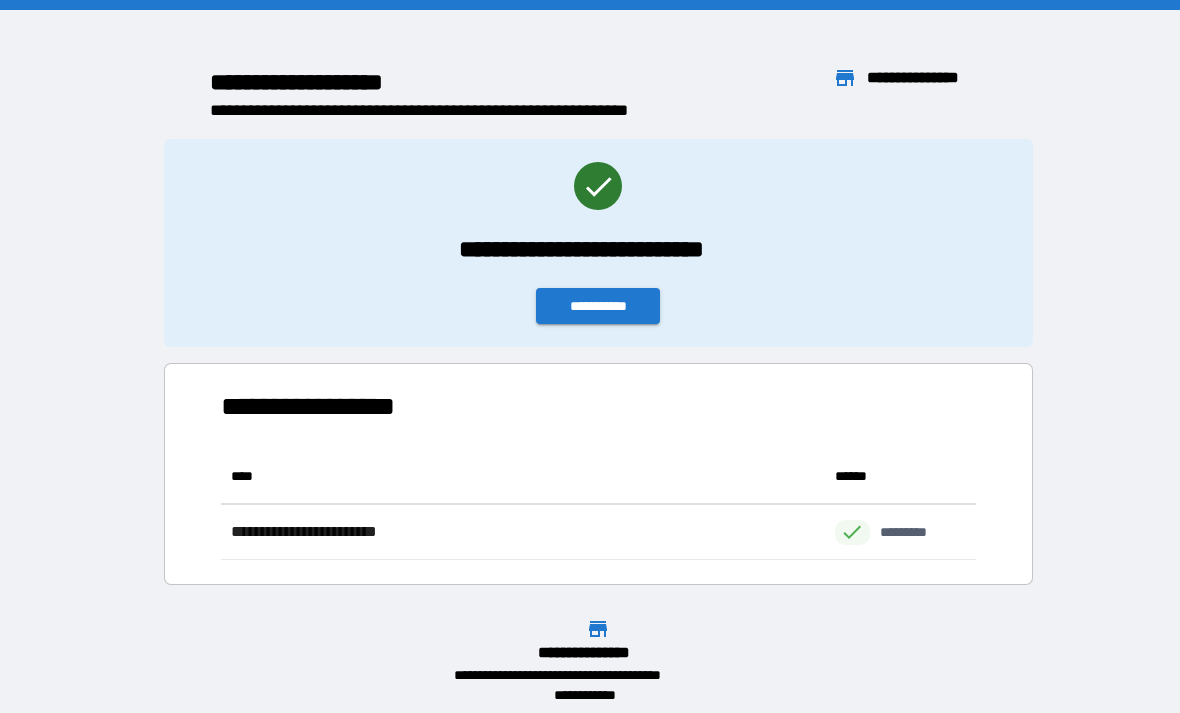 click on "**********" at bounding box center (598, 306) 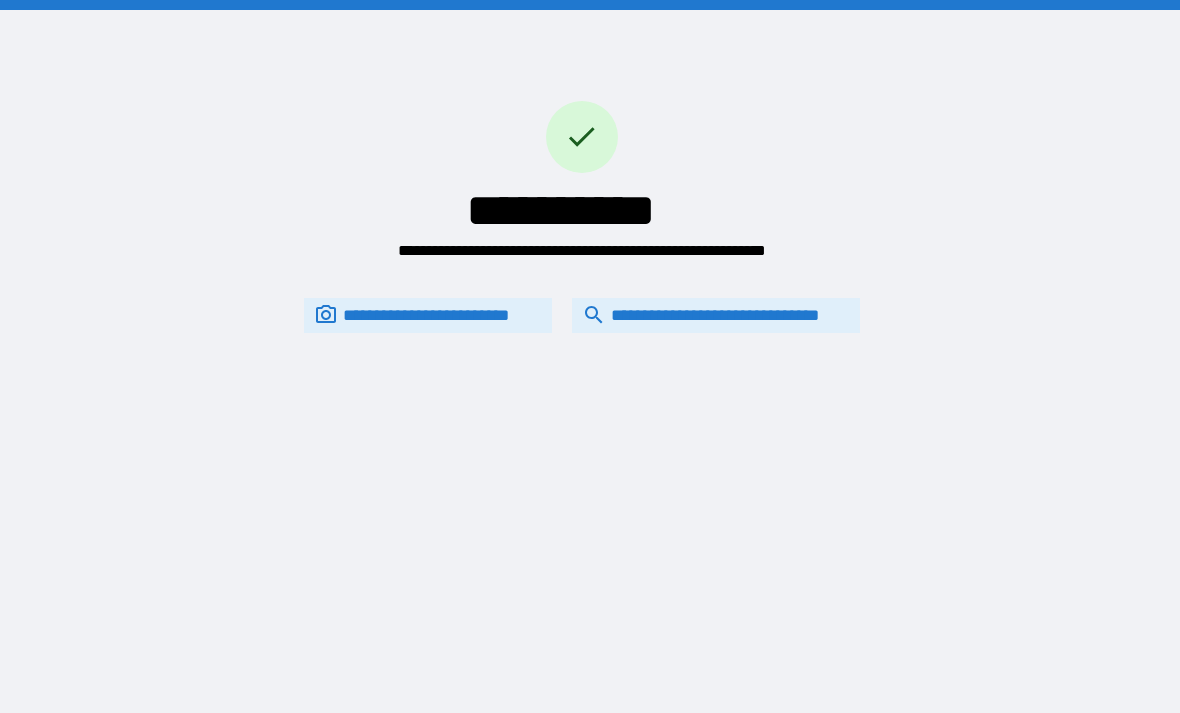 click on "**********" at bounding box center (716, 315) 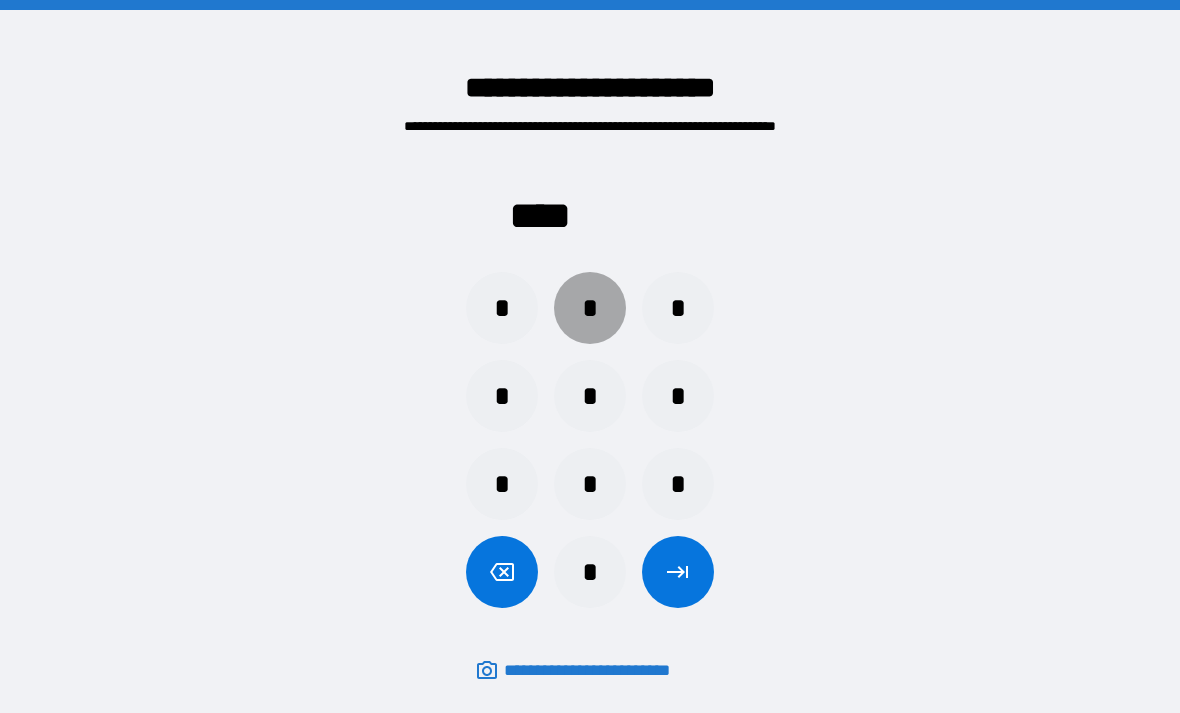 click on "*" at bounding box center [590, 308] 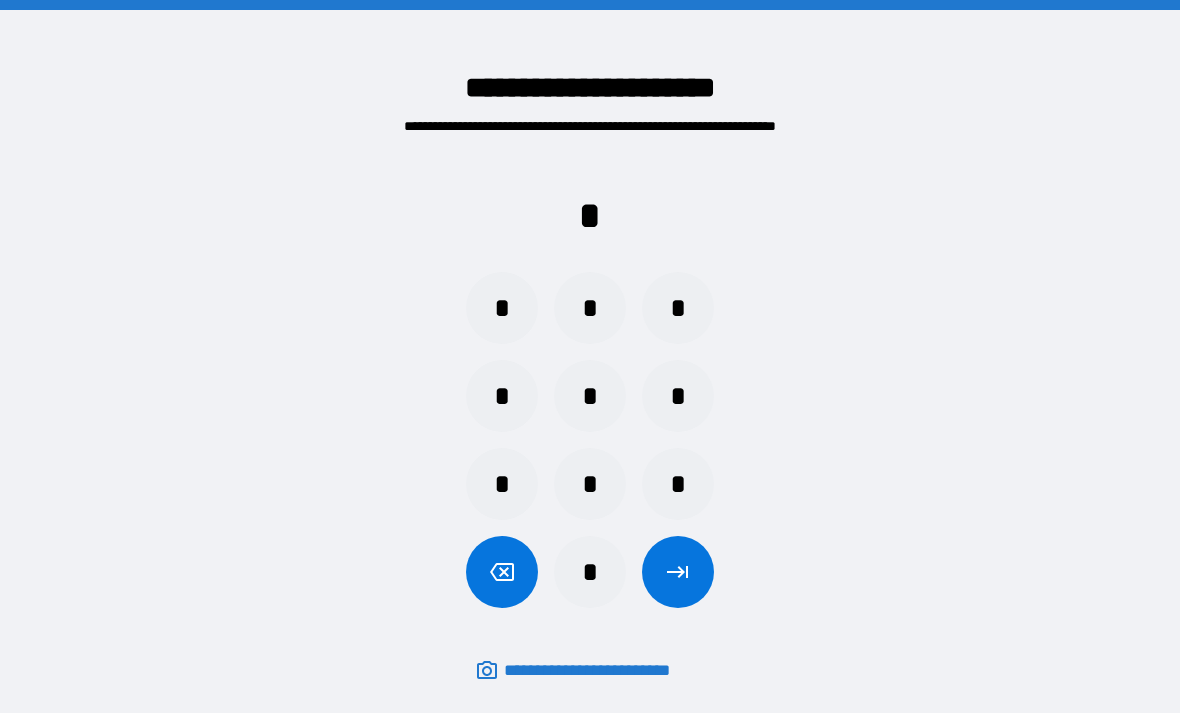 click on "*" at bounding box center (590, 396) 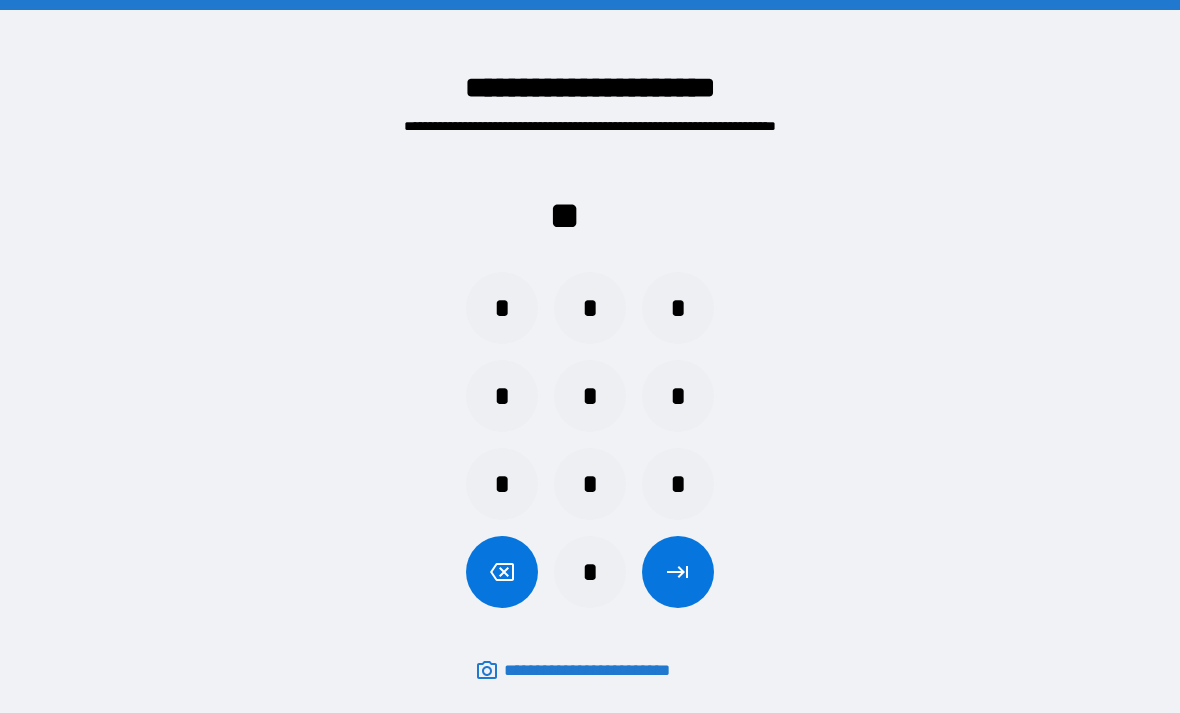 click on "*" at bounding box center [502, 308] 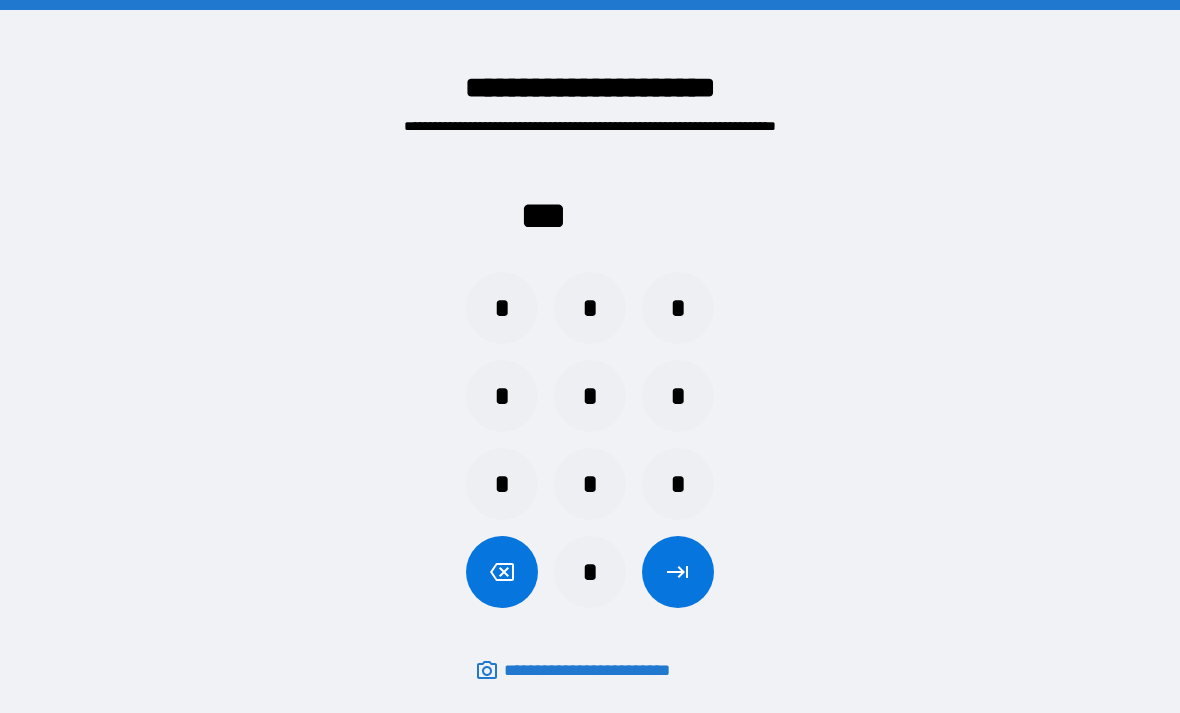 click on "*" at bounding box center [678, 484] 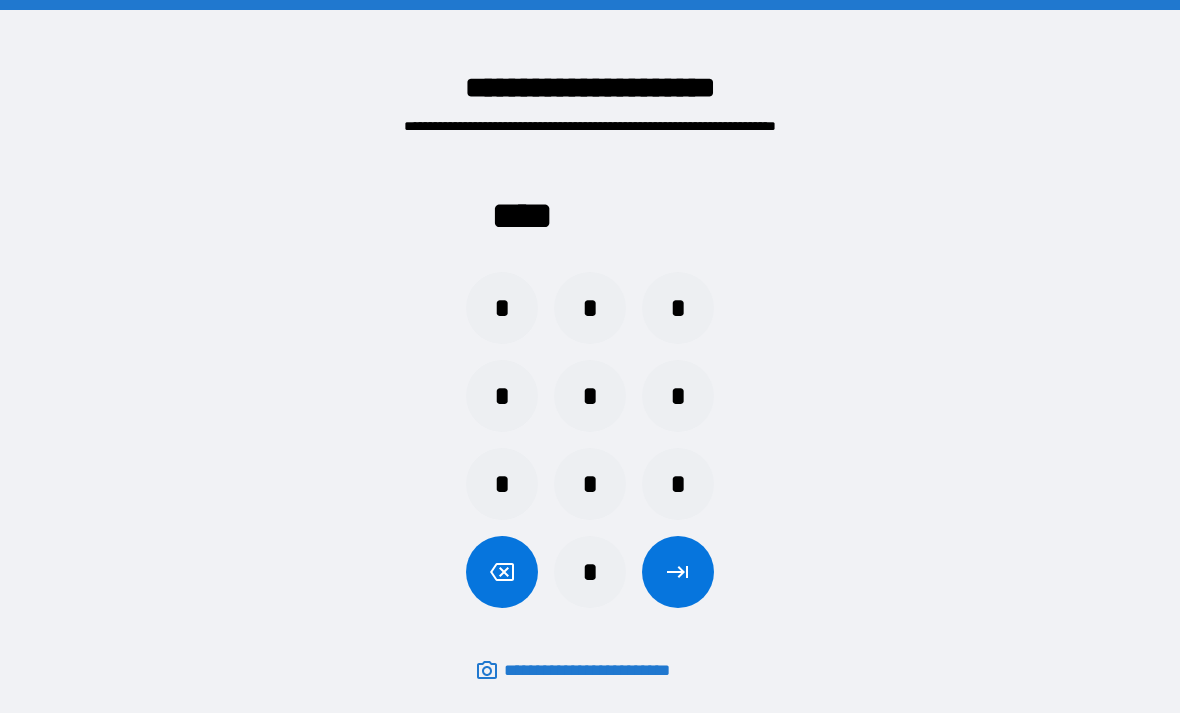 click at bounding box center [678, 572] 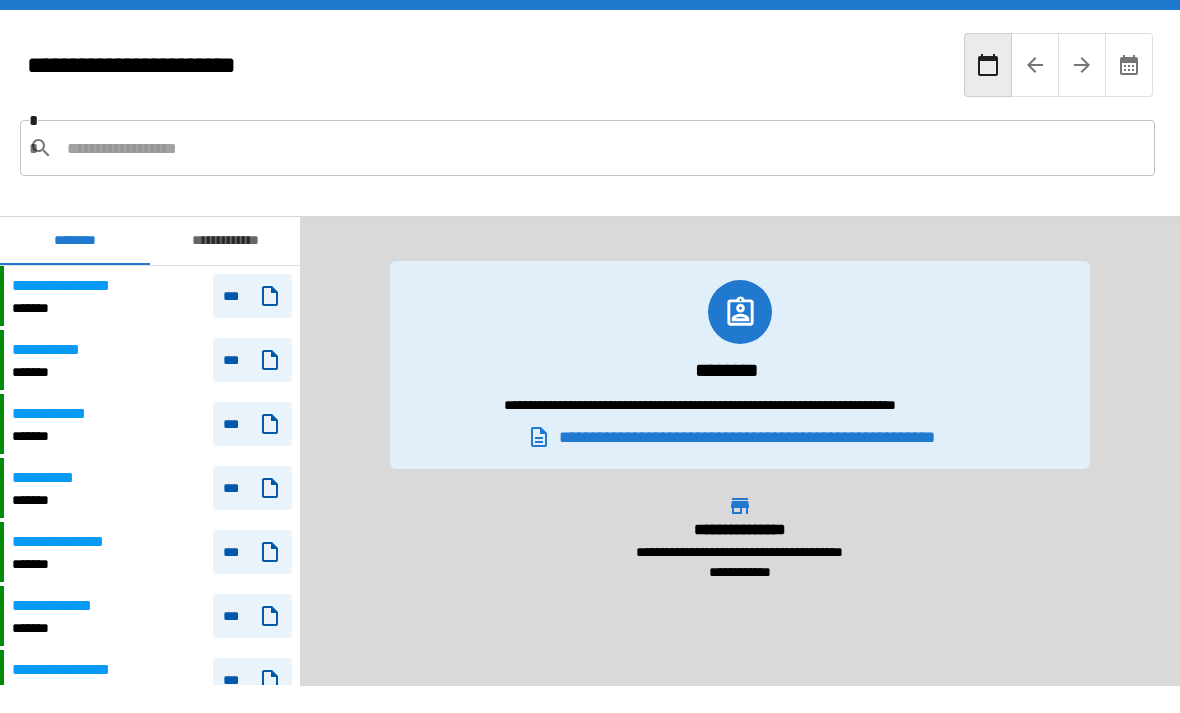 click on "***" at bounding box center (252, 296) 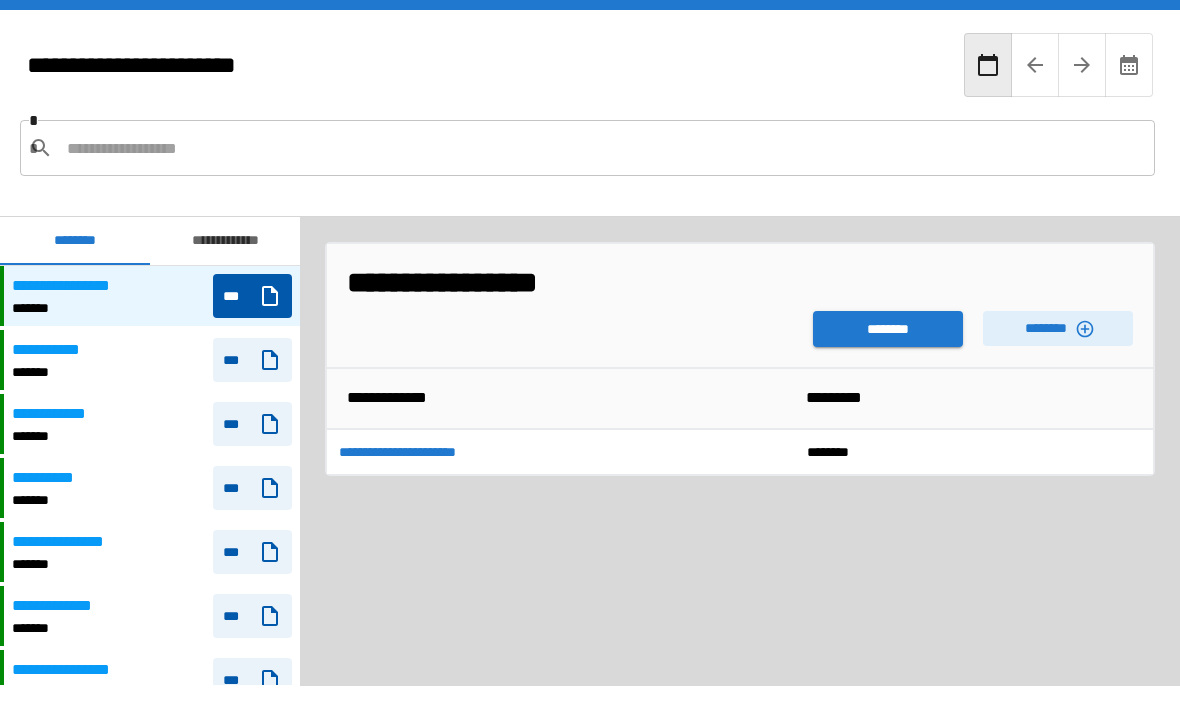 click on "********" at bounding box center (888, 329) 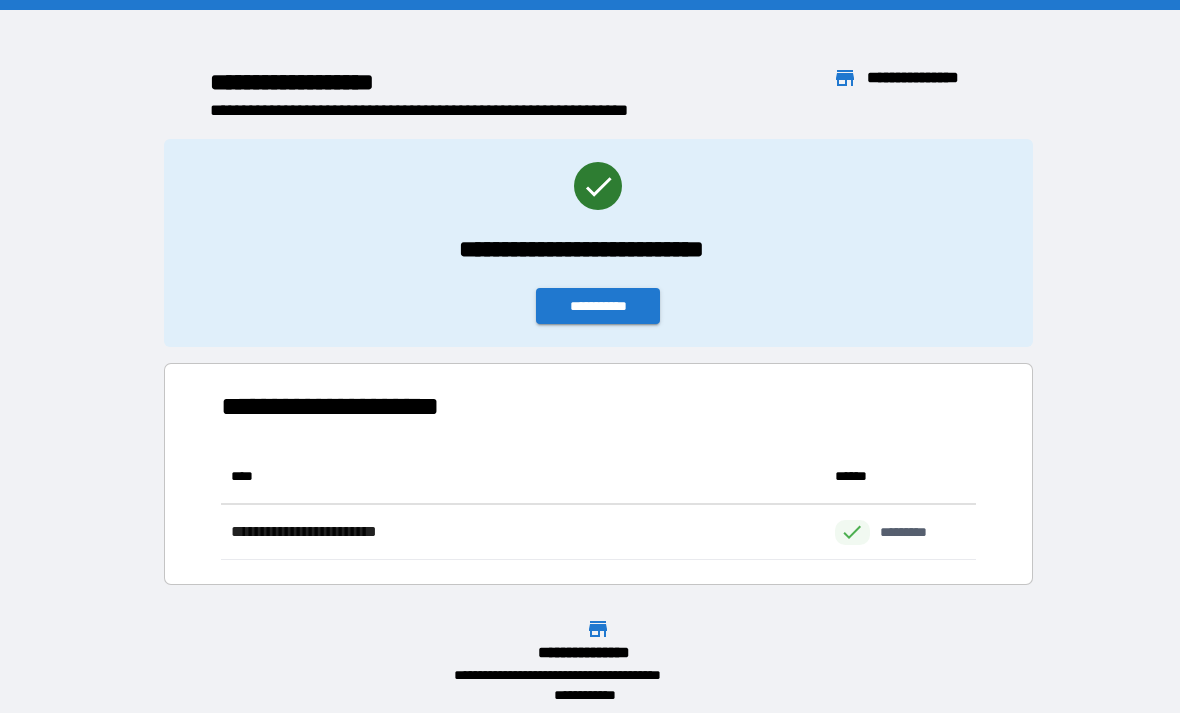 scroll, scrollTop: 111, scrollLeft: 755, axis: both 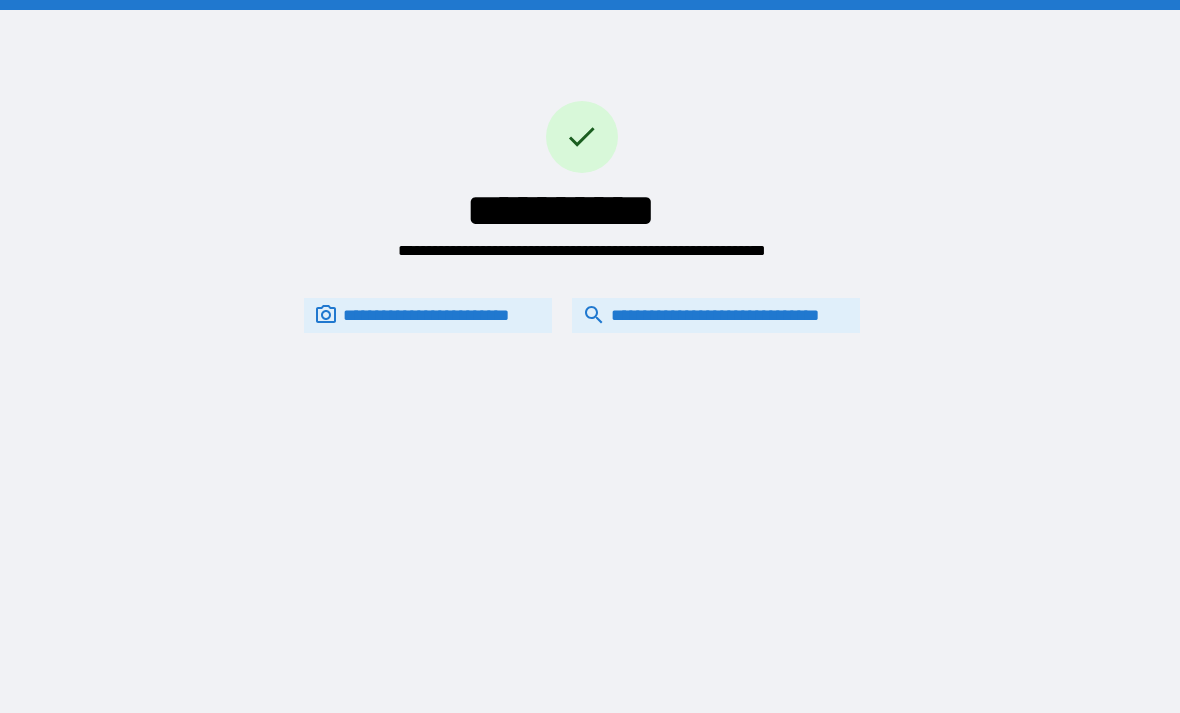 click on "**********" at bounding box center (716, 315) 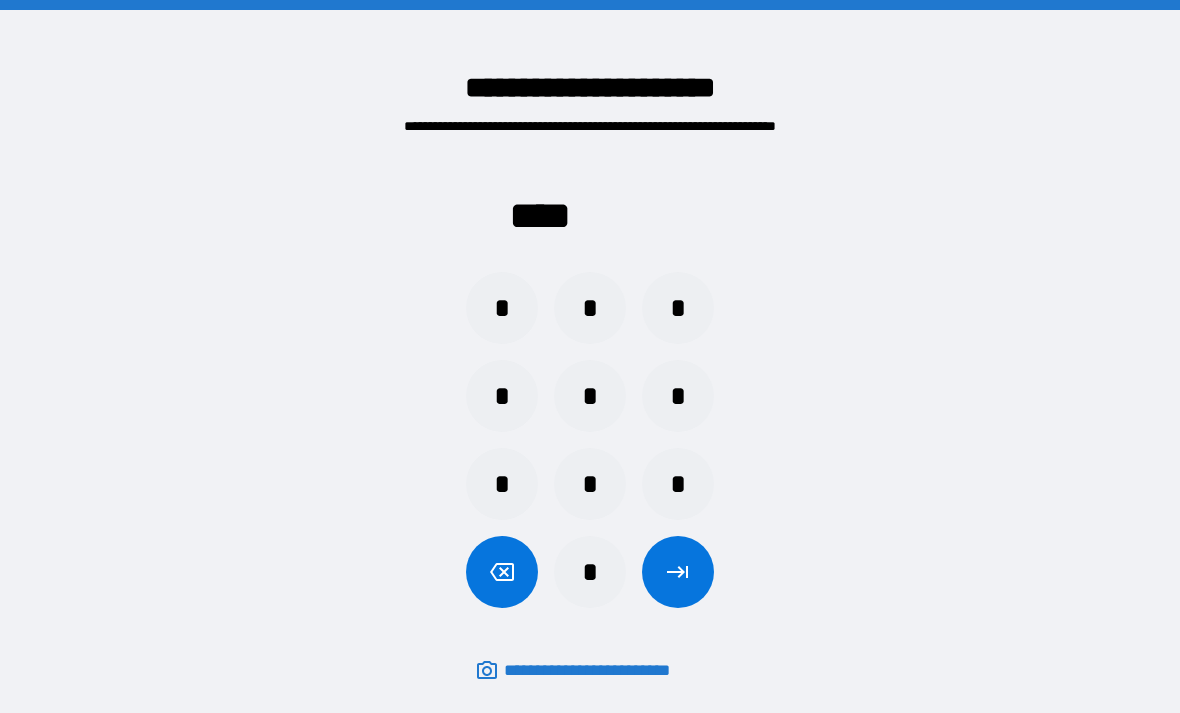 click on "*" at bounding box center (590, 308) 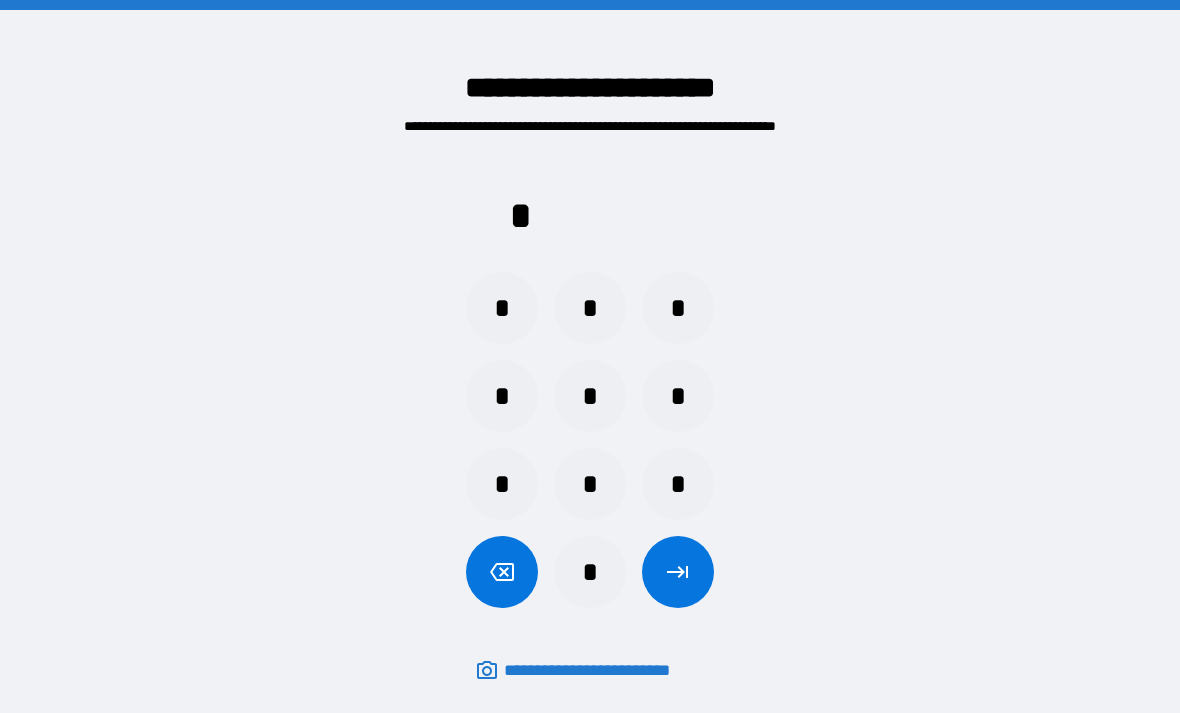 click on "*" at bounding box center (590, 396) 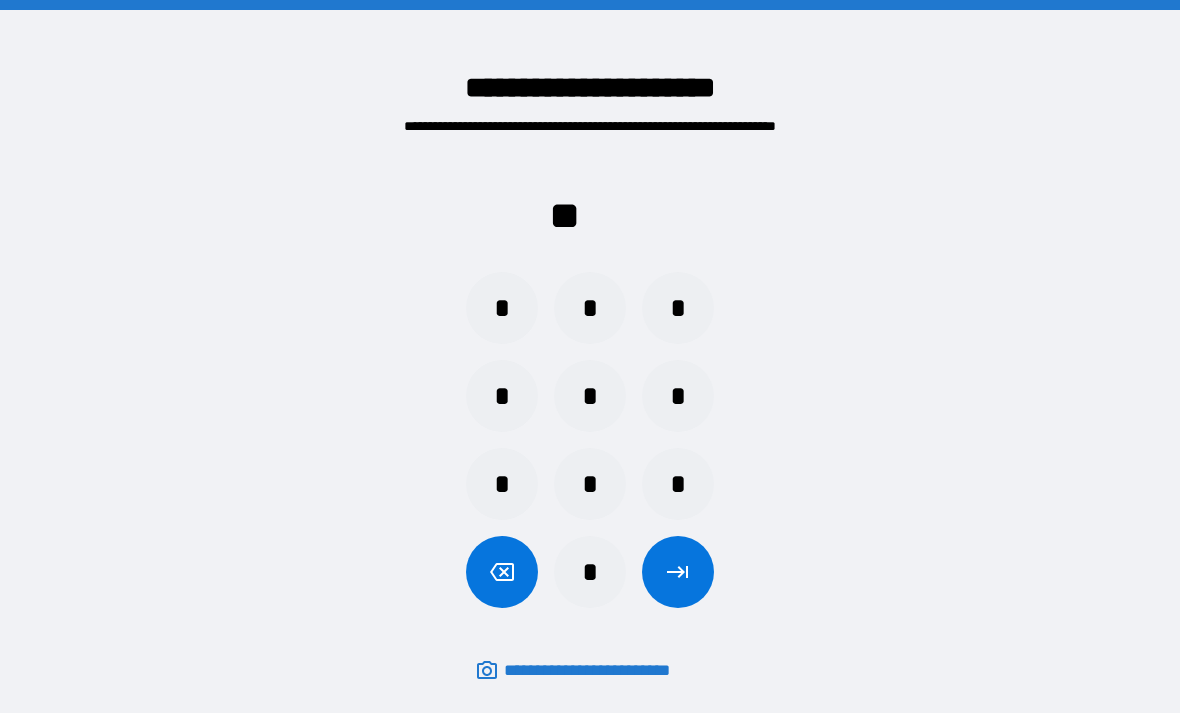 click on "*" at bounding box center (502, 308) 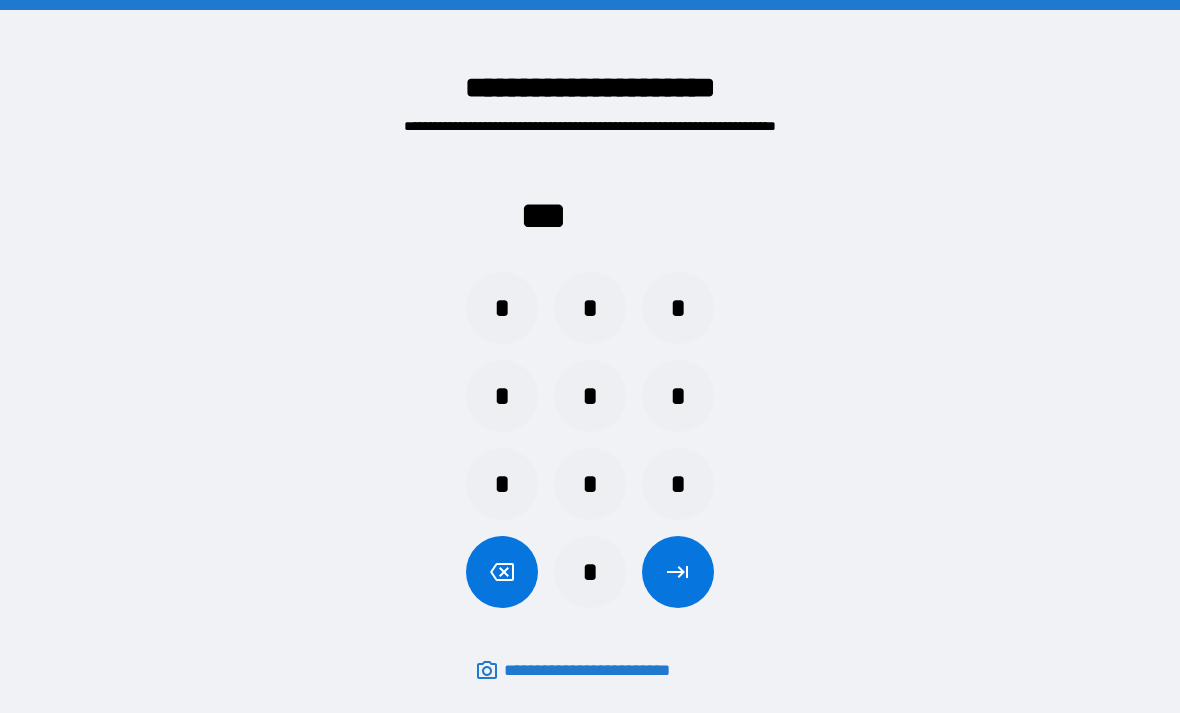 click on "*" at bounding box center [678, 484] 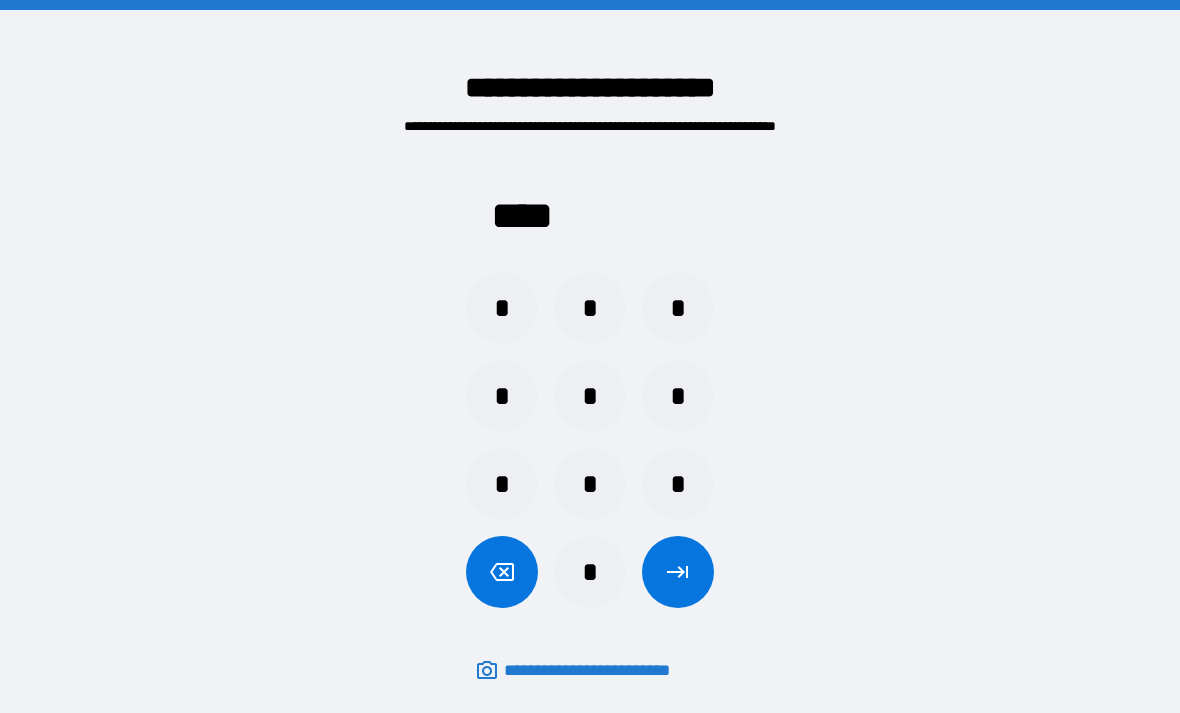 click at bounding box center [678, 572] 